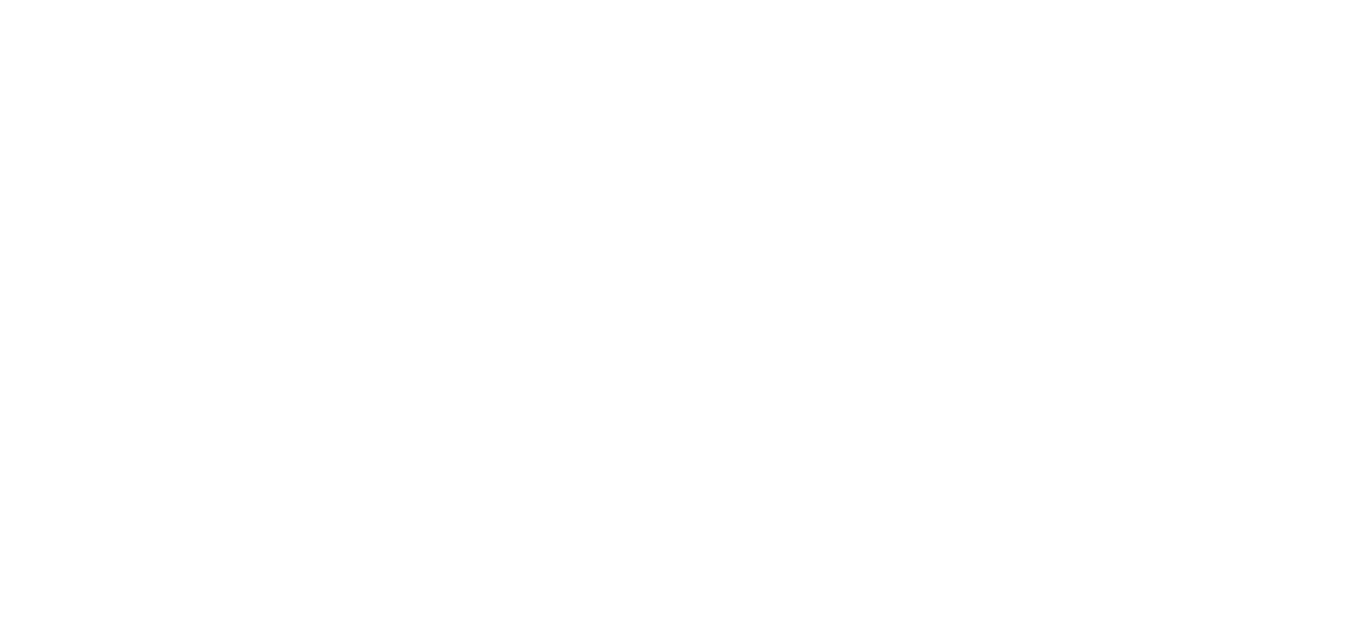 scroll, scrollTop: 0, scrollLeft: 0, axis: both 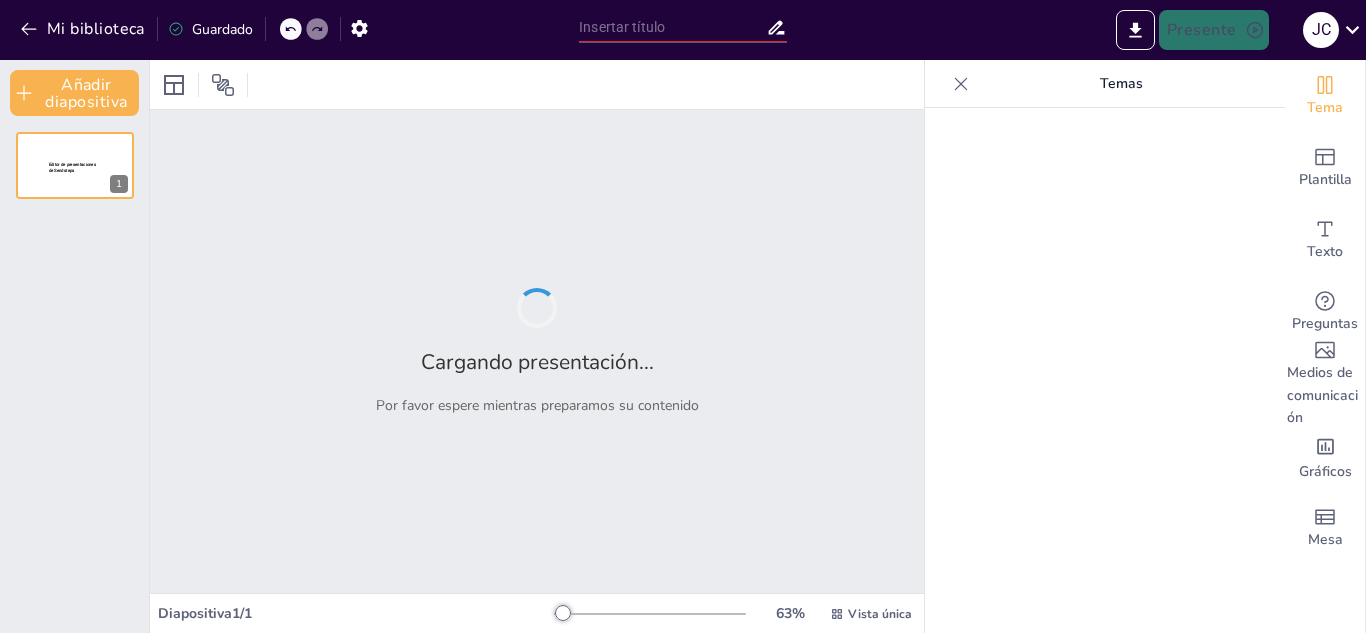 type on "Mecanismos Biológicos de la Fecundación: Un Análisis Integral" 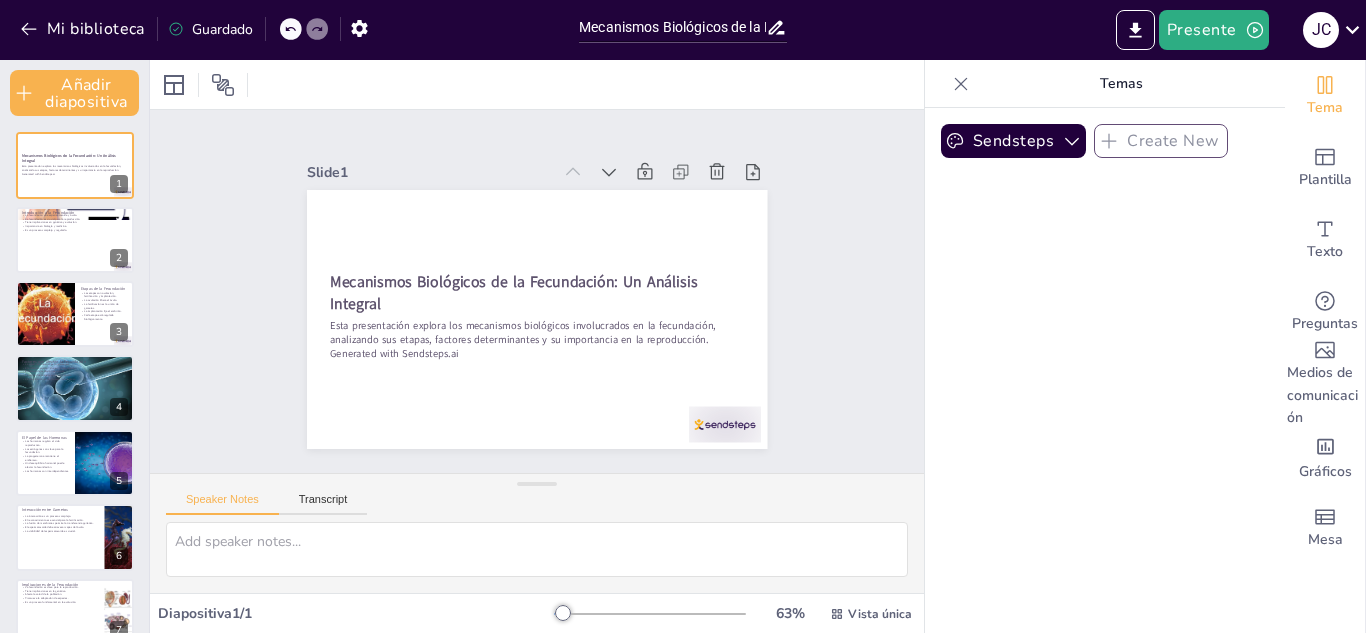 checkbox on "true" 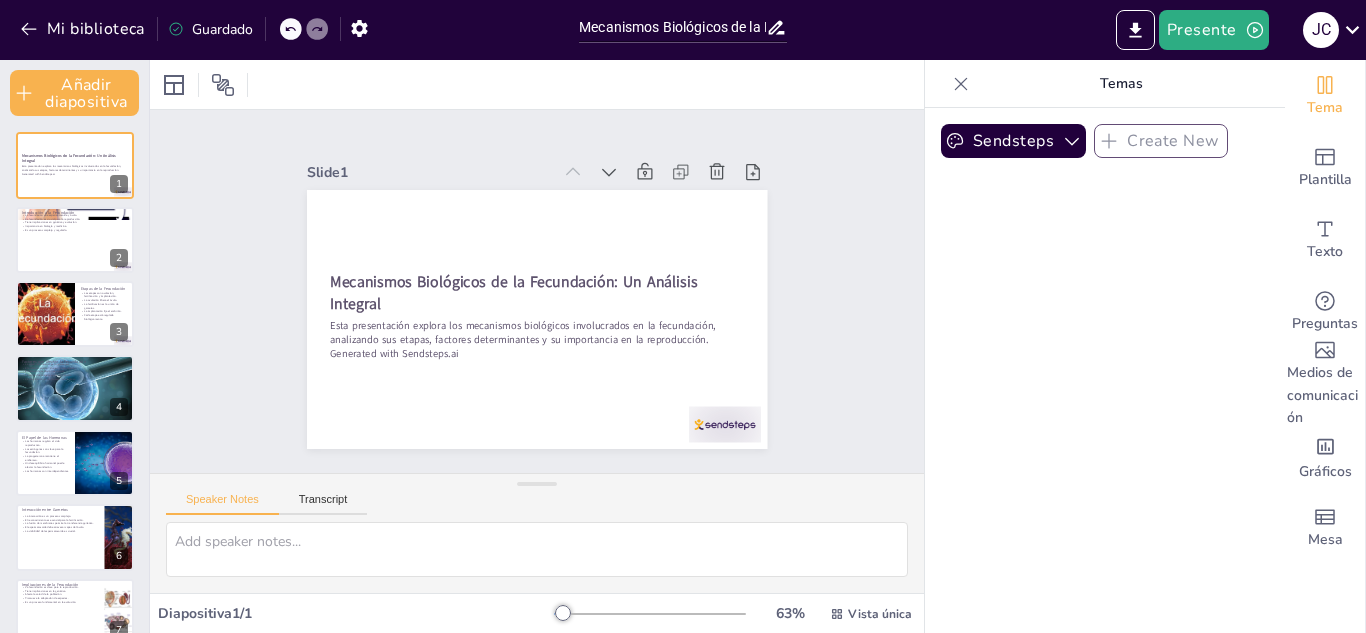 checkbox on "true" 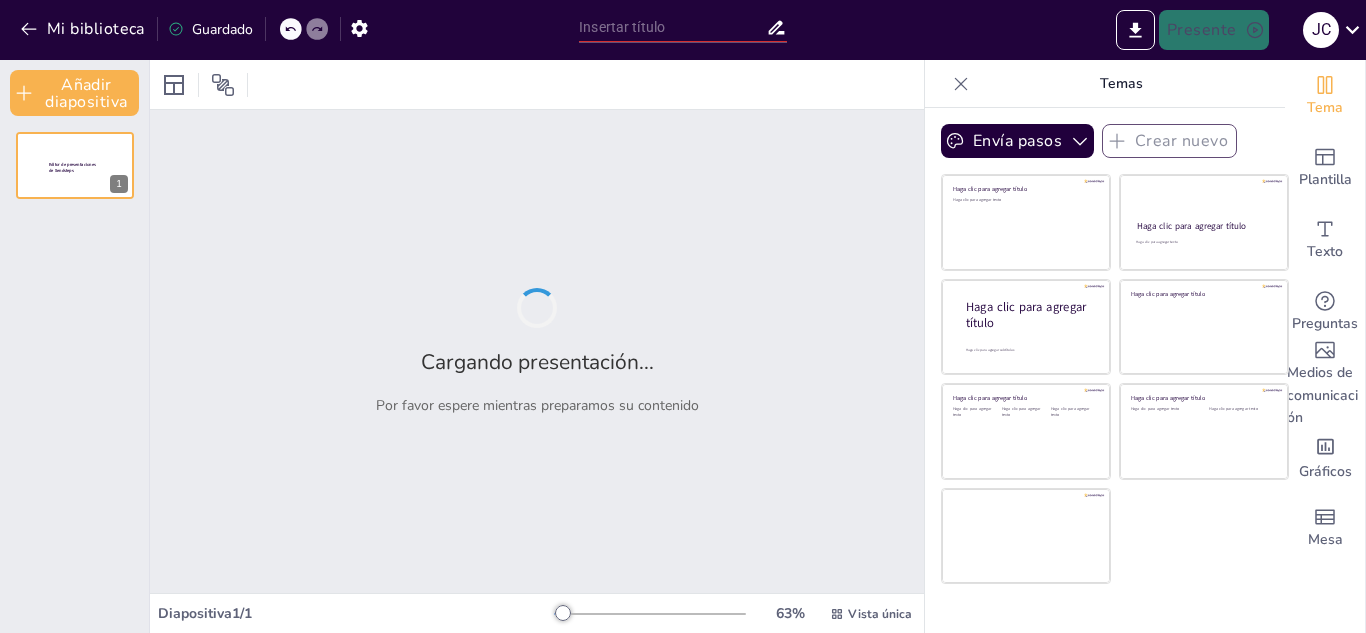 type on "Mecanismos Biológicos de la Fecundación: Un Análisis Integral" 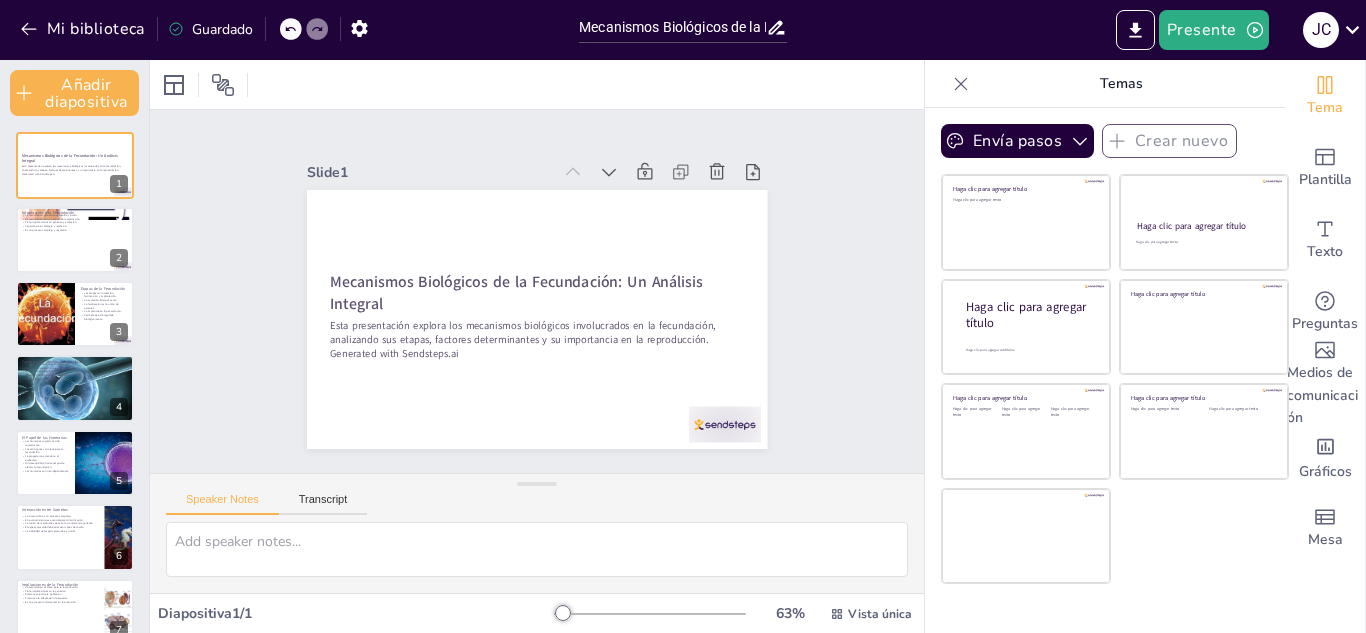 checkbox on "true" 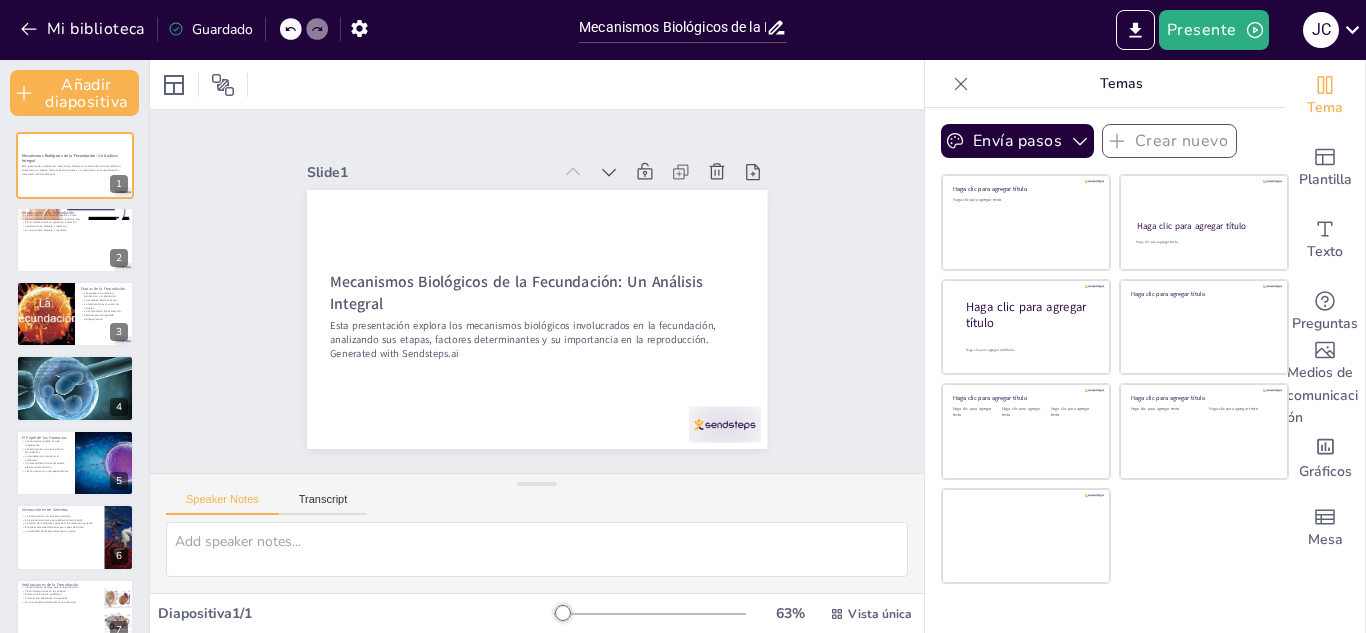 checkbox on "true" 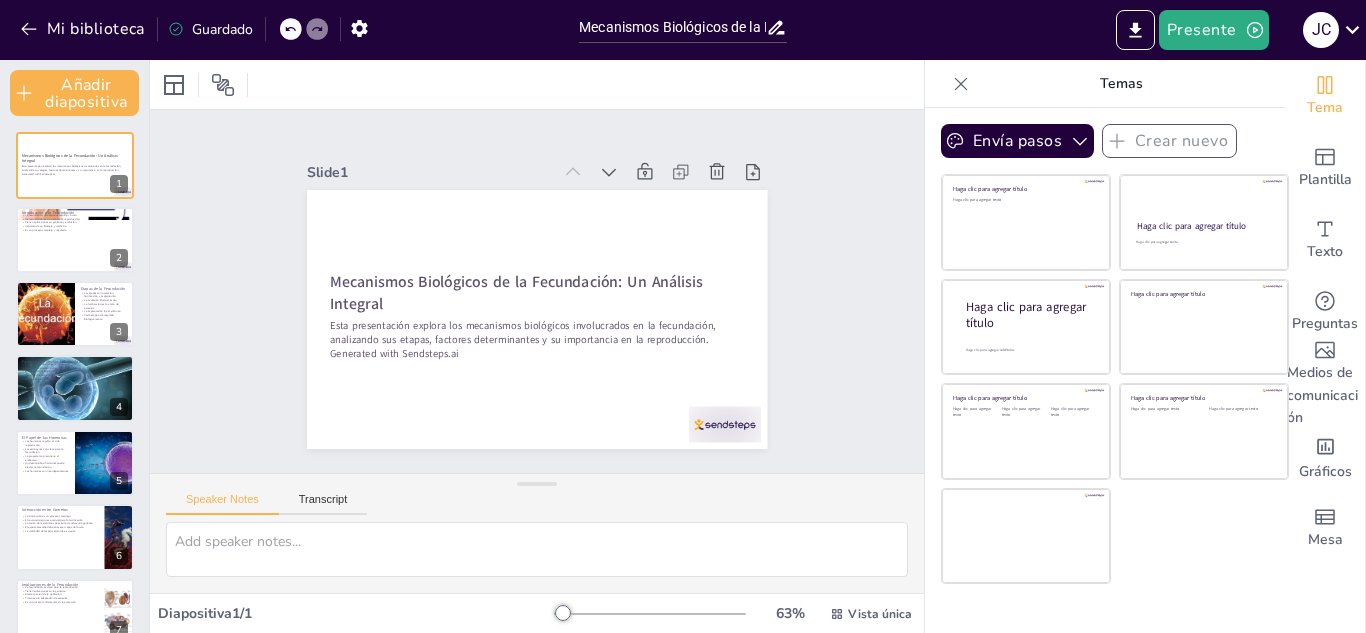 checkbox on "true" 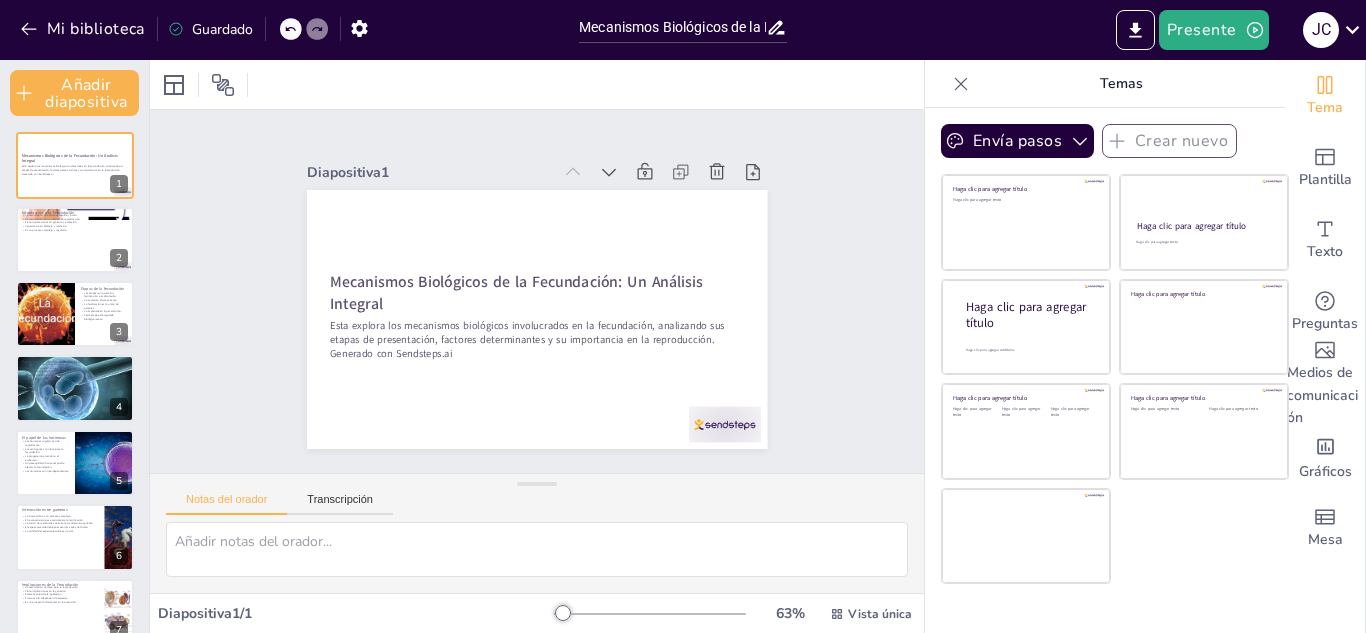 click 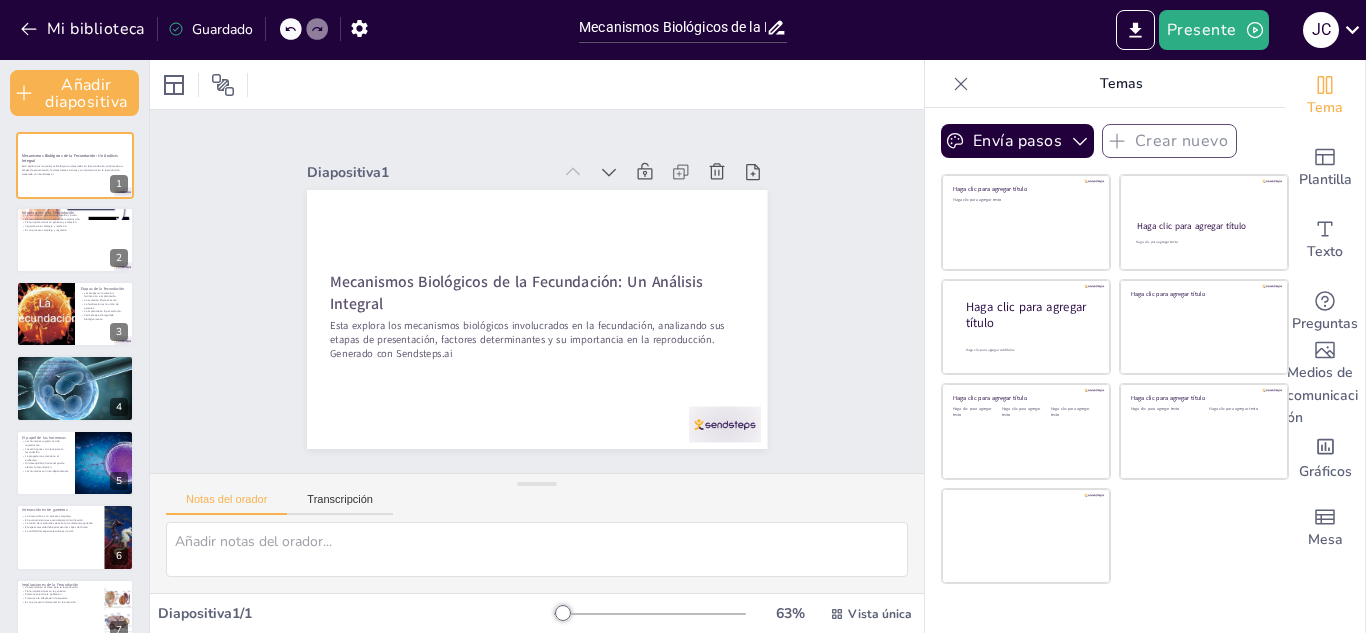 checkbox on "true" 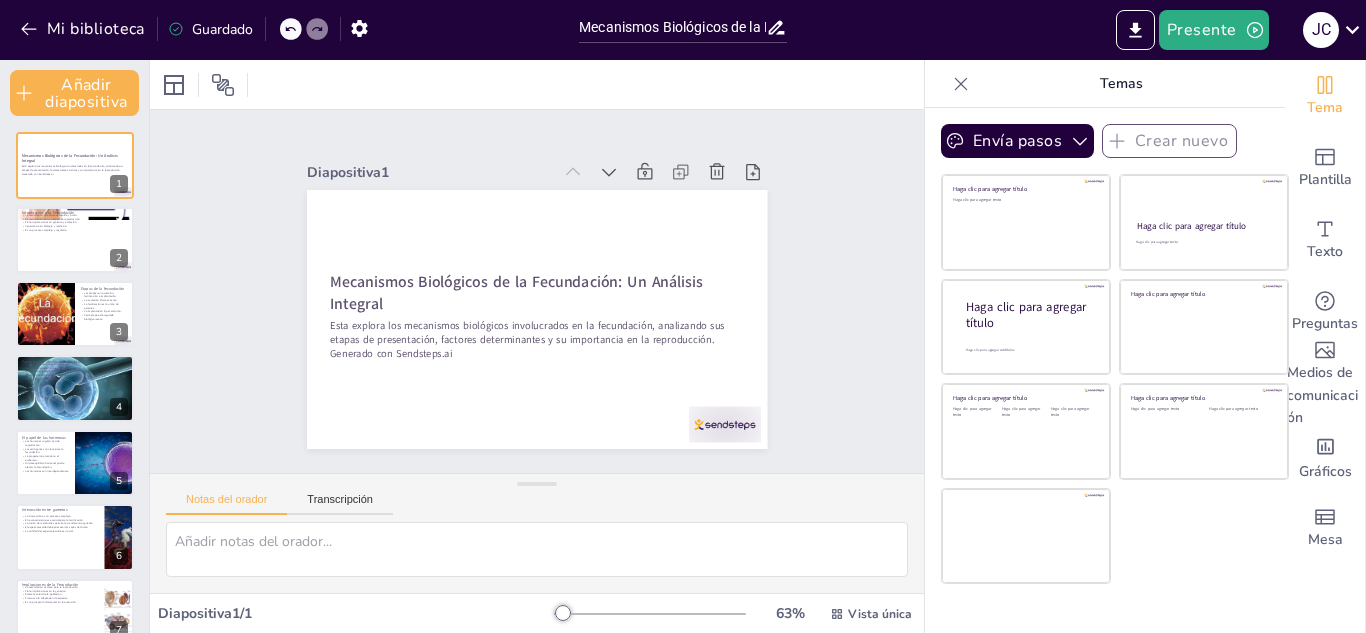 checkbox on "true" 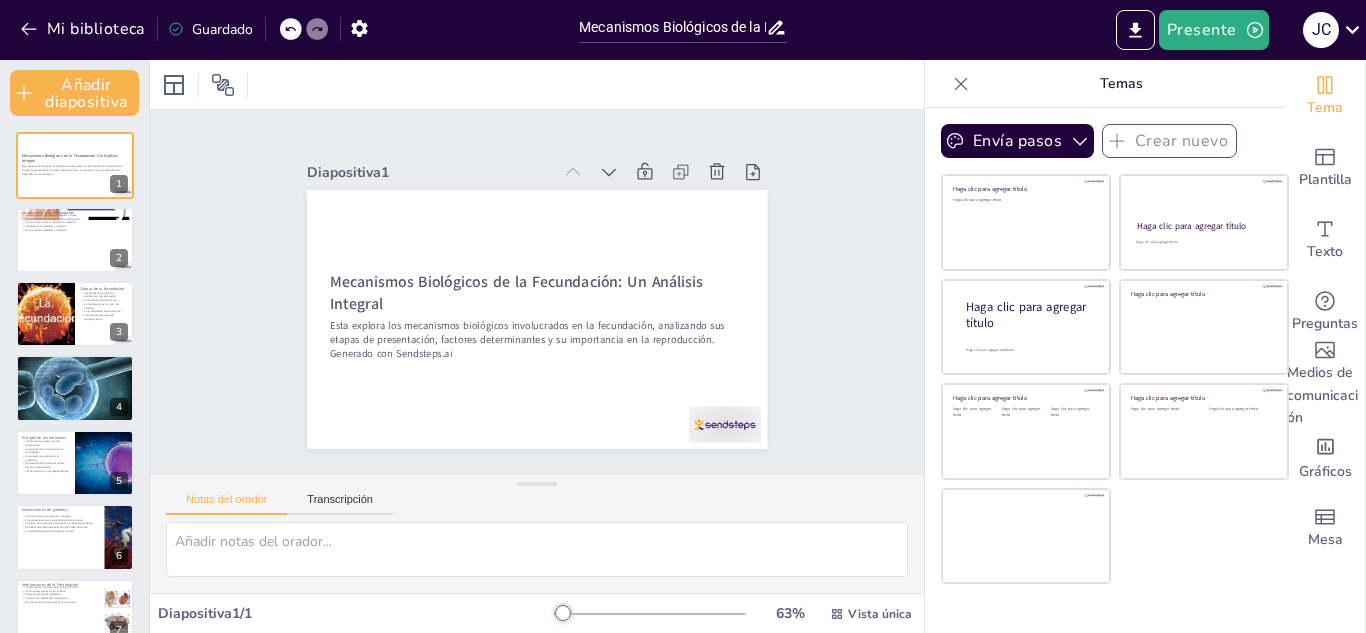 checkbox on "true" 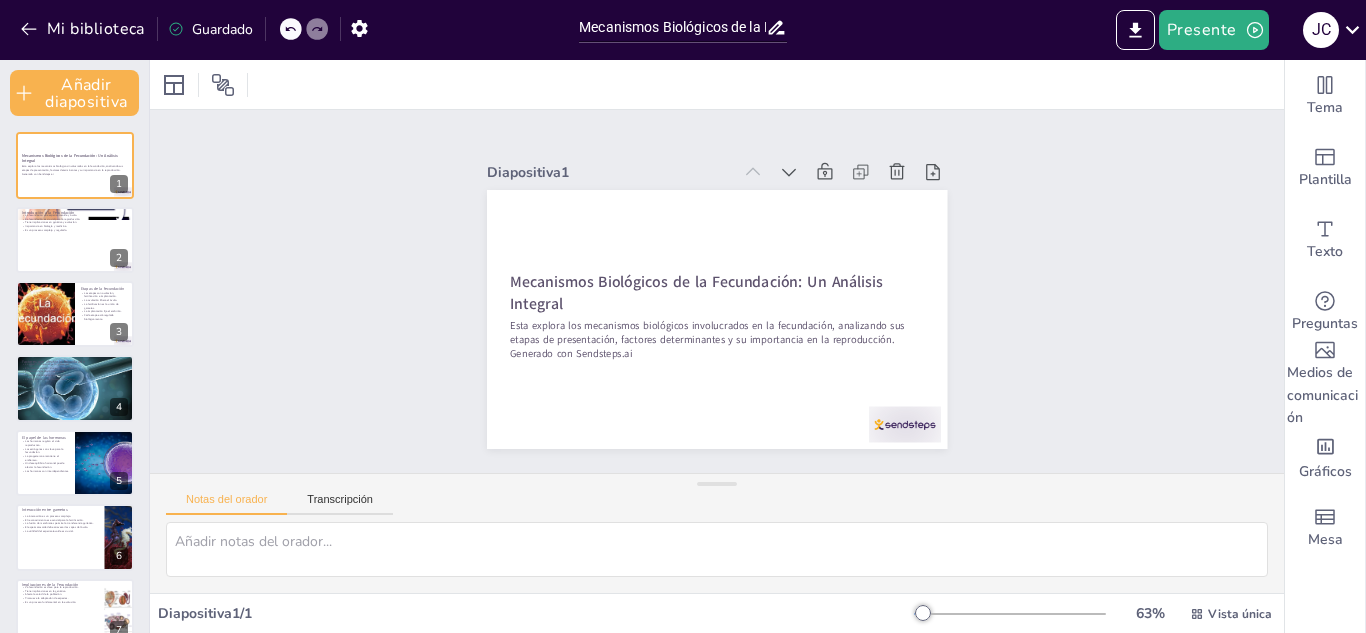checkbox on "true" 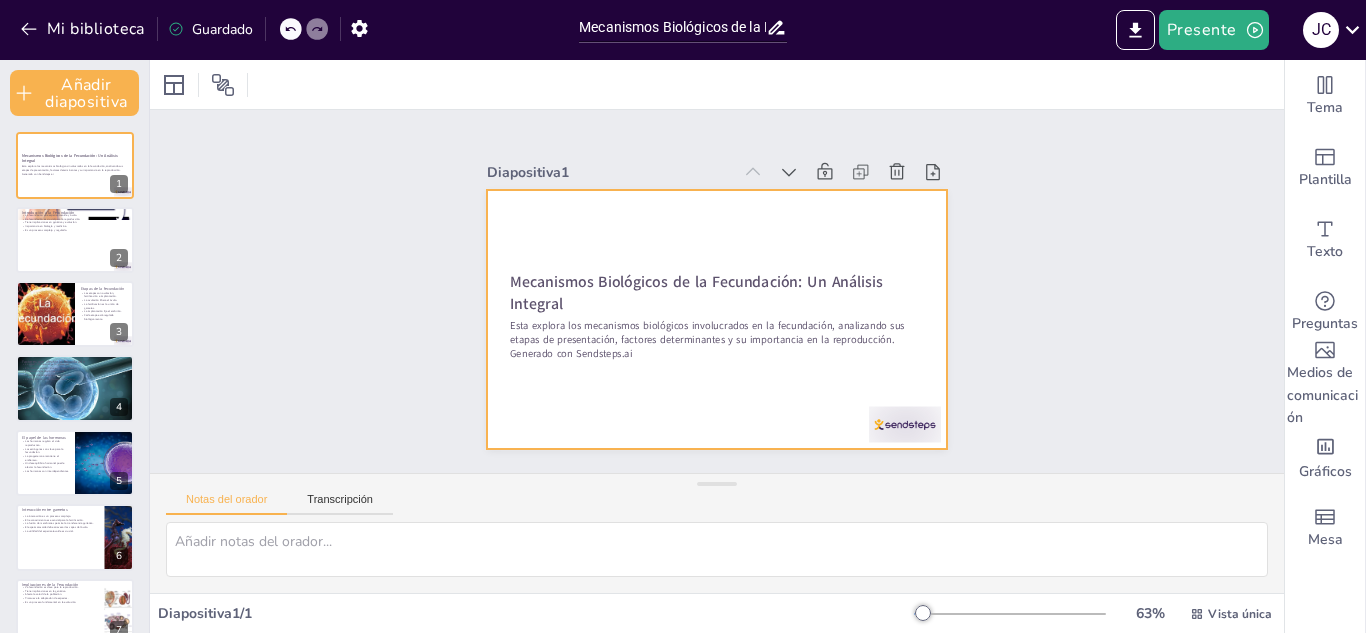 checkbox on "true" 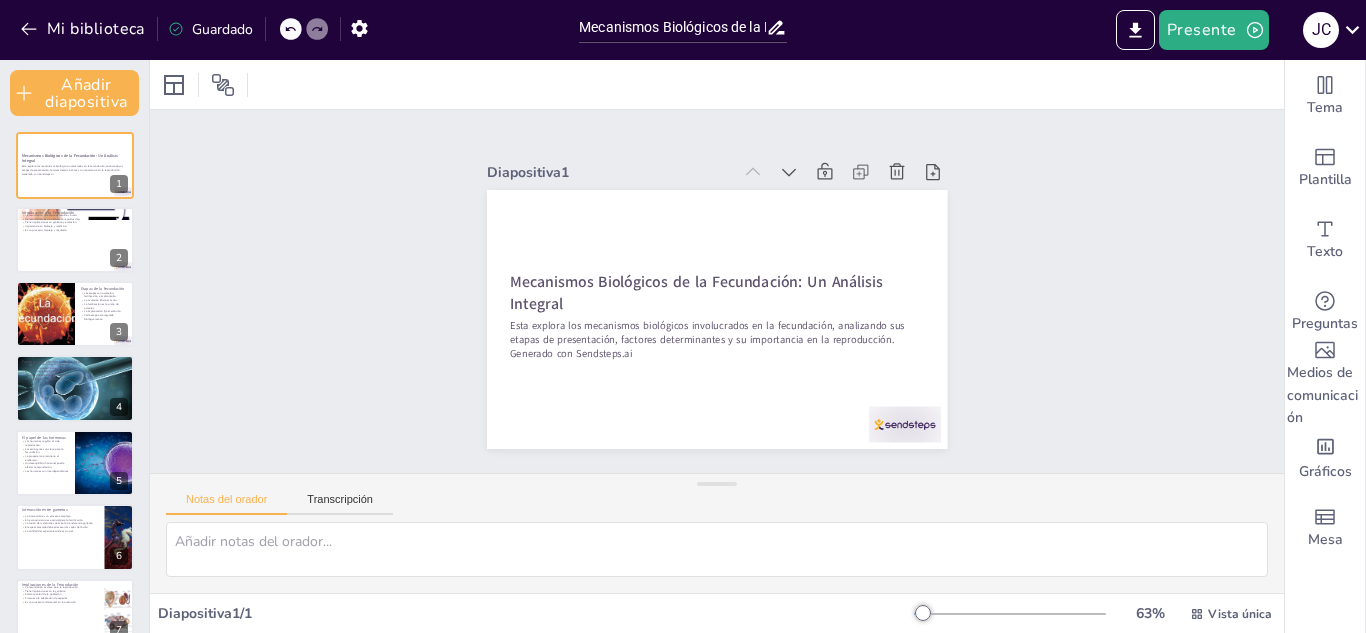 checkbox on "true" 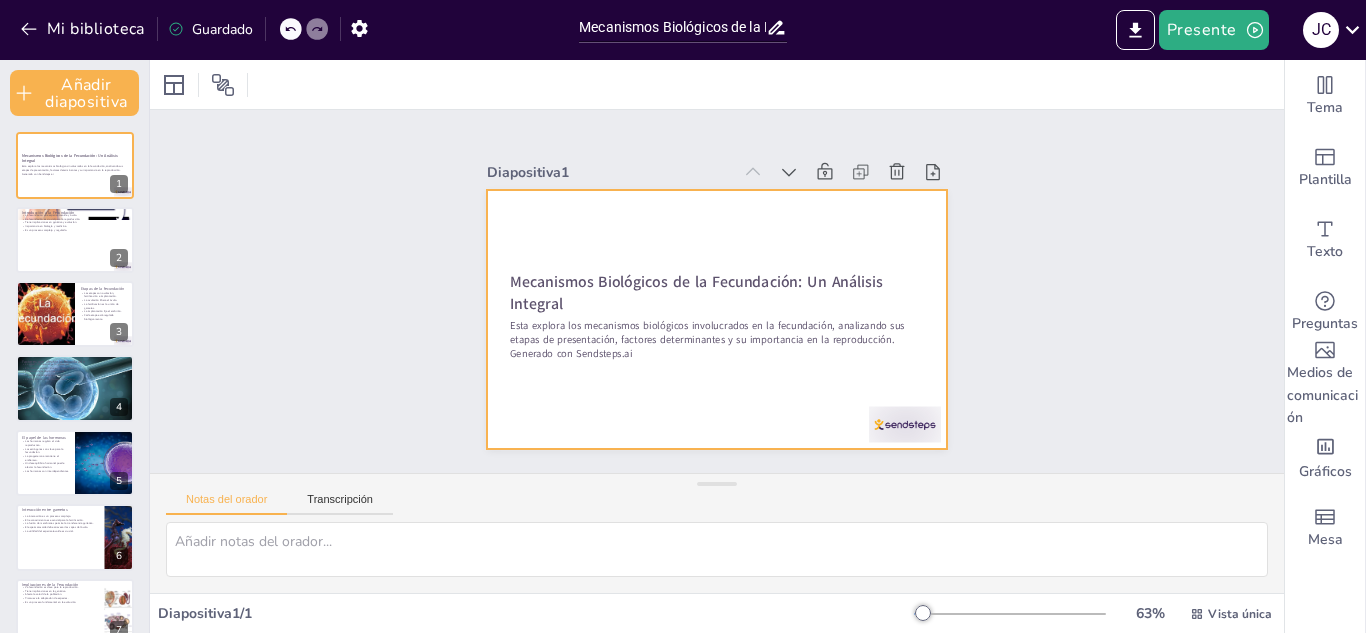 checkbox on "true" 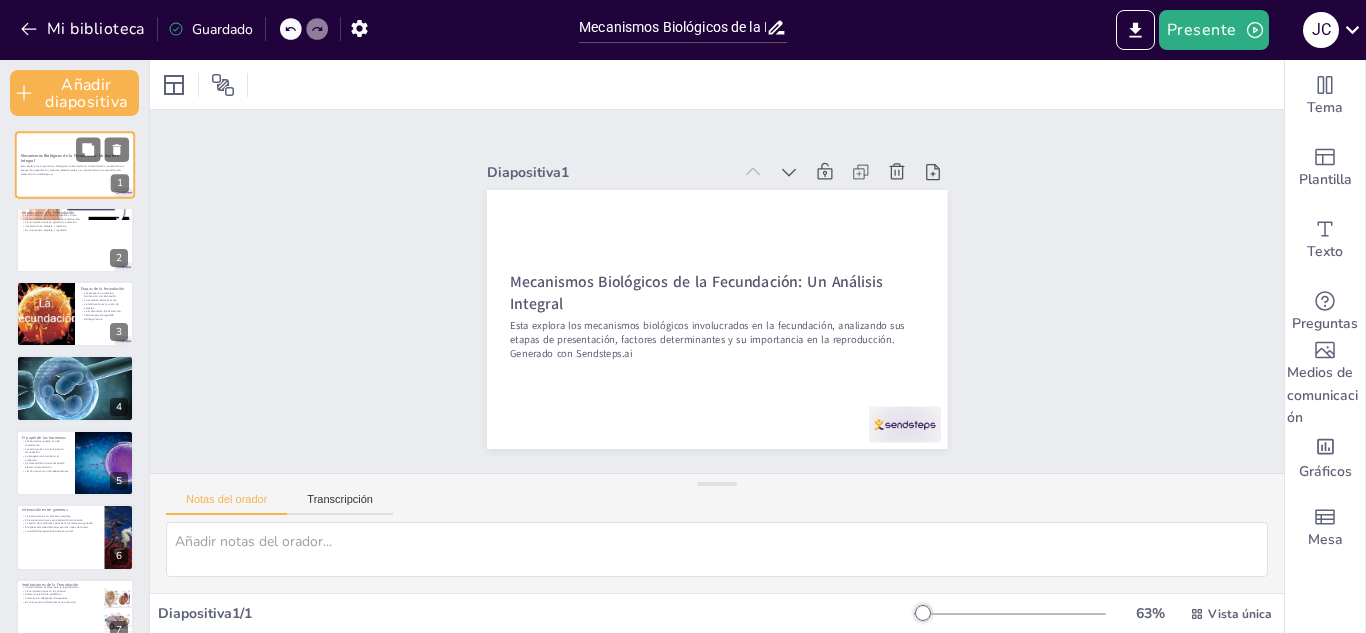 checkbox on "true" 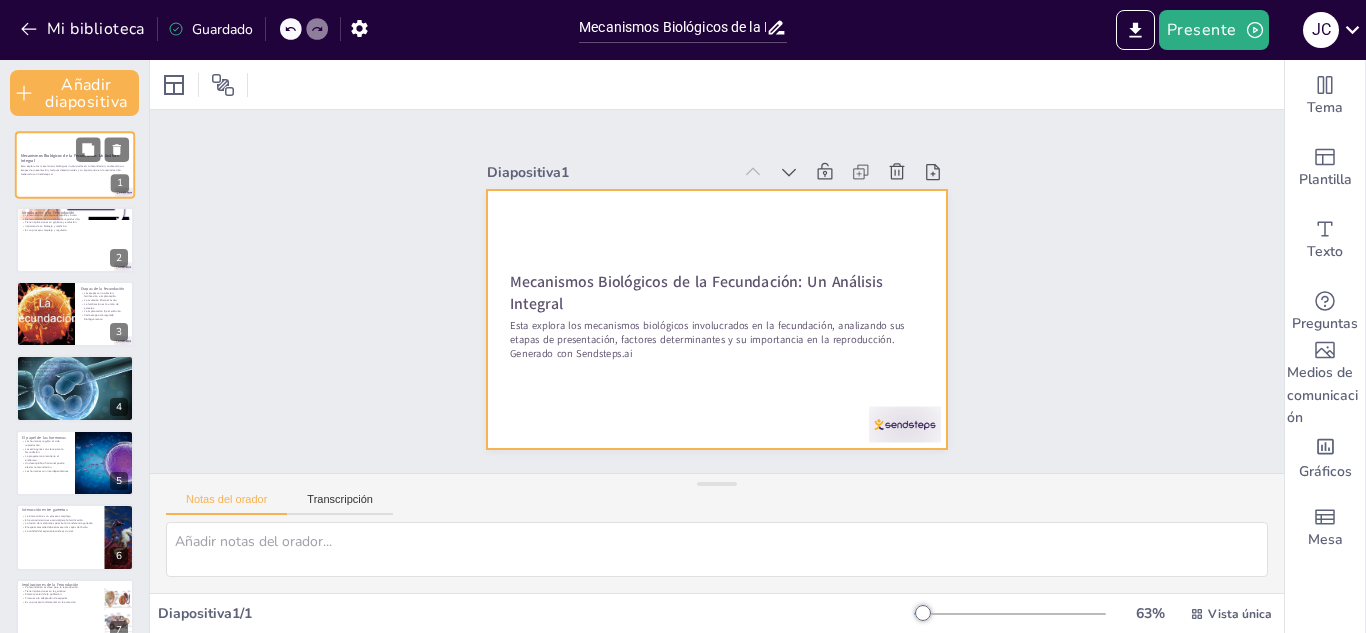checkbox on "true" 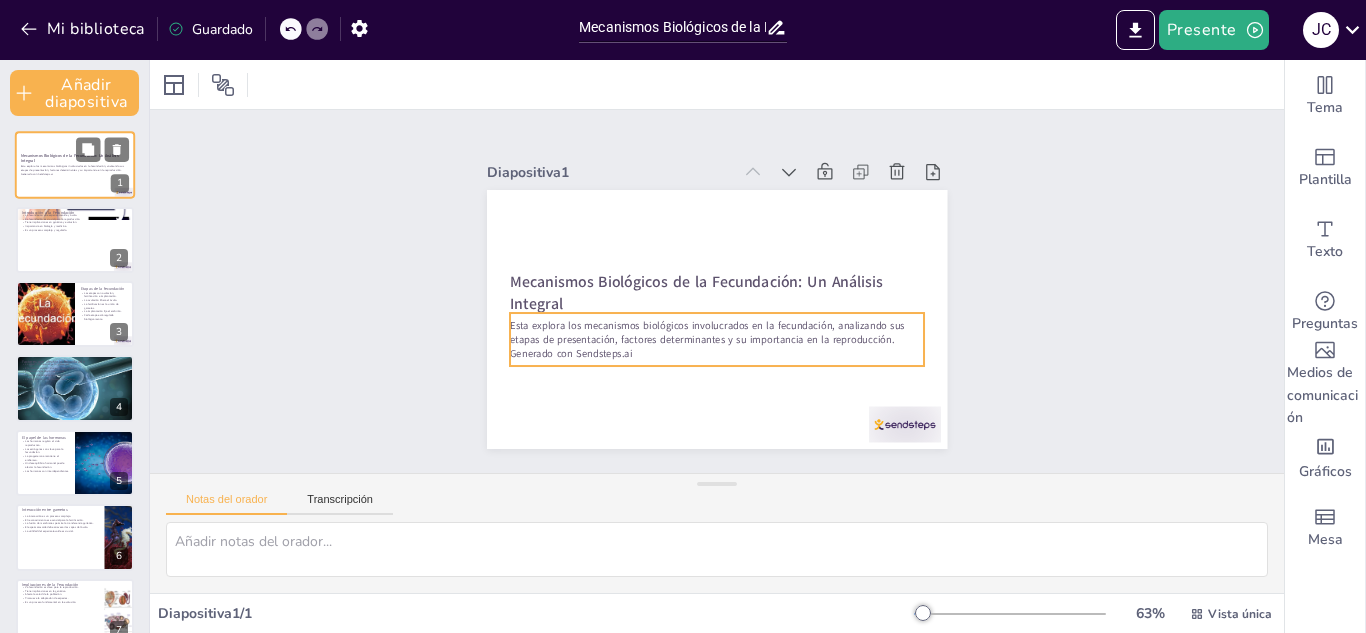 click on "Esta explora los mecanismos biológicos involucrados en la fecundación, analizando sus etapas de presentación, factores determinantes y su importancia en la reproducción." at bounding box center (72, 168) 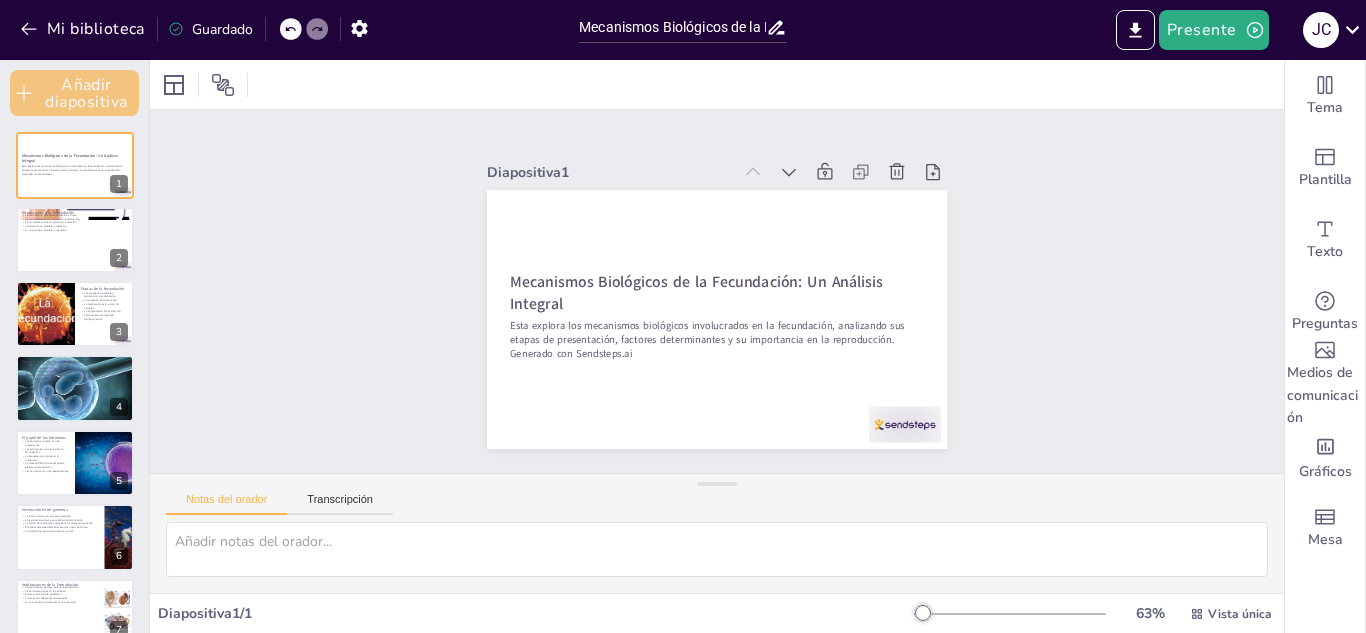 checkbox on "true" 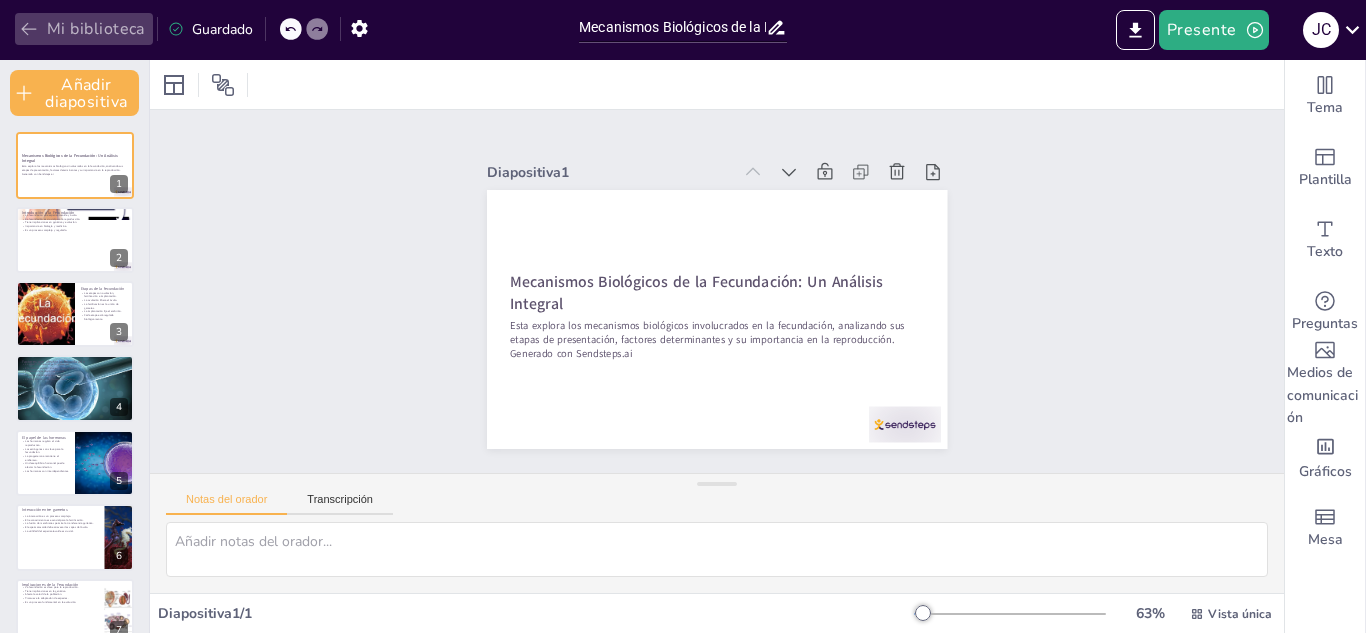 click 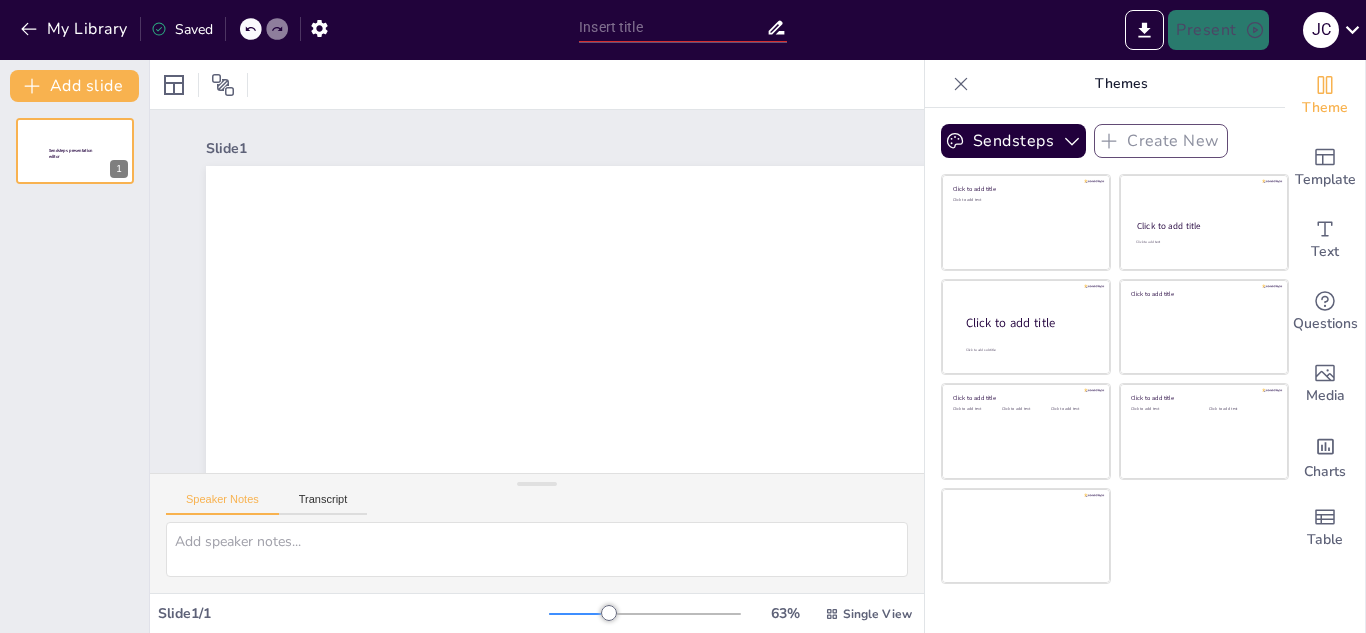 scroll, scrollTop: 0, scrollLeft: 0, axis: both 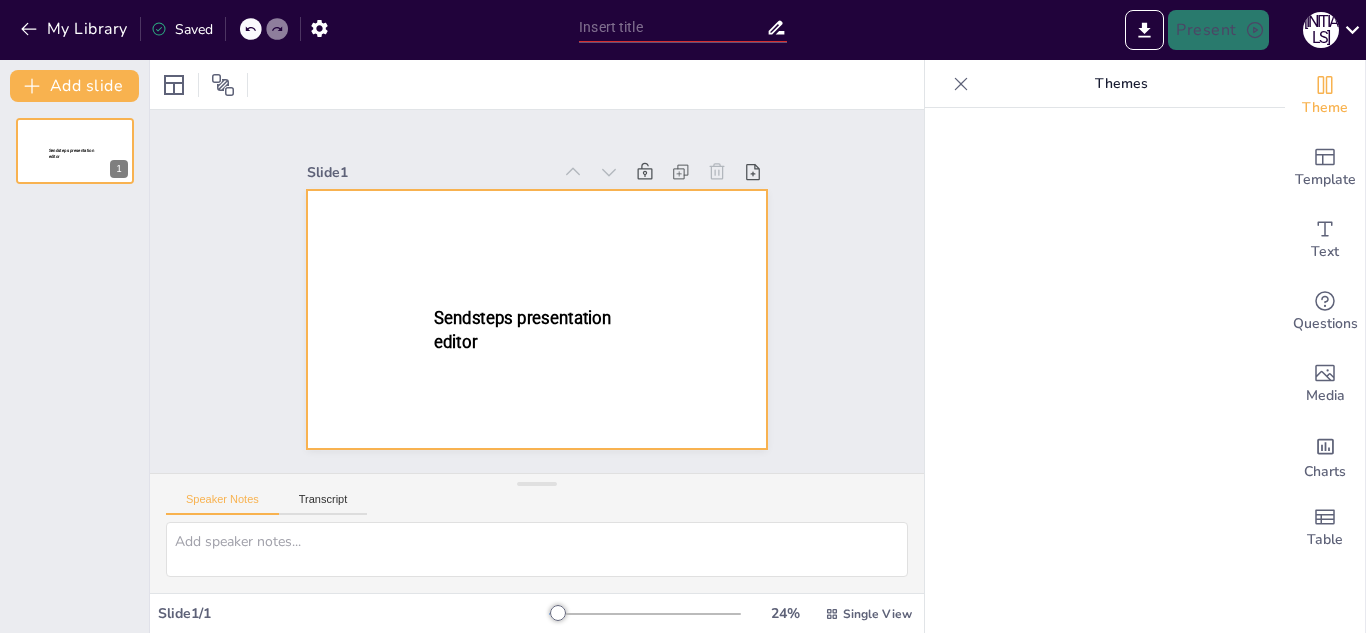 type on "Mecanismos Biológicos de la Fecundación: Un Análisis Integral" 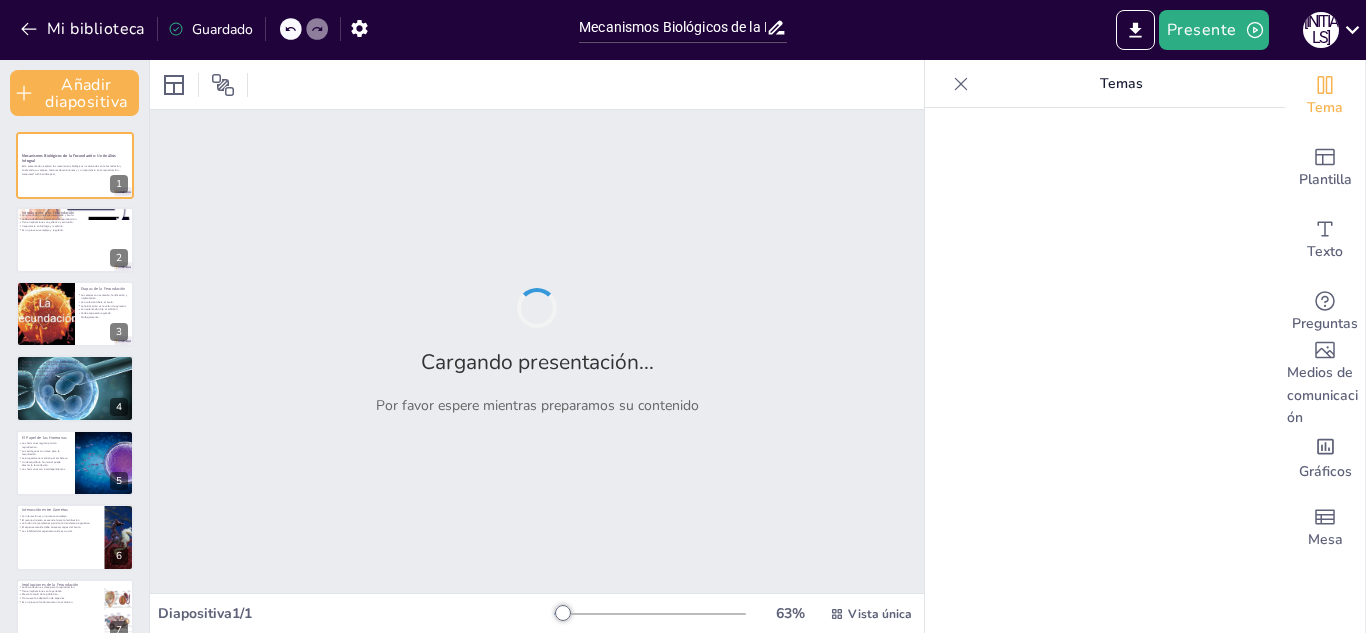 checkbox on "true" 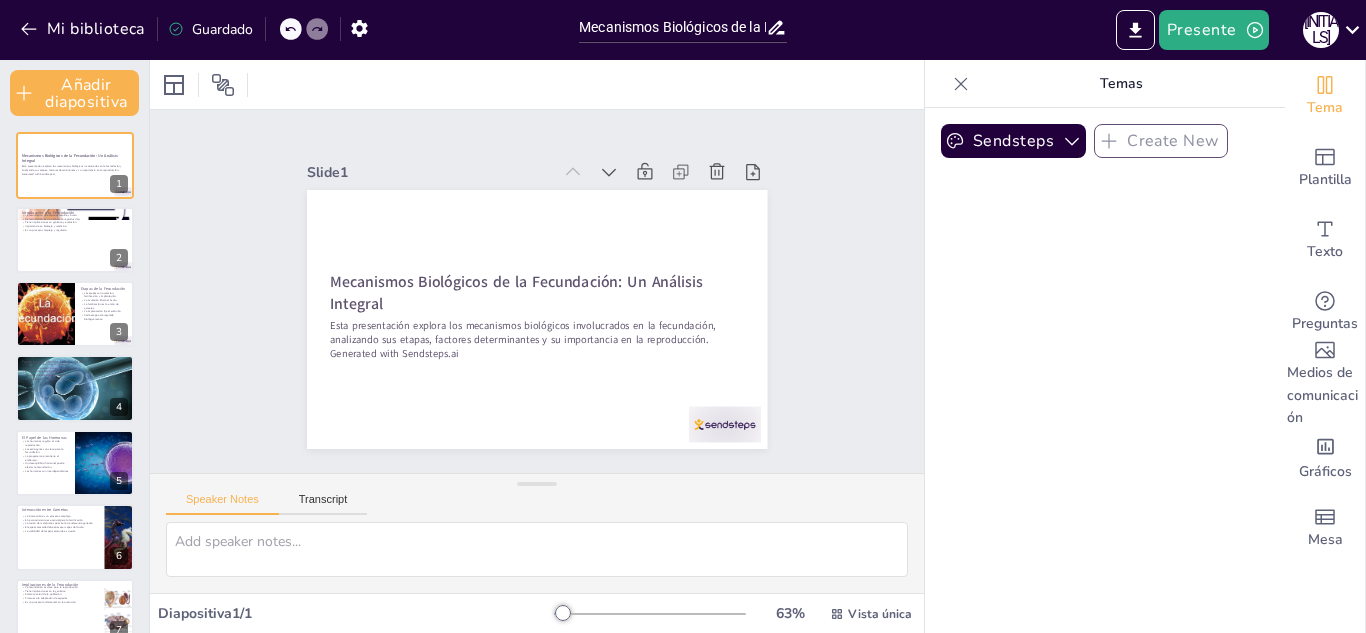 checkbox on "true" 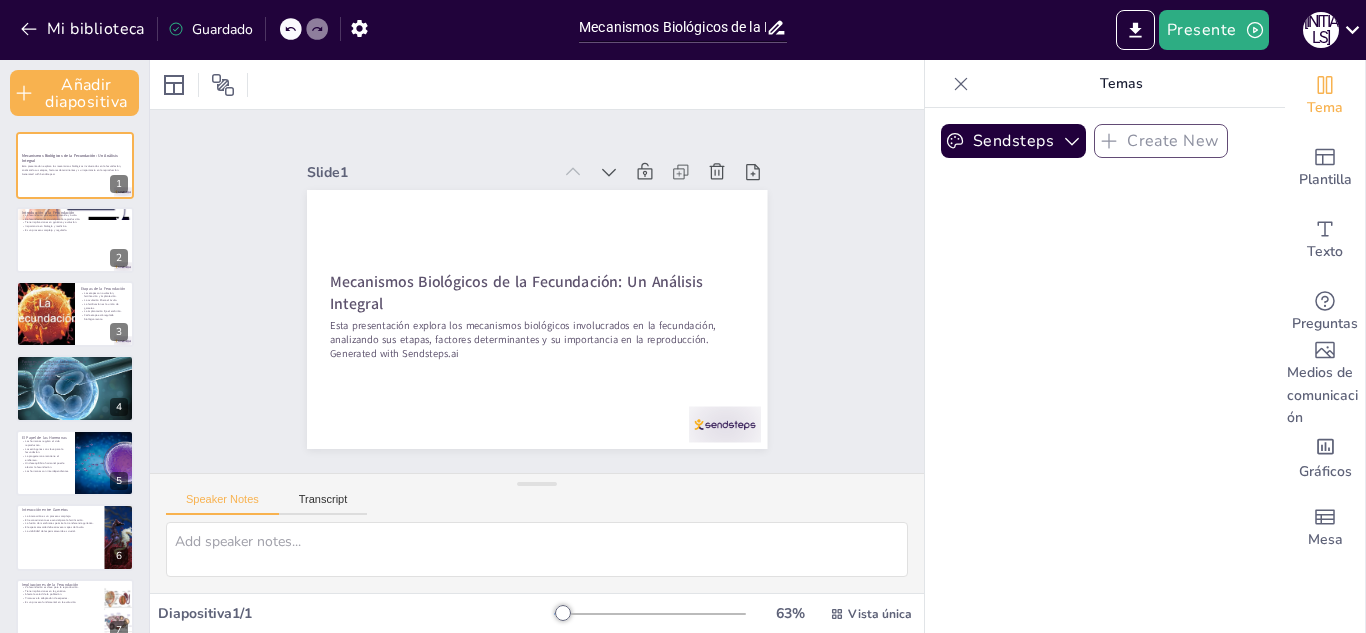 checkbox on "true" 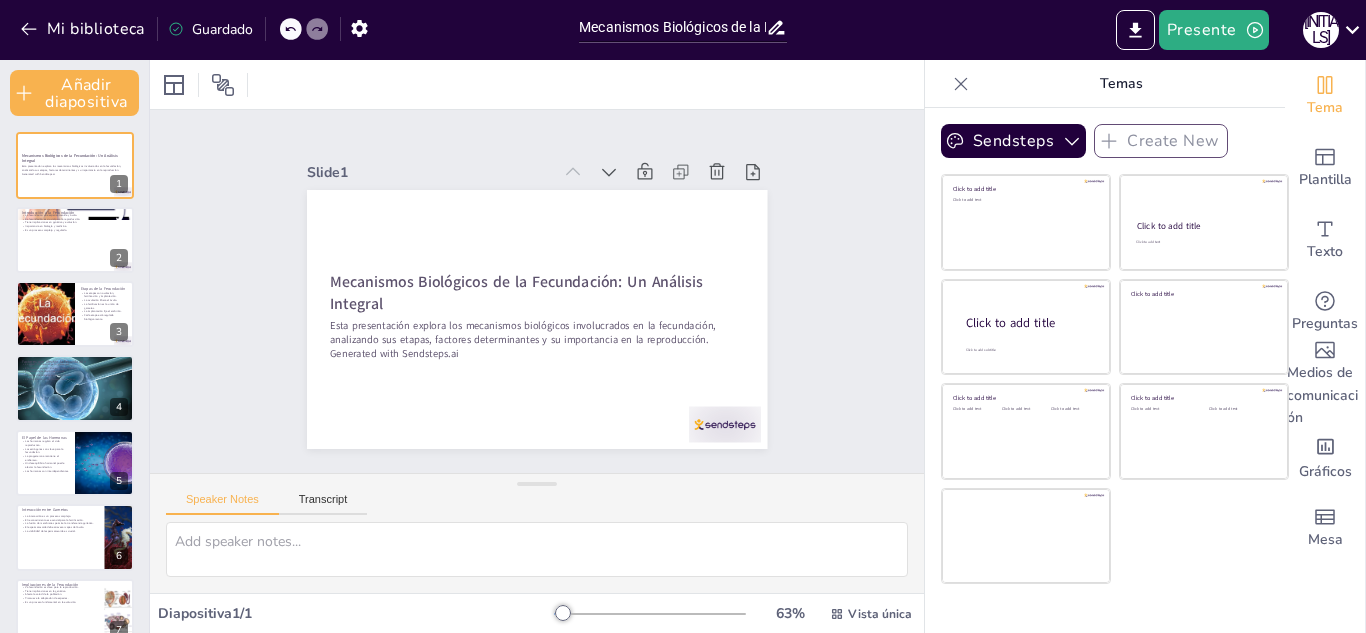 checkbox on "true" 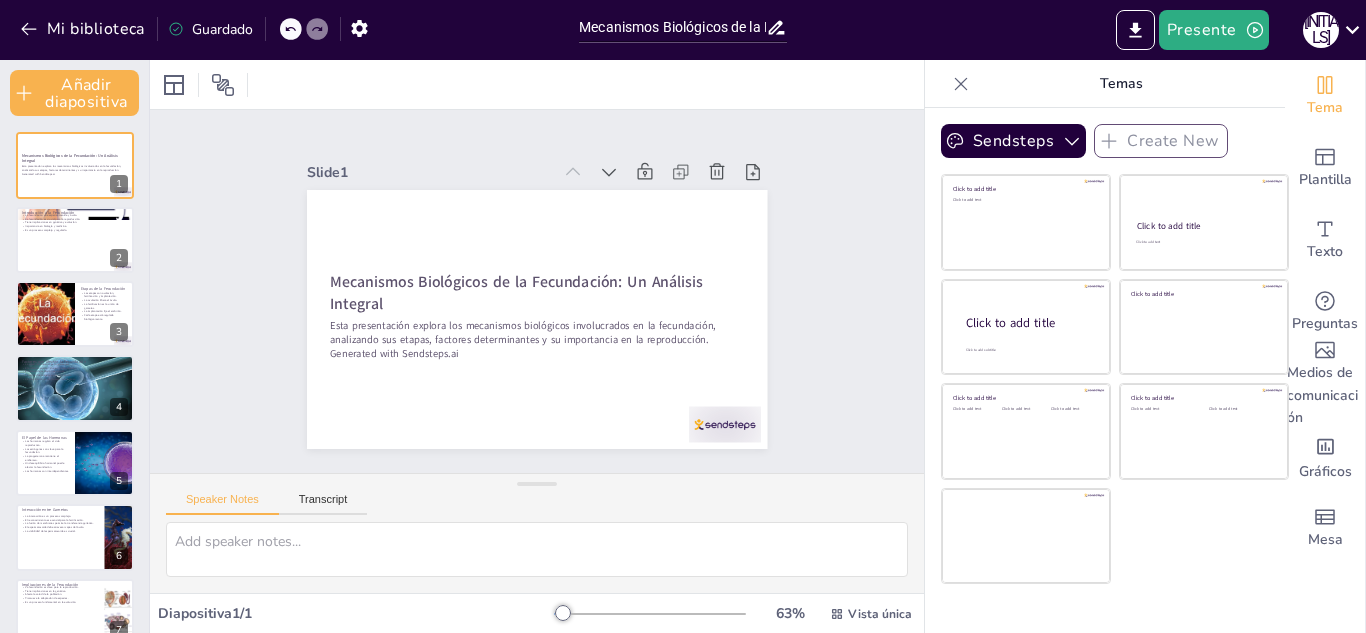 checkbox on "true" 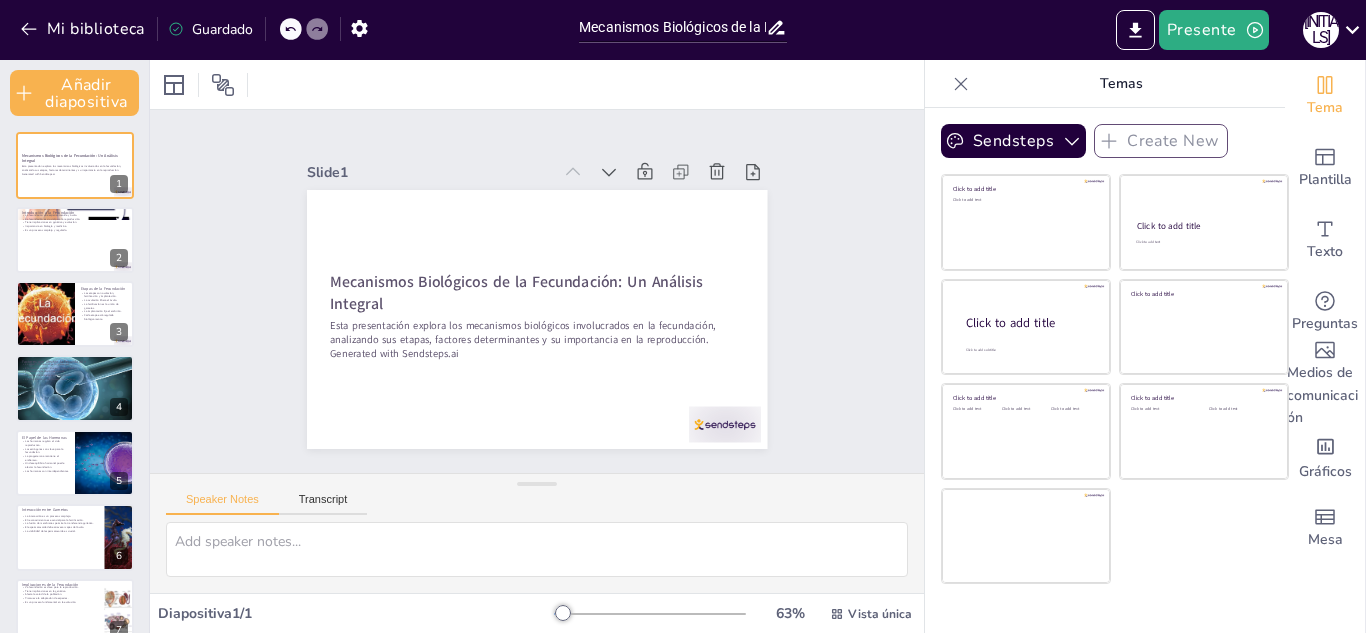 checkbox on "true" 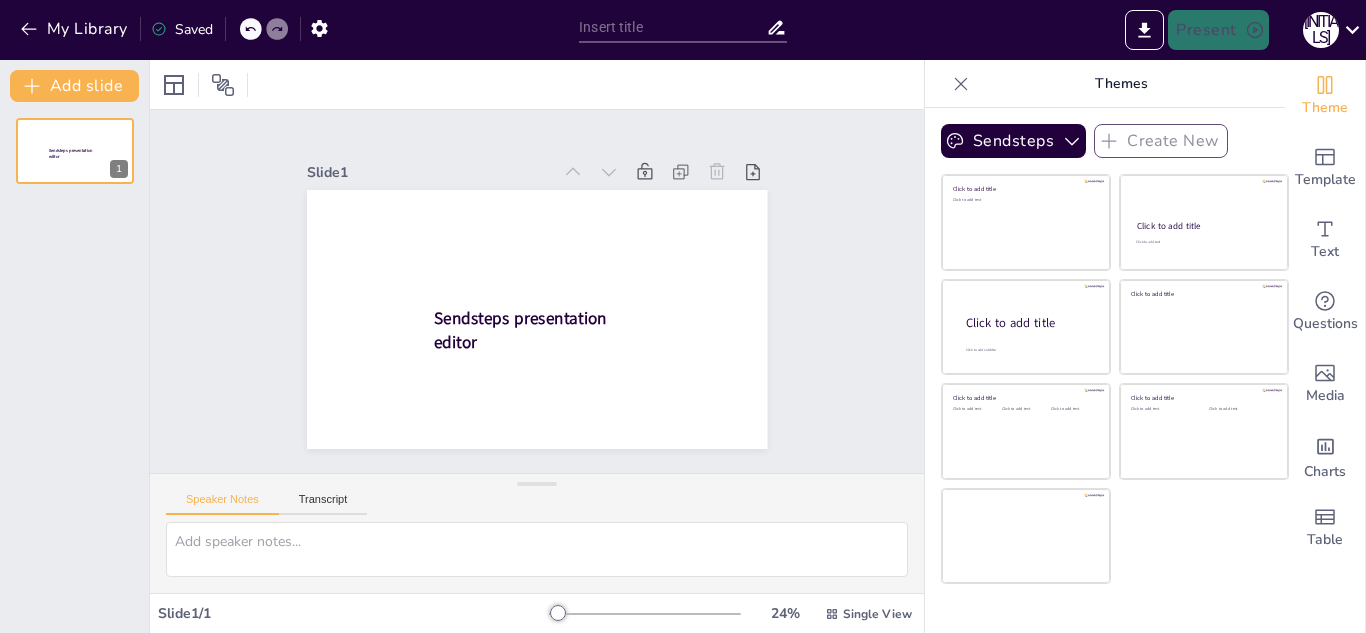 scroll, scrollTop: 0, scrollLeft: 0, axis: both 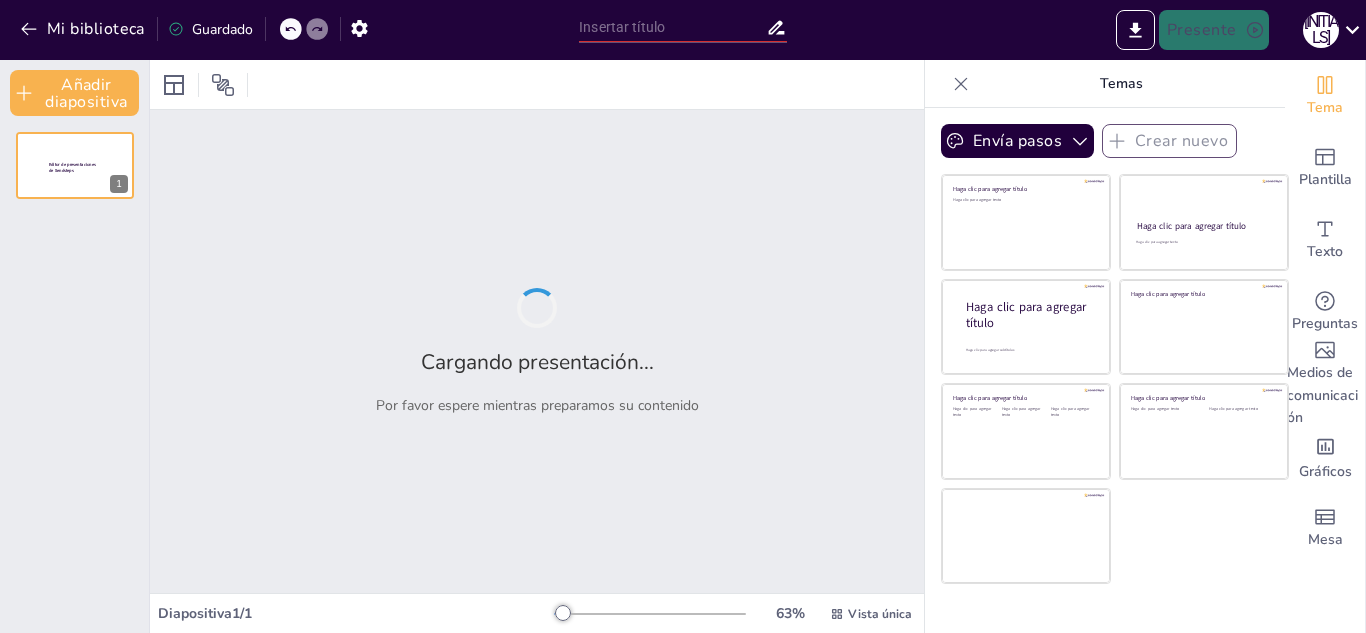 type on "Mecanismos Biológicos de la Fecundación: Un Análisis Integral" 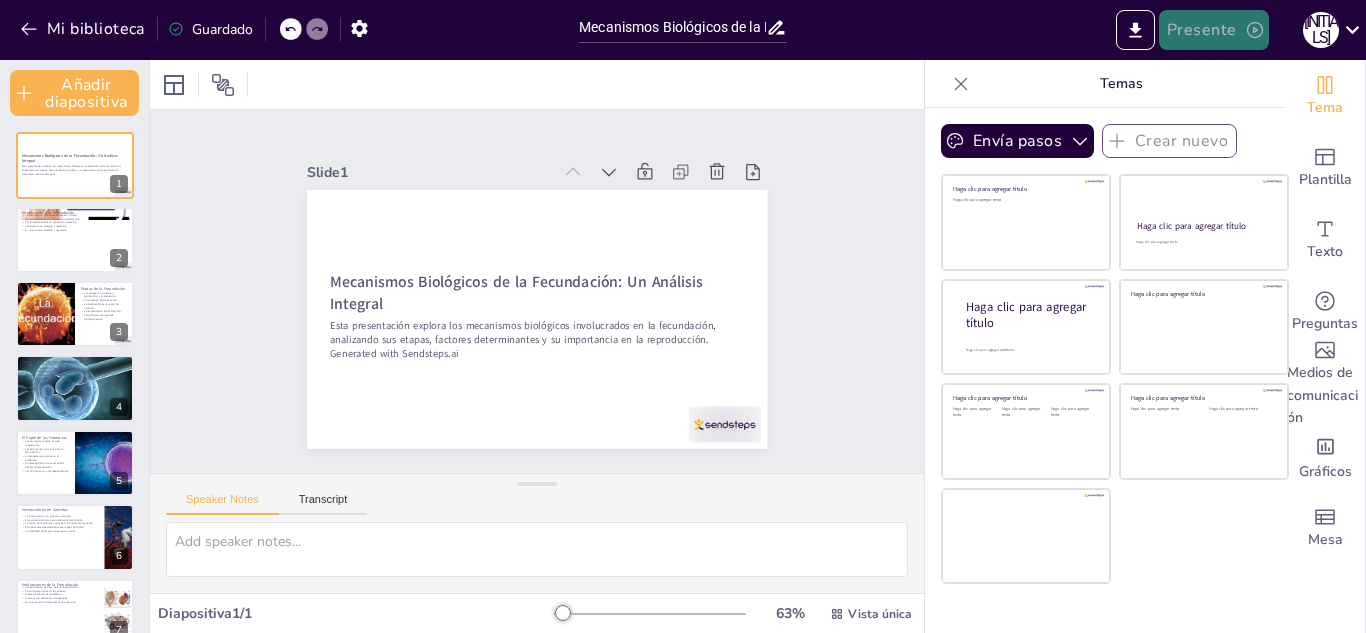 checkbox on "true" 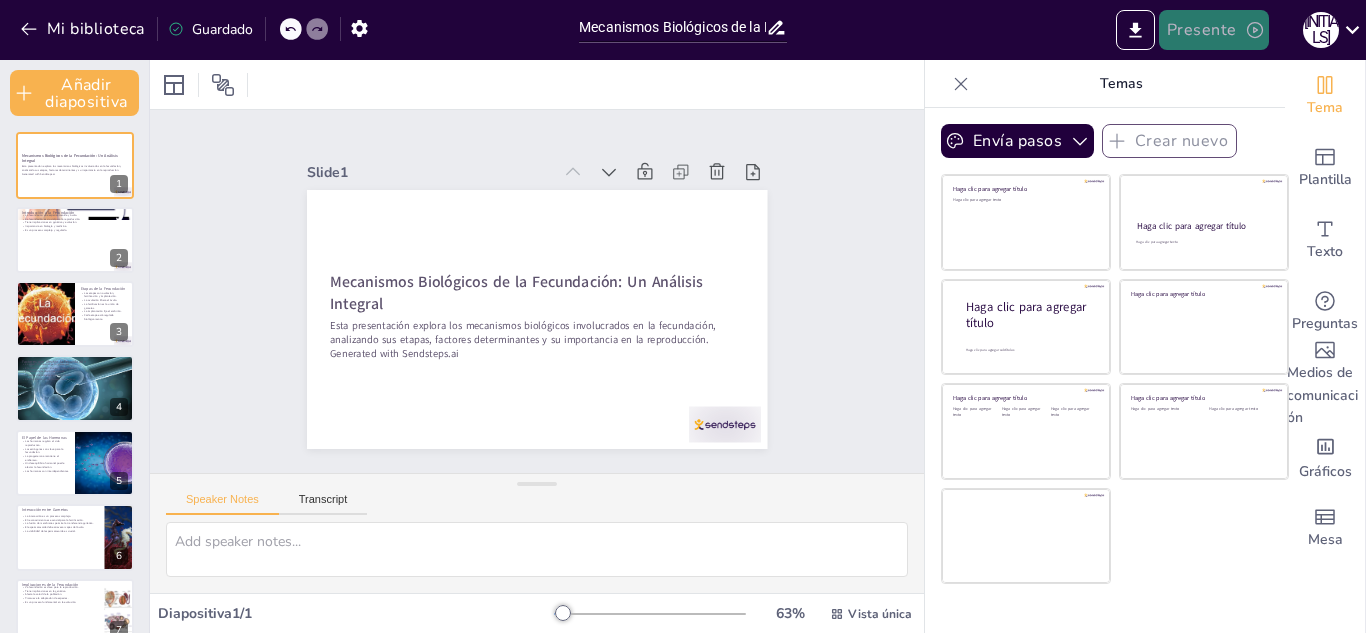 checkbox on "true" 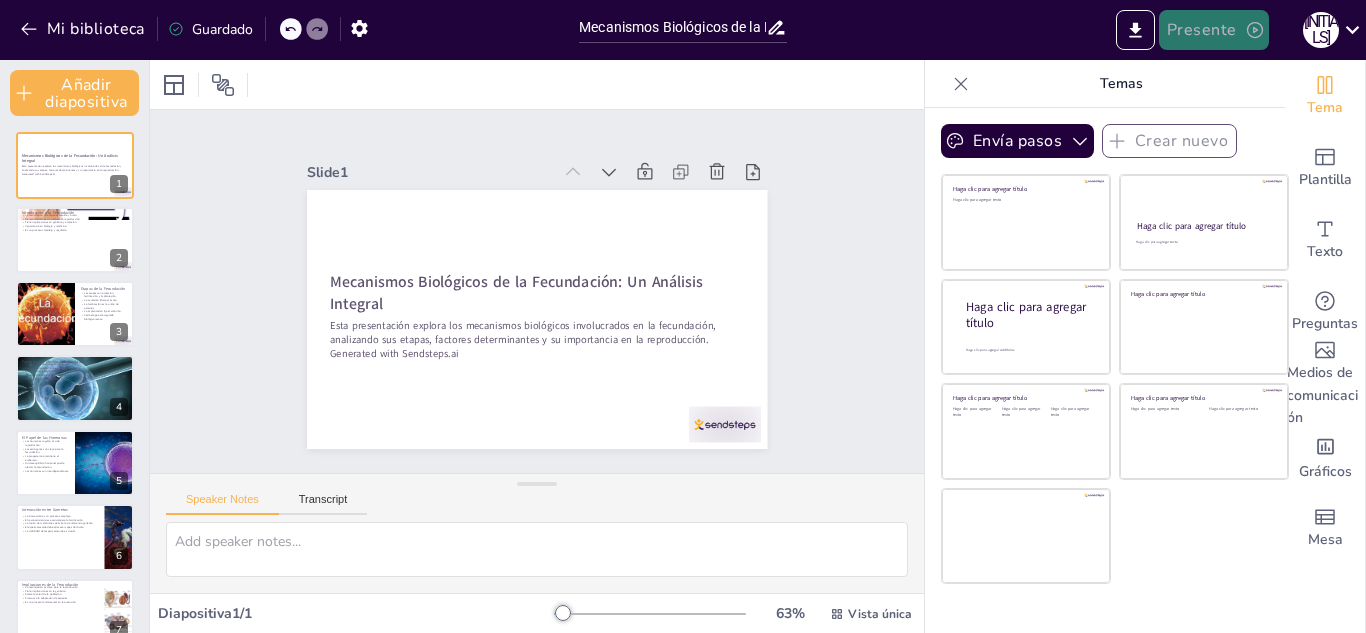 checkbox on "true" 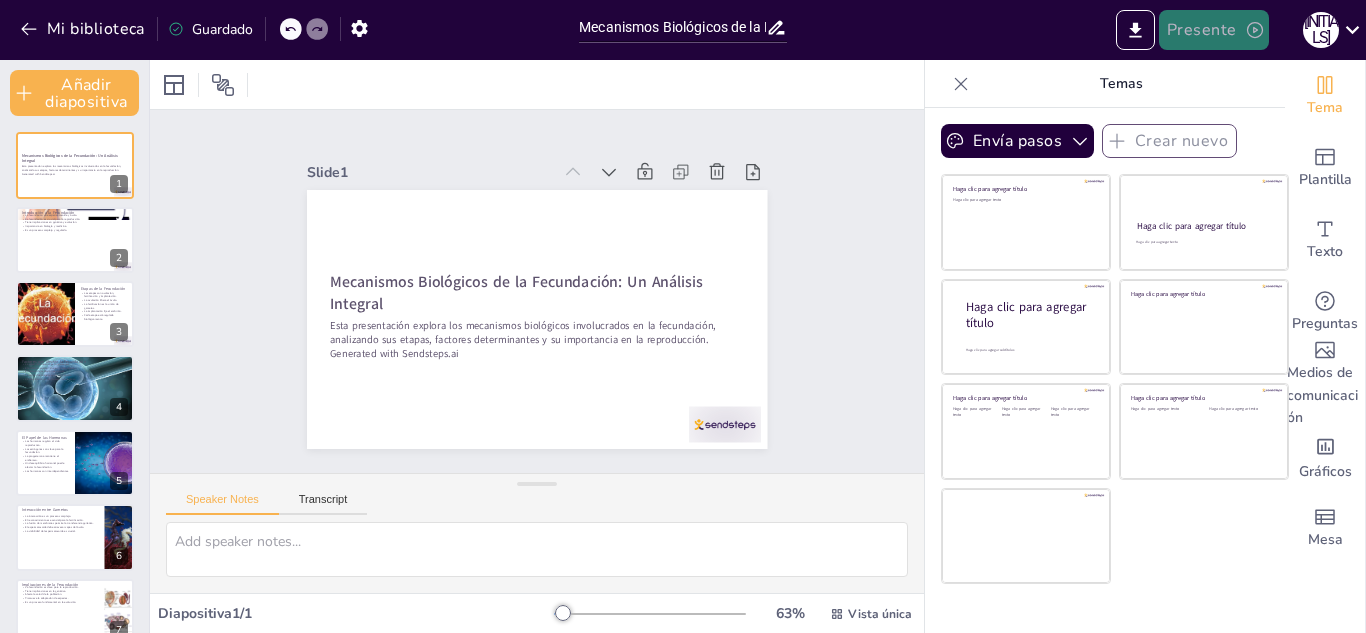 checkbox on "true" 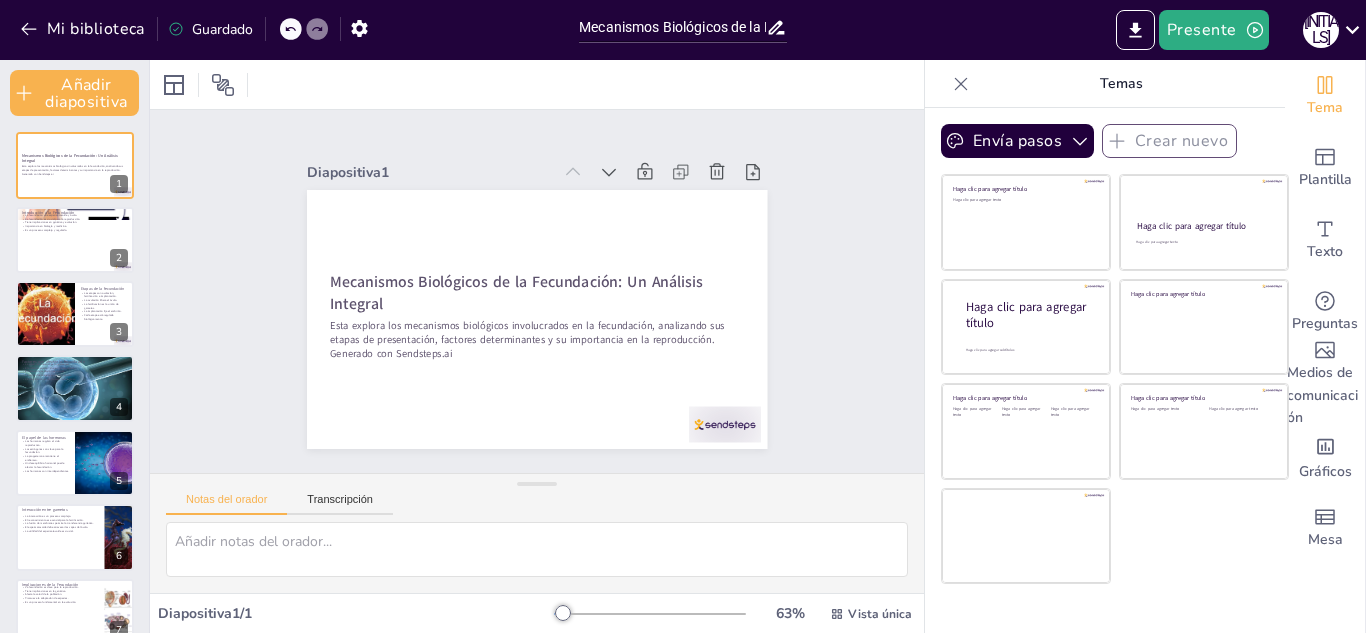 click 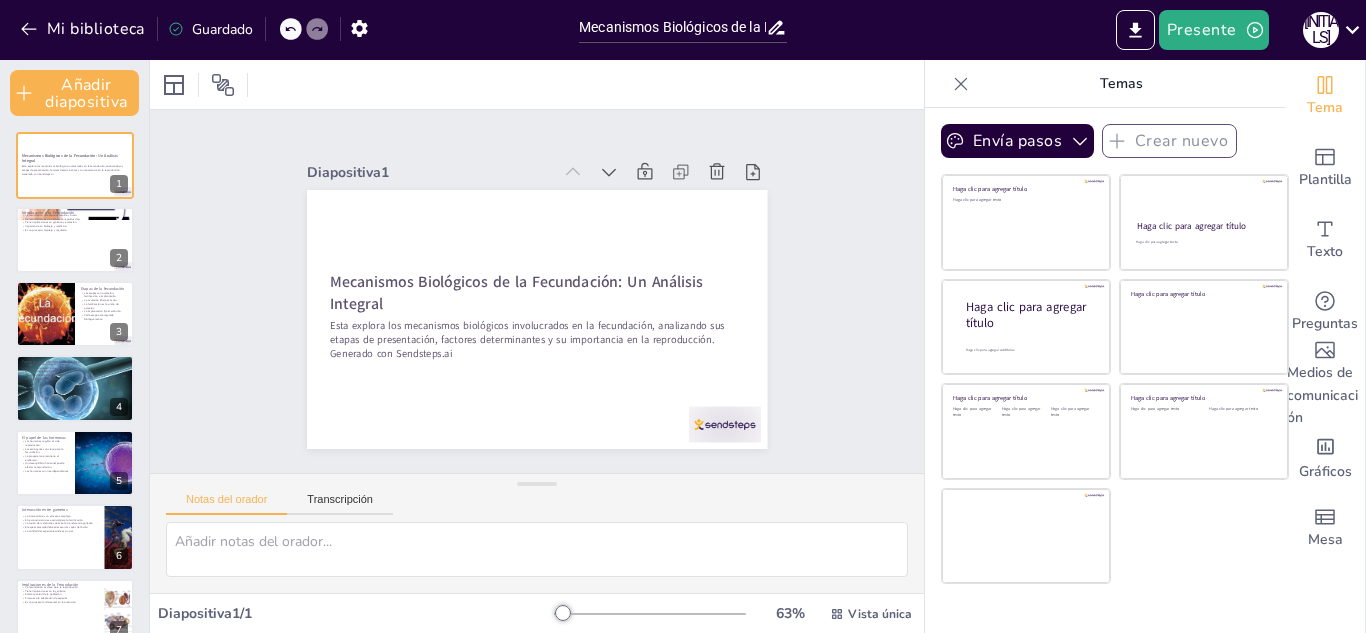 checkbox on "true" 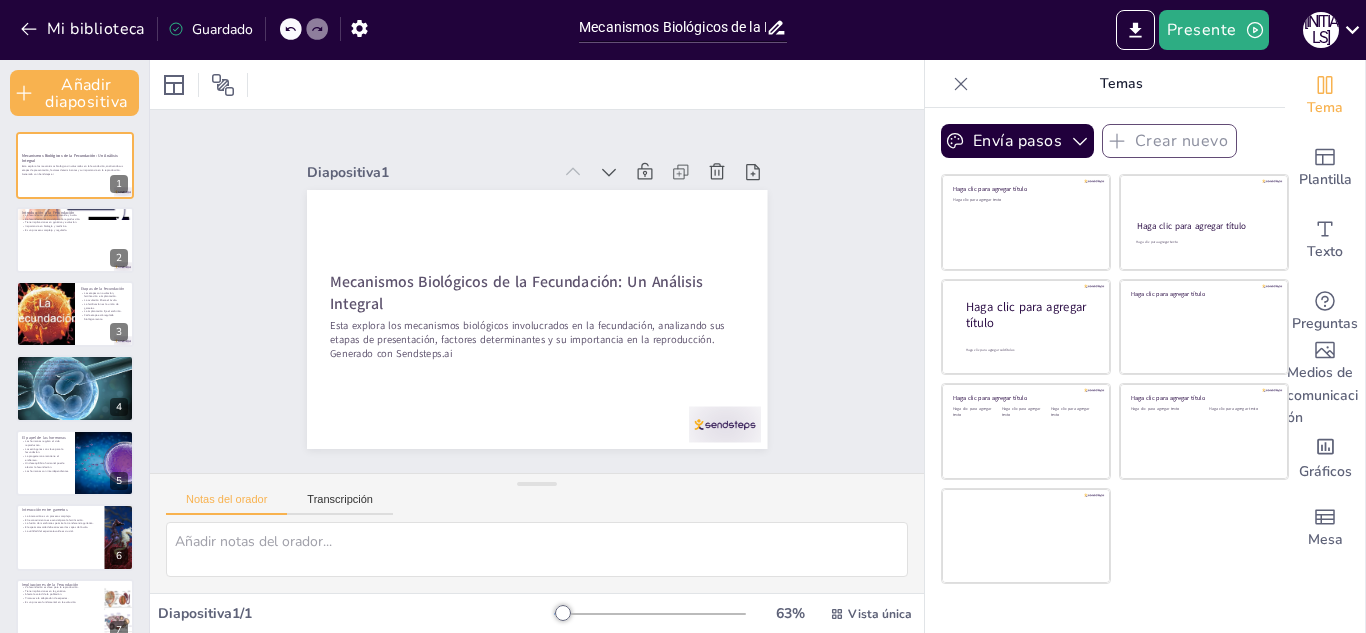 checkbox on "true" 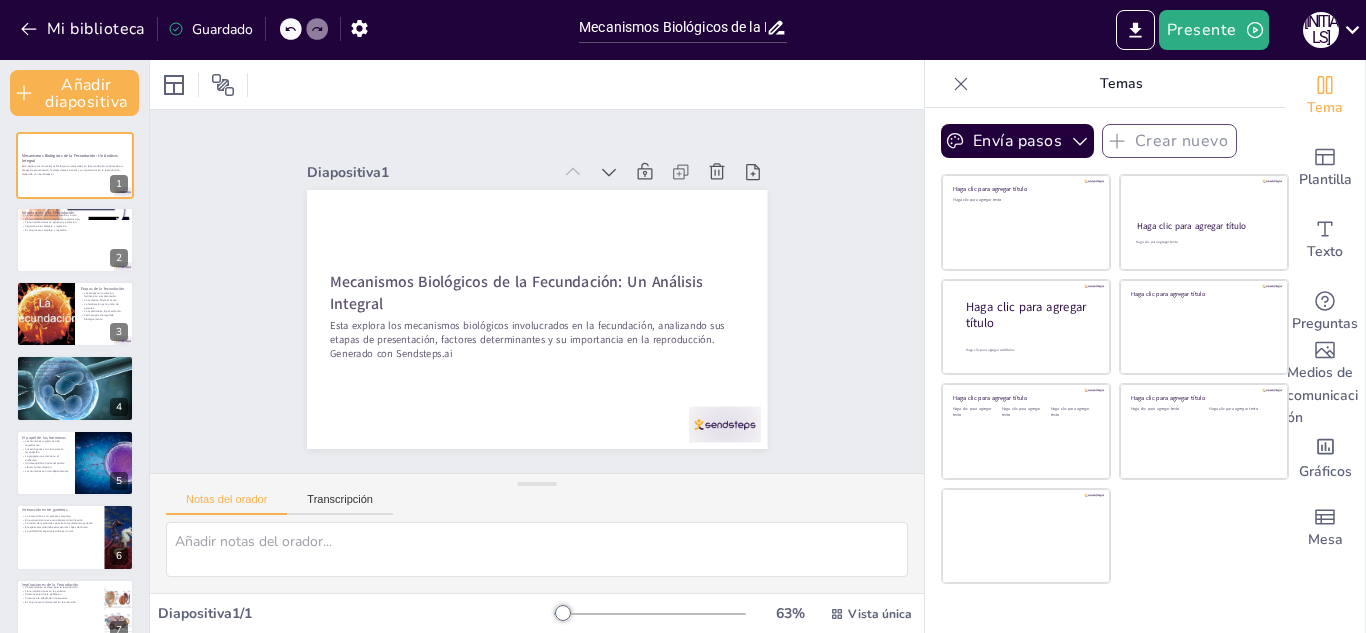 checkbox on "true" 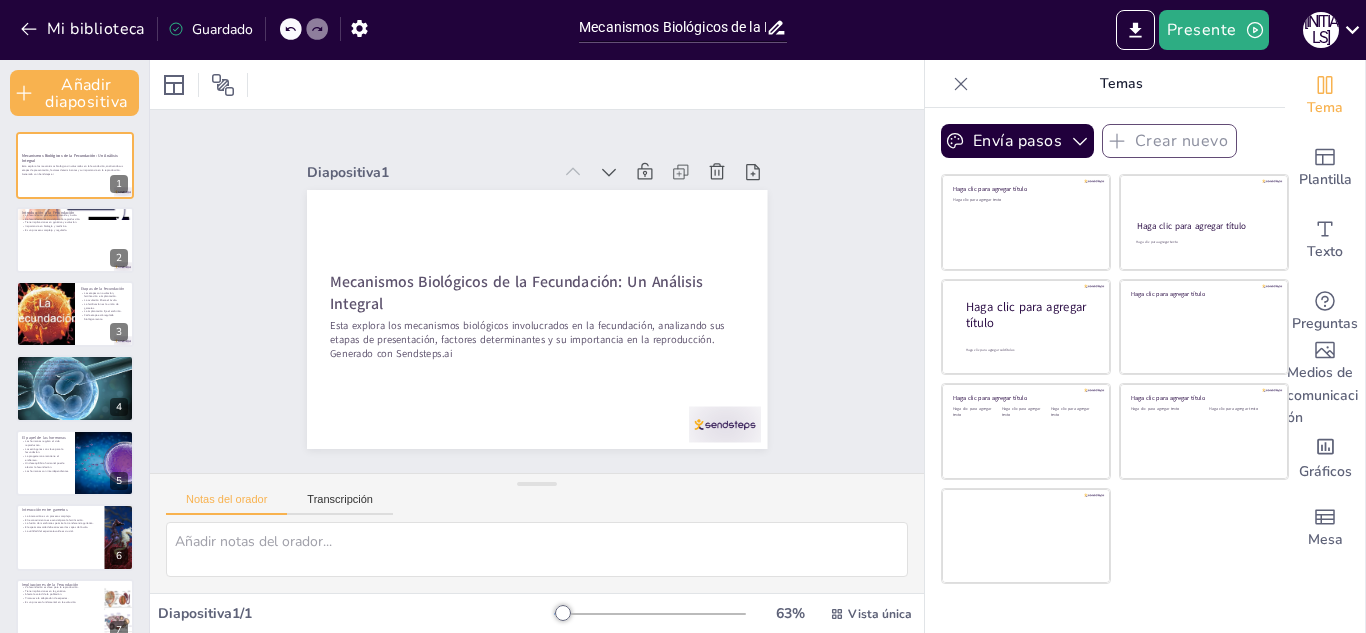 checkbox on "true" 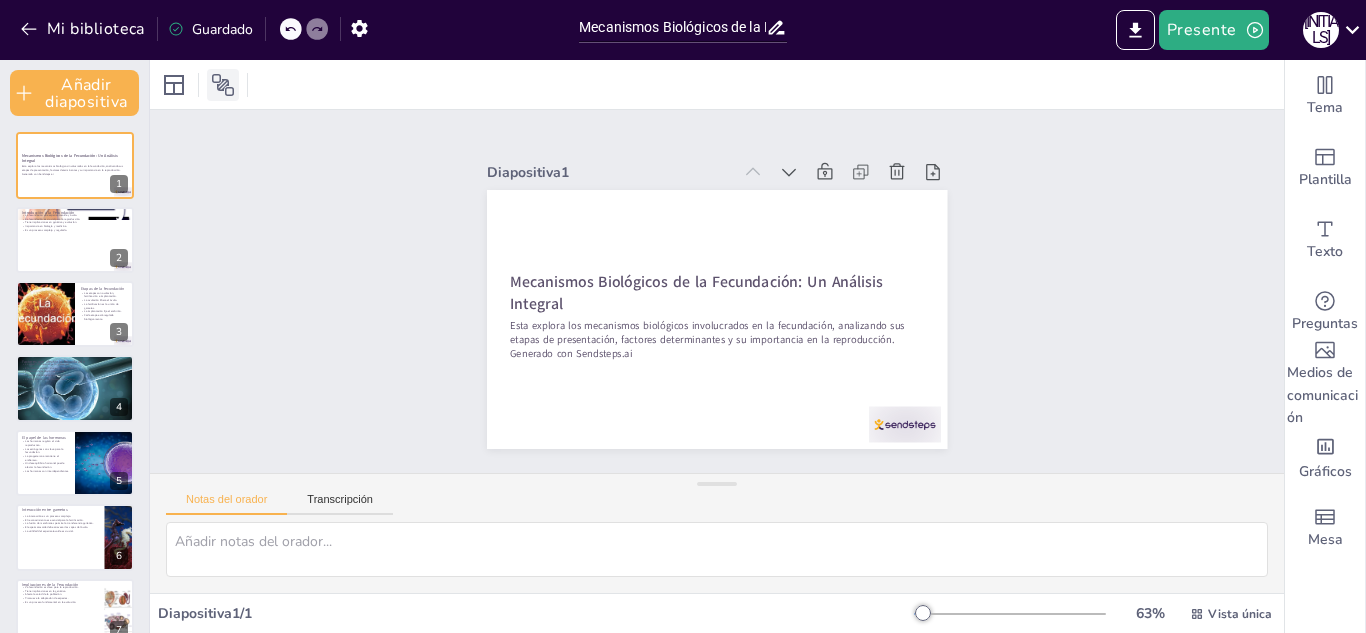 click 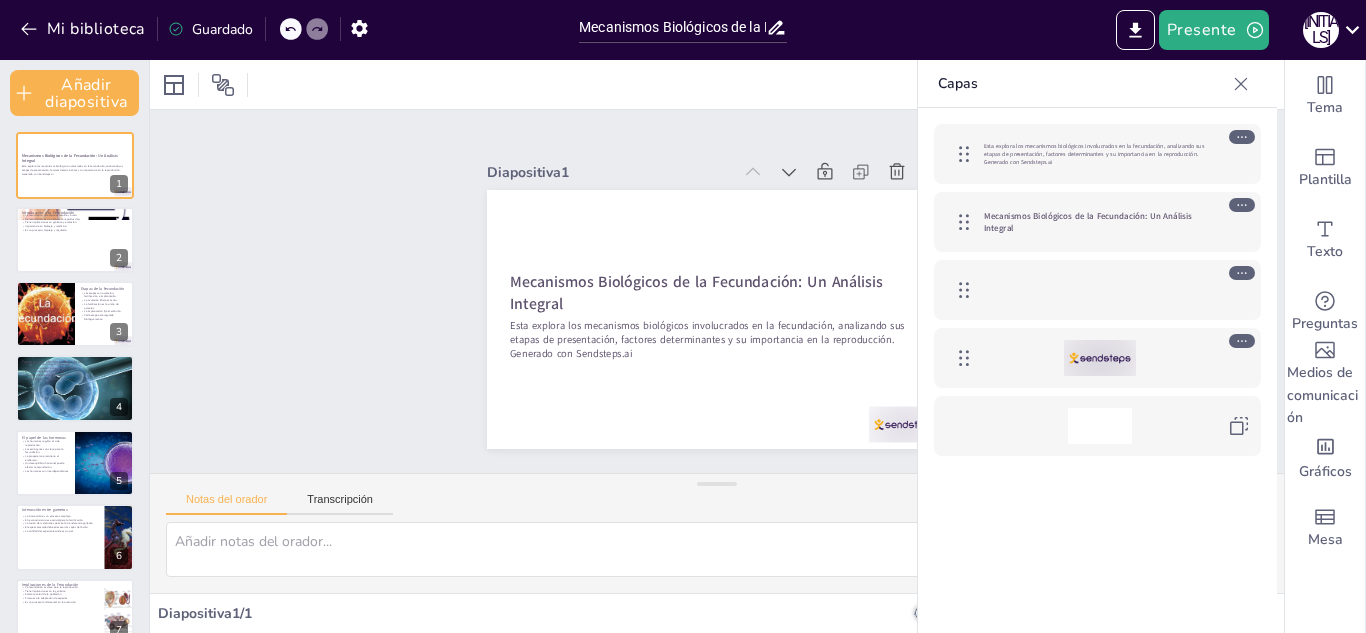click 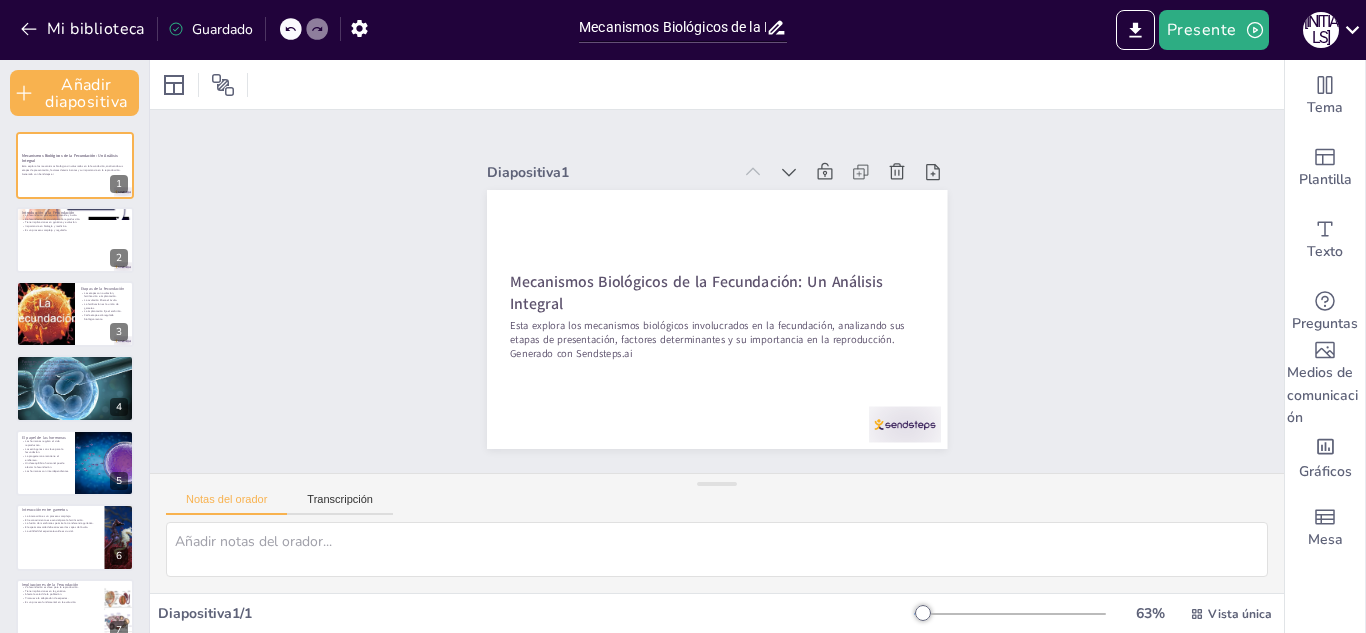 checkbox on "true" 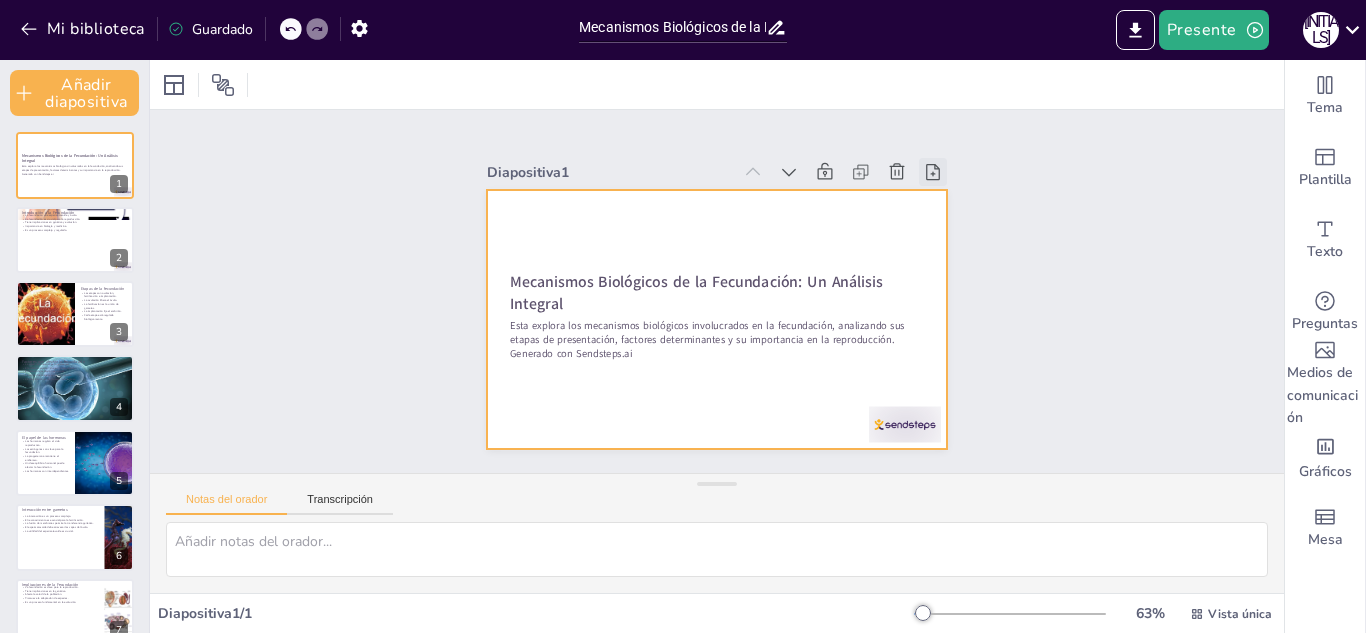 checkbox on "true" 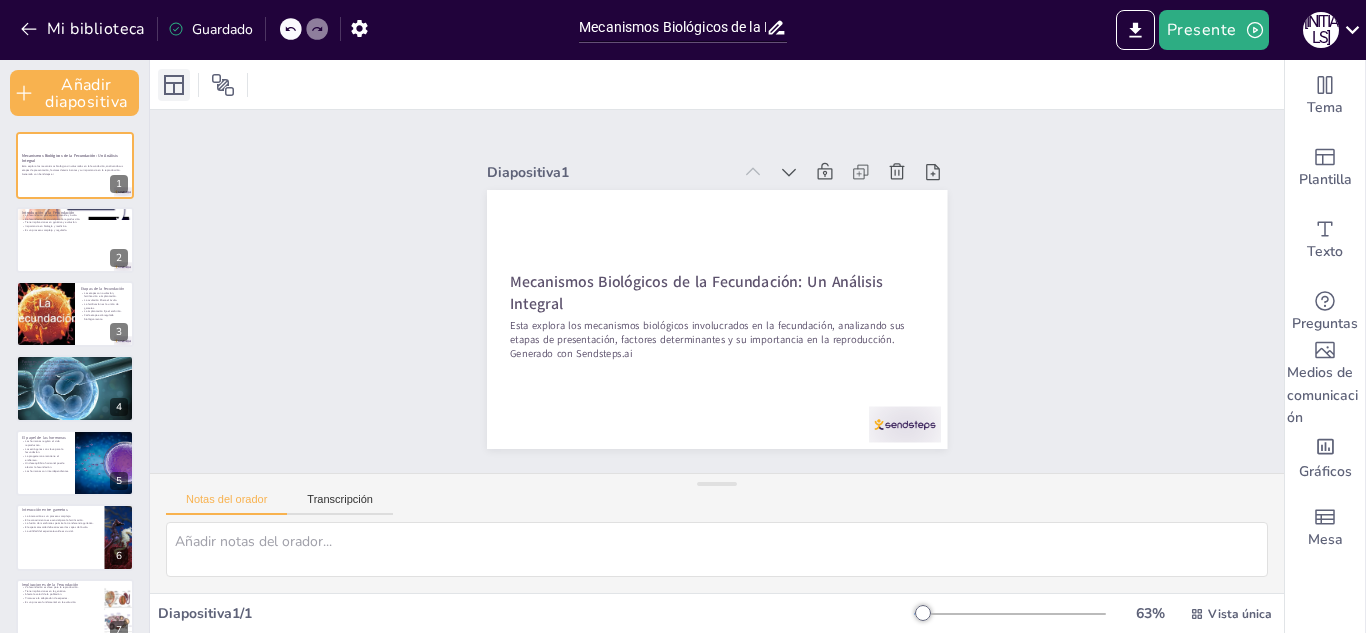 click 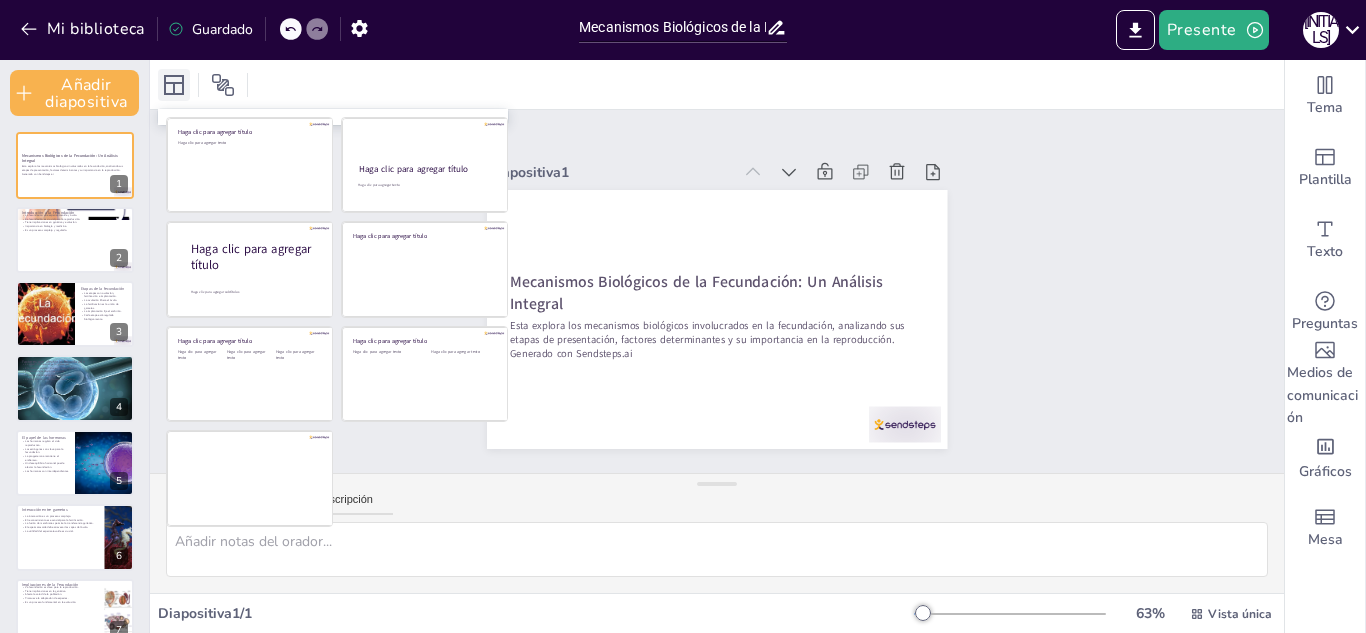 click 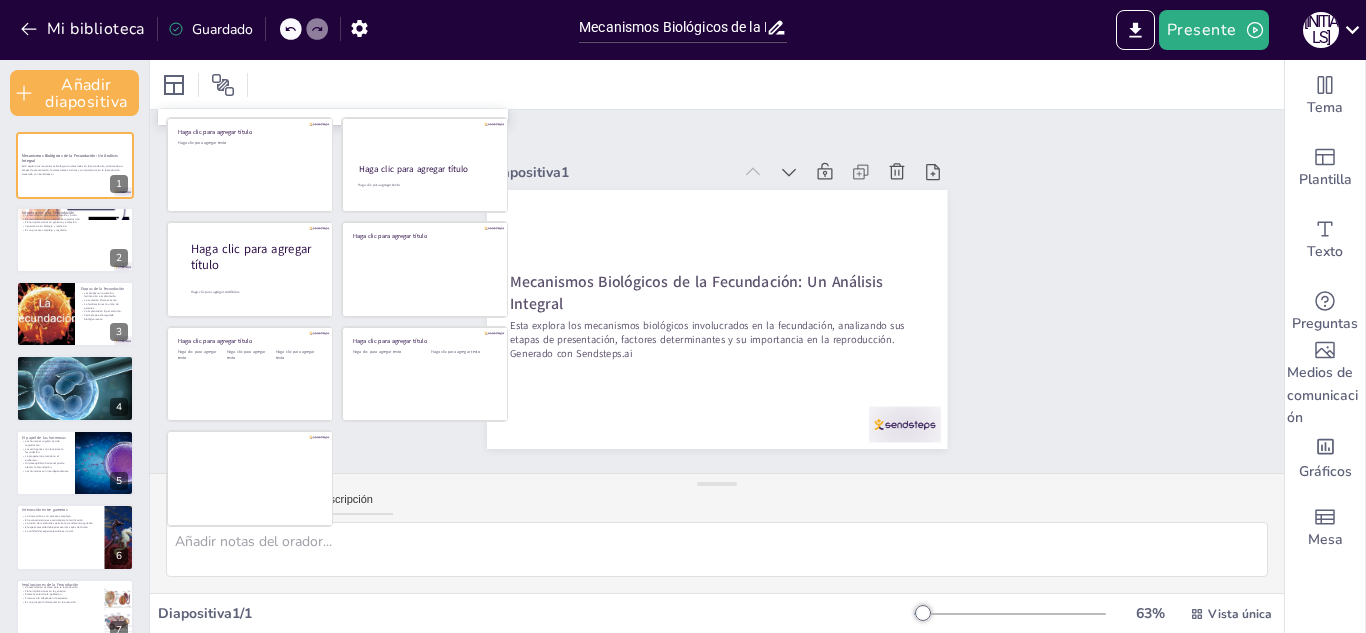 checkbox on "true" 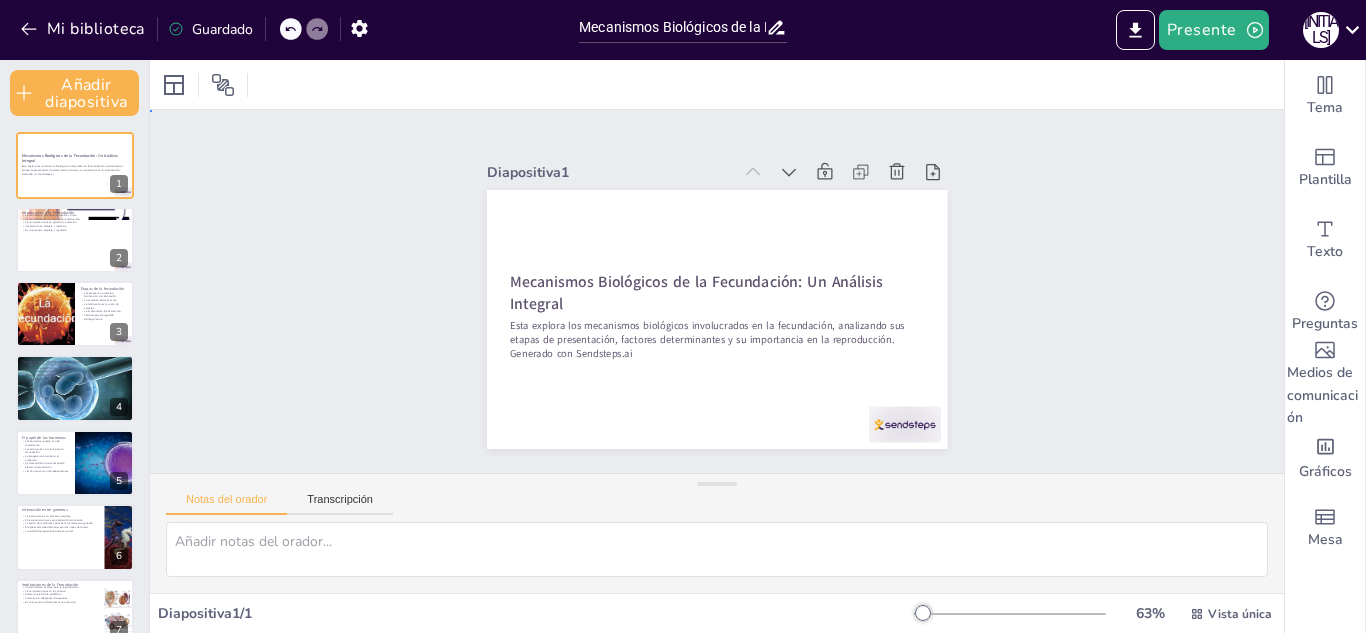 click on "Diapositiva  1 Mecanismos Biológicos de la Fecundación: Un Análisis Integral Esta explora los mecanismos biológicos involucrados en la fecundación, analizando sus etapas de presentación, factores determinantes y su importancia en la reproducción. Generado con Sendsteps.ai Diapositiva  2 Introducción a la Fecundación La fecundación une espermatozoide y óvulo. La fecundación es crucial para la reproducción. Tiene implicaciones en genética y evolución. Importancia en biología y medicina. Es un proceso complejo y regulado. Diapositiva  3 Etapas de la fecundación Las etapas son ovulación, fertilización e implantación. La ovulación libera el óvulo. La fertilización es la unión de gametos. La implantación fija el embrión. Cada etapa está regulada biológicamente. Diapositiva  4 Factores que afectan la fecundación La salud reproductiva es fundamental. El ambiente puede influir en la fecundación. El tiempo de ovulación es crucial. La calidad del esperma y óvulo importa. Diapositiva  5 6" at bounding box center (717, 291) 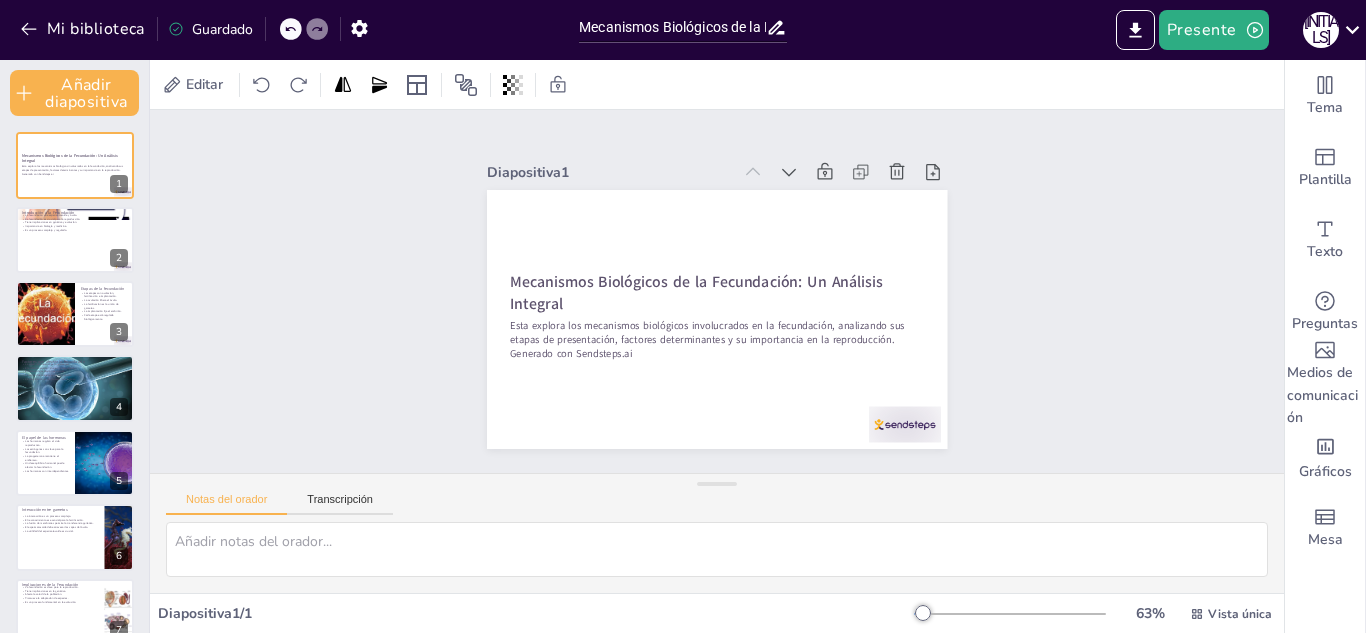 checkbox on "true" 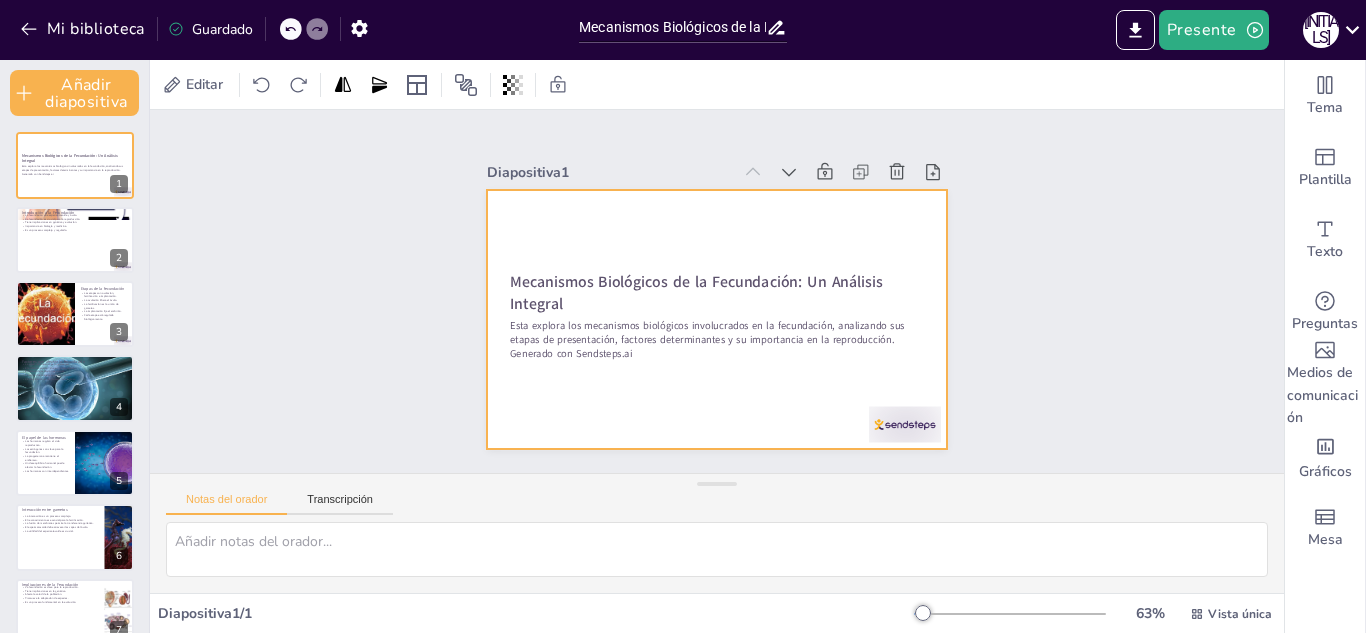 checkbox on "true" 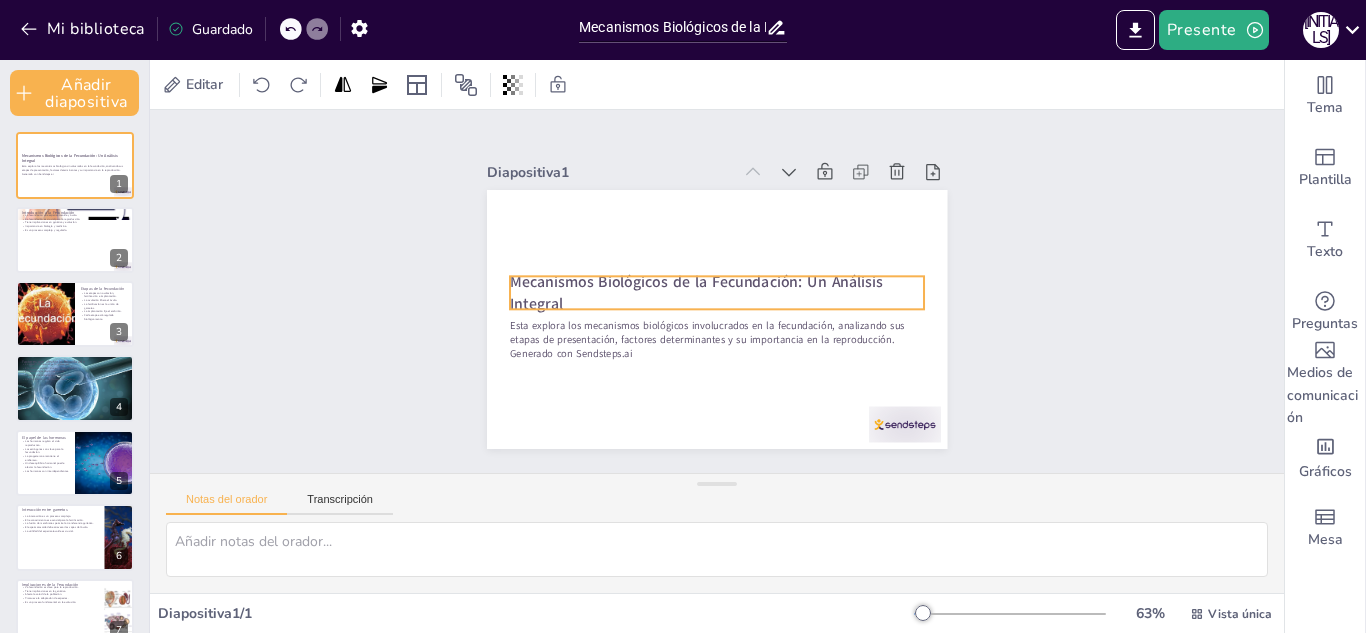 checkbox on "true" 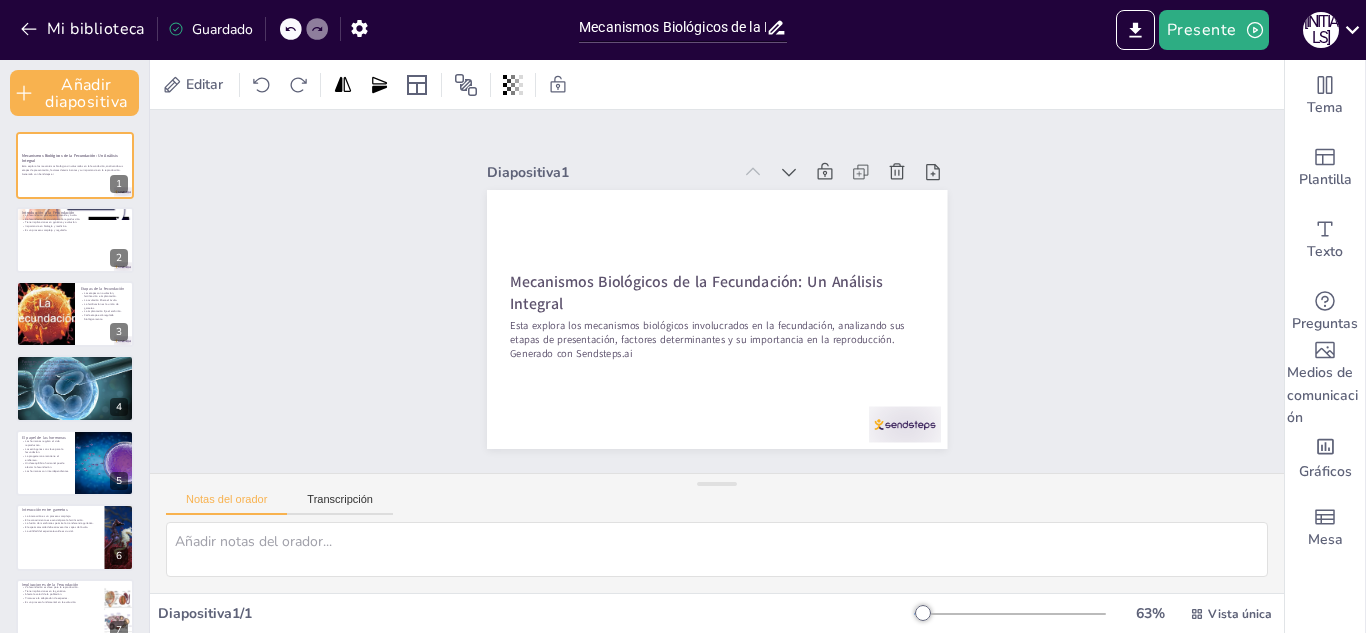 checkbox on "true" 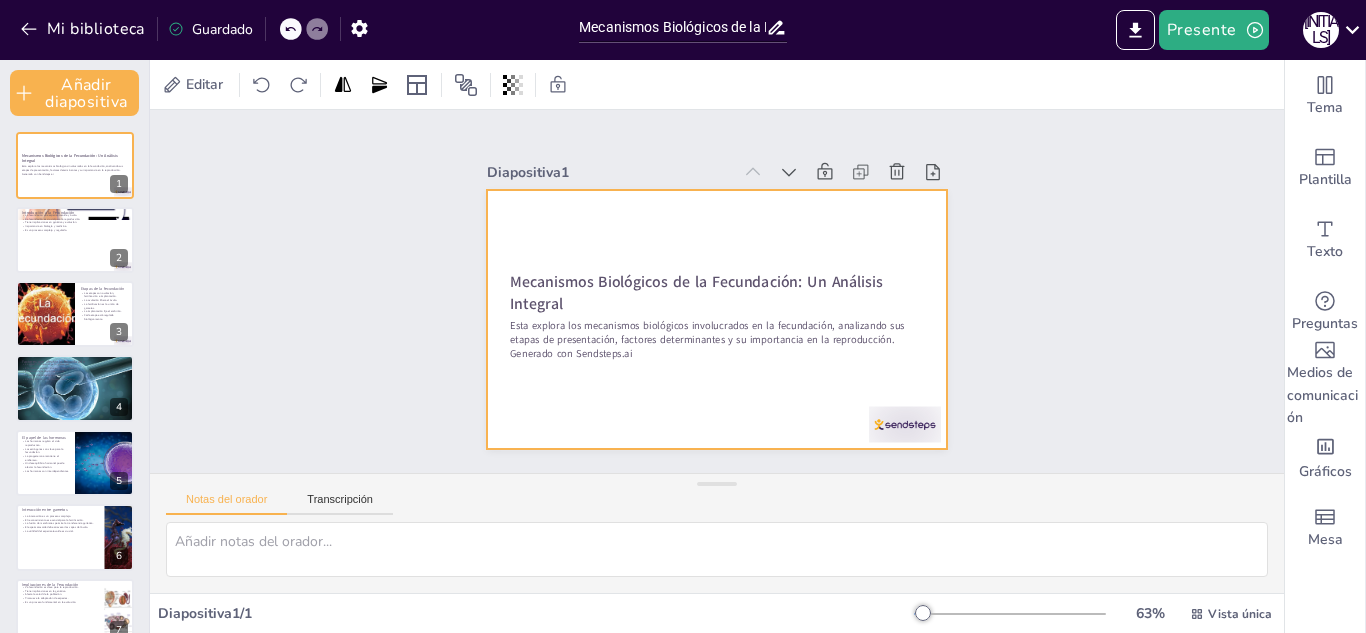 checkbox on "true" 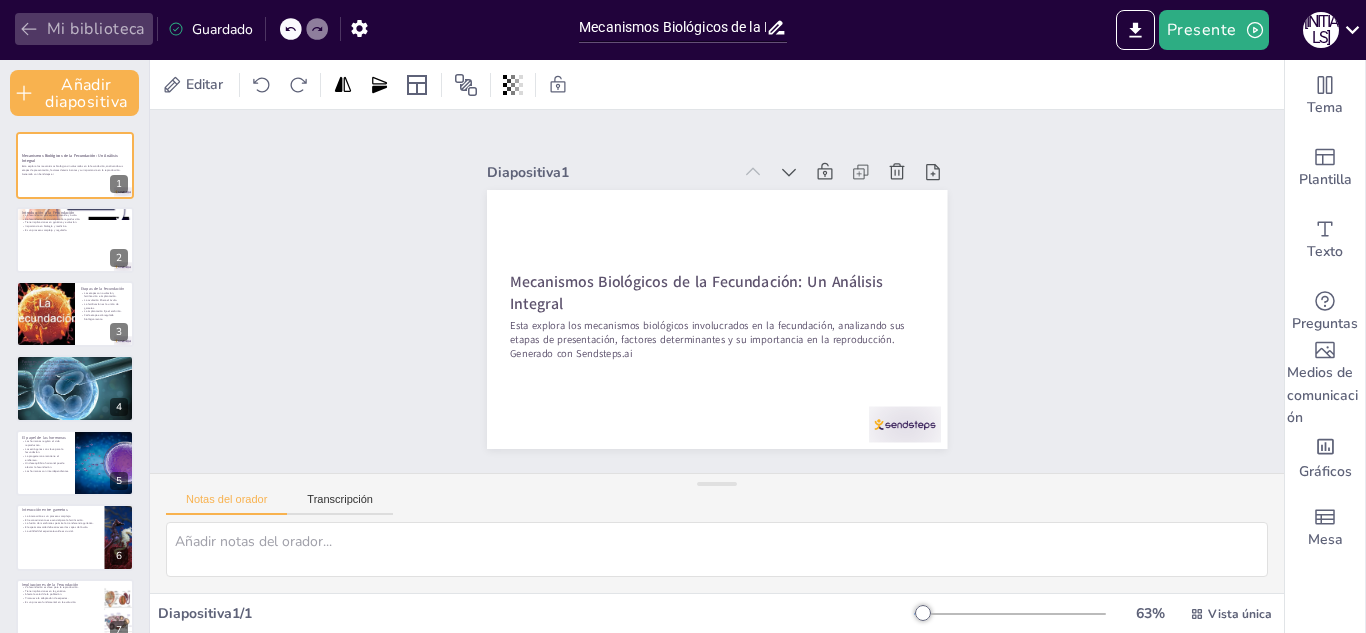 click 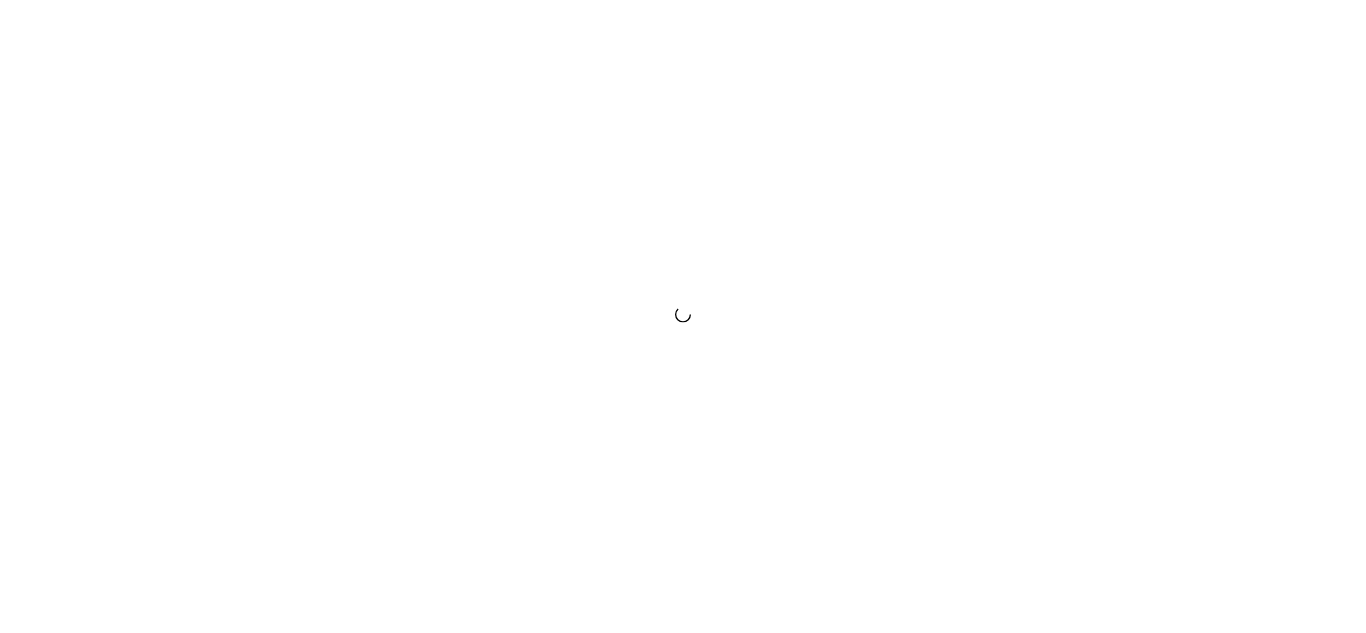 scroll, scrollTop: 0, scrollLeft: 0, axis: both 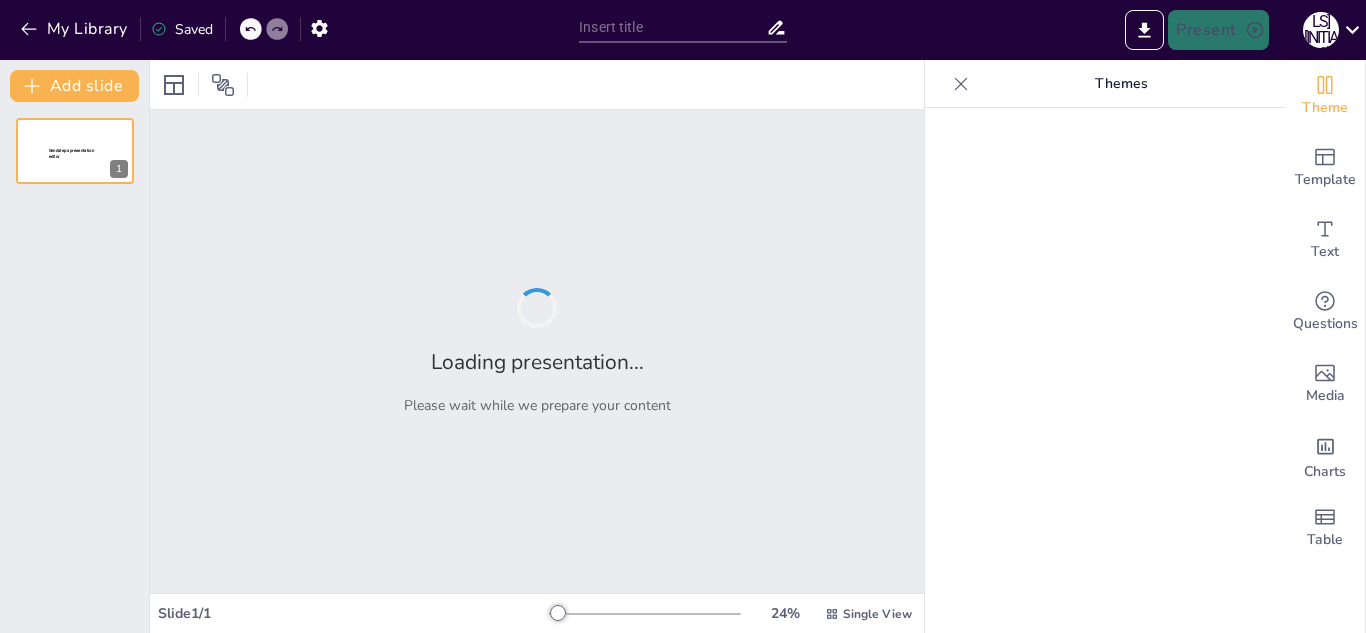 type on "Mecanismos Biológicos de la Fecundación: Un Análisis Integral" 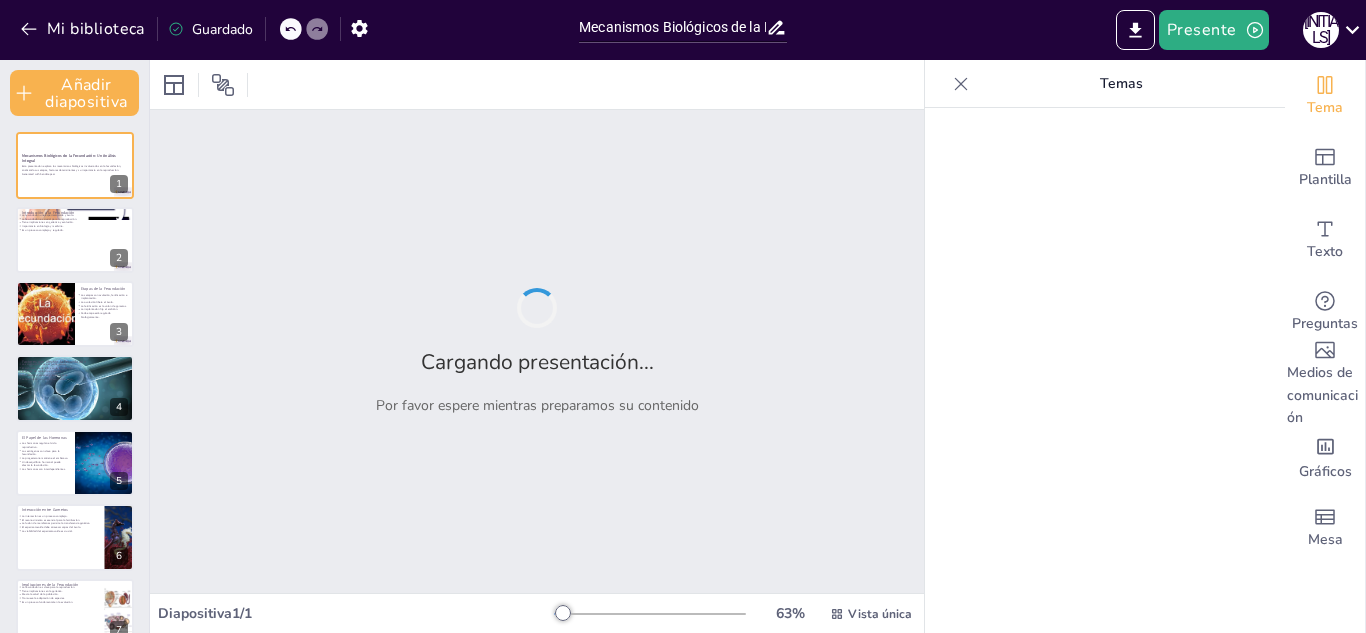checkbox on "true" 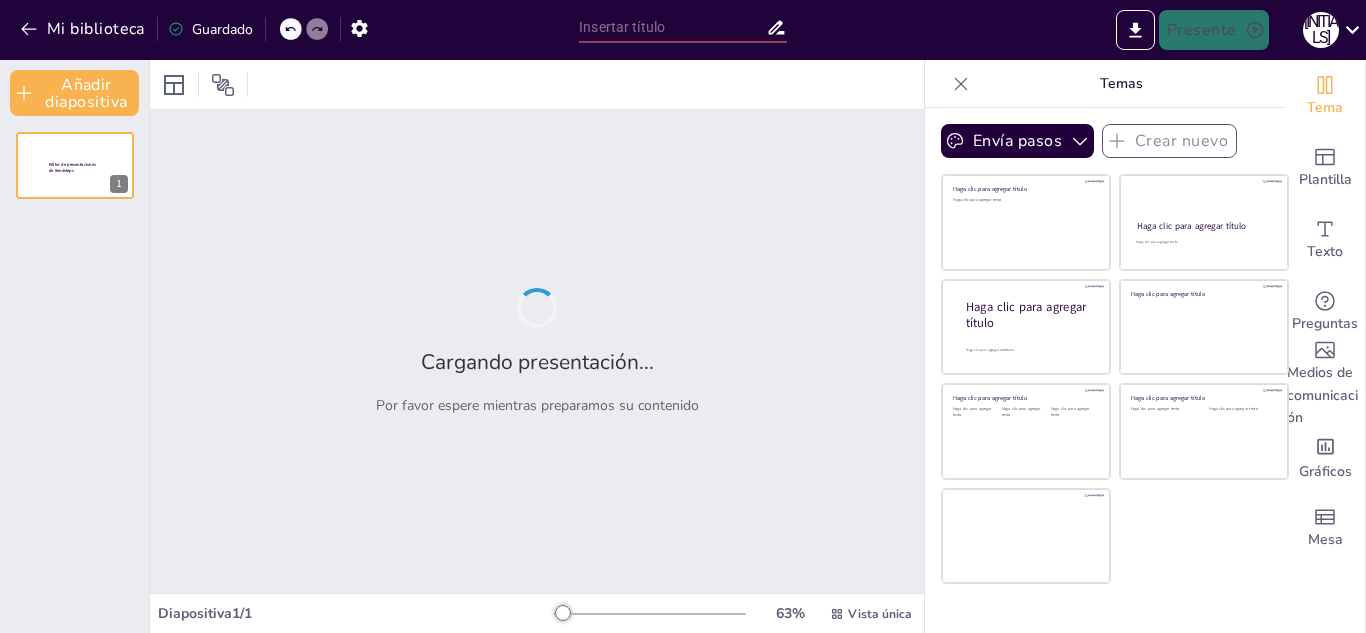 type on "Mecanismos Biológicos de la Fecundación: Un Análisis Integral" 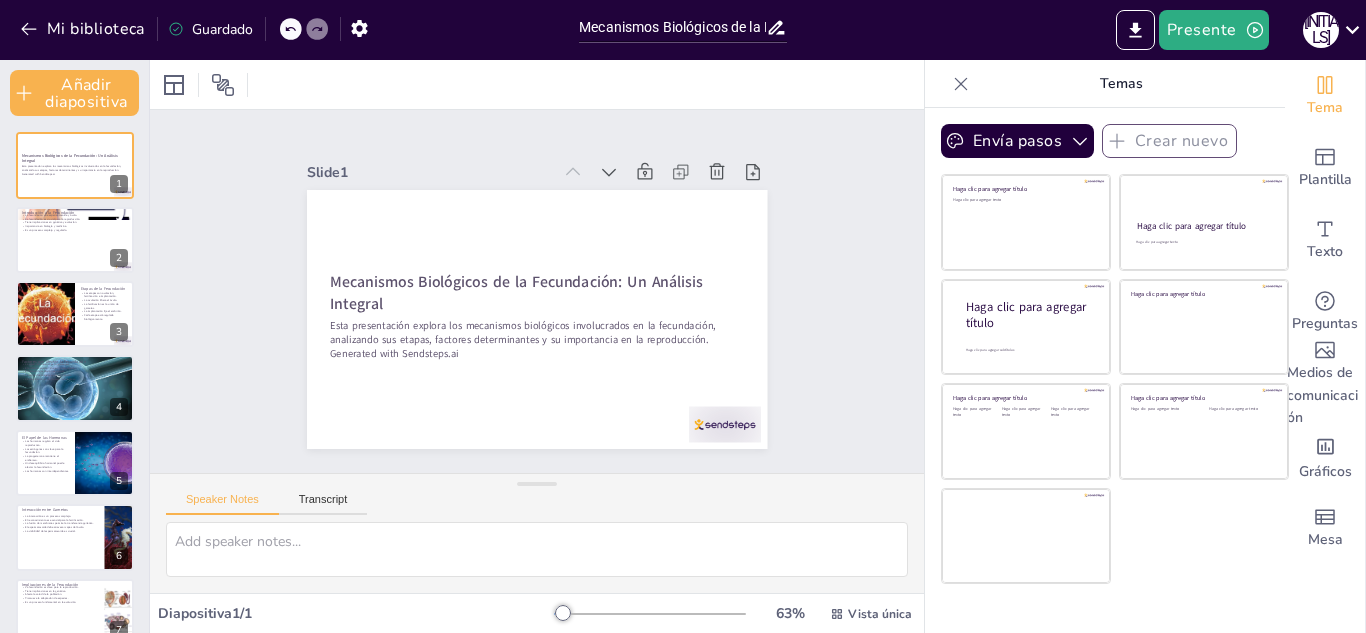checkbox on "true" 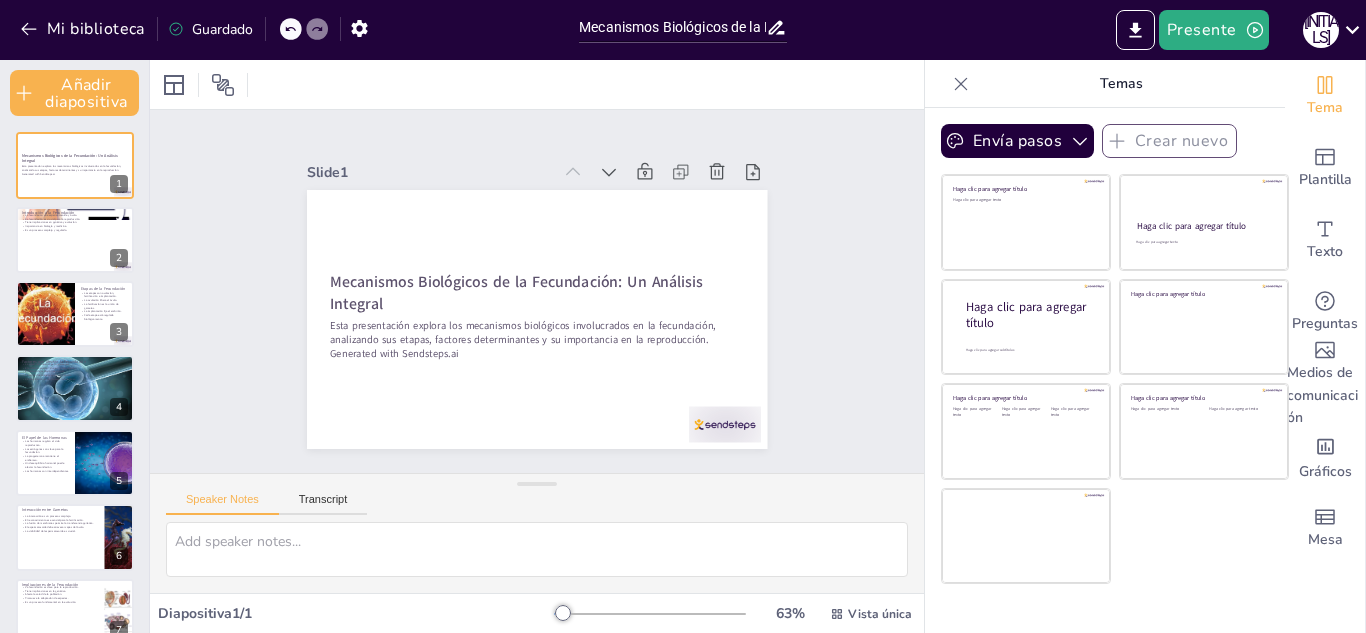 checkbox on "true" 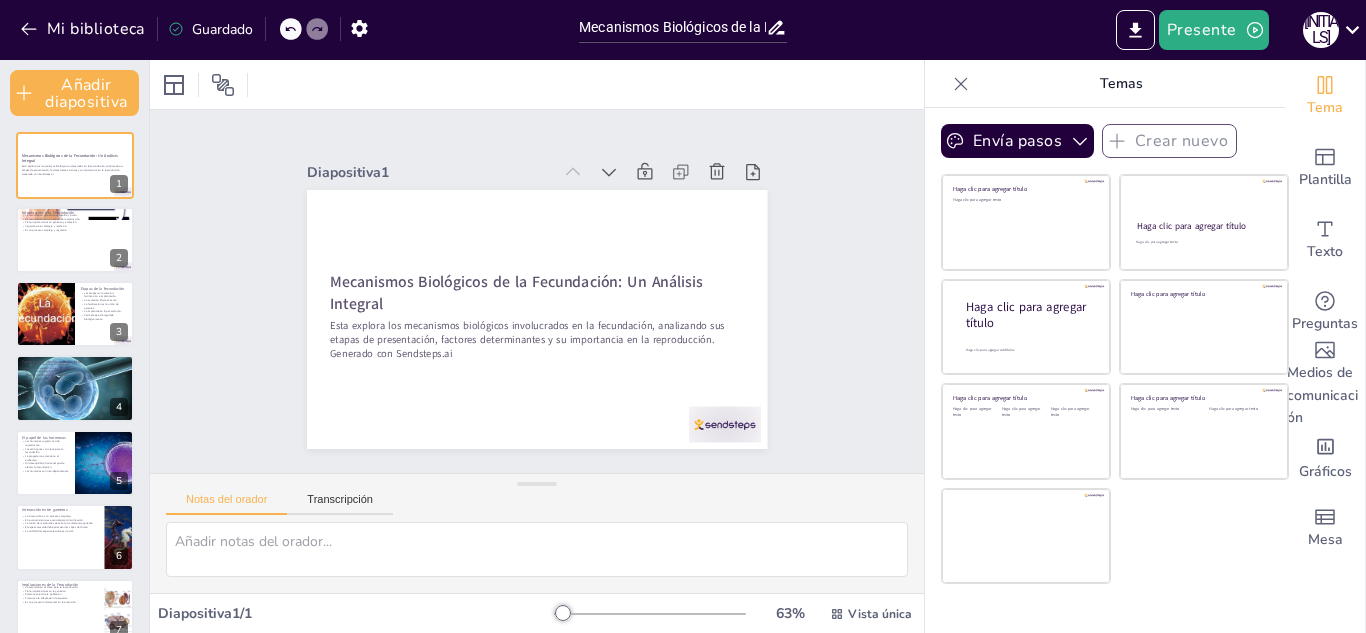 checkbox on "true" 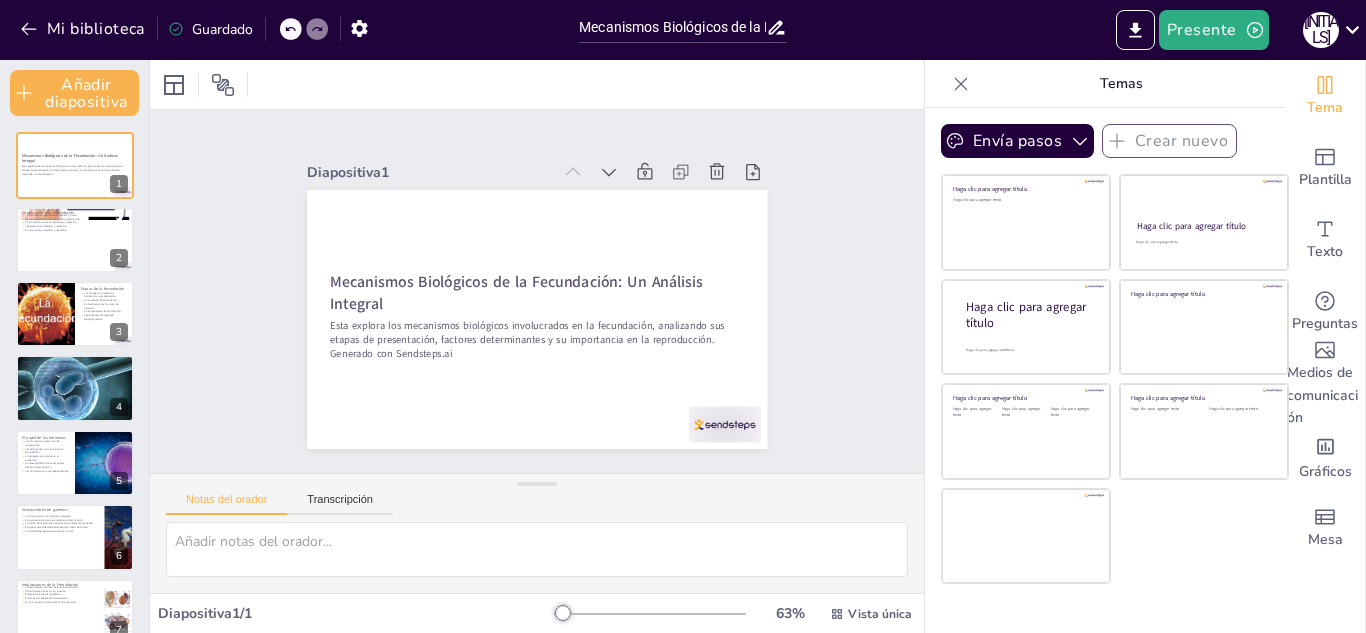 checkbox on "true" 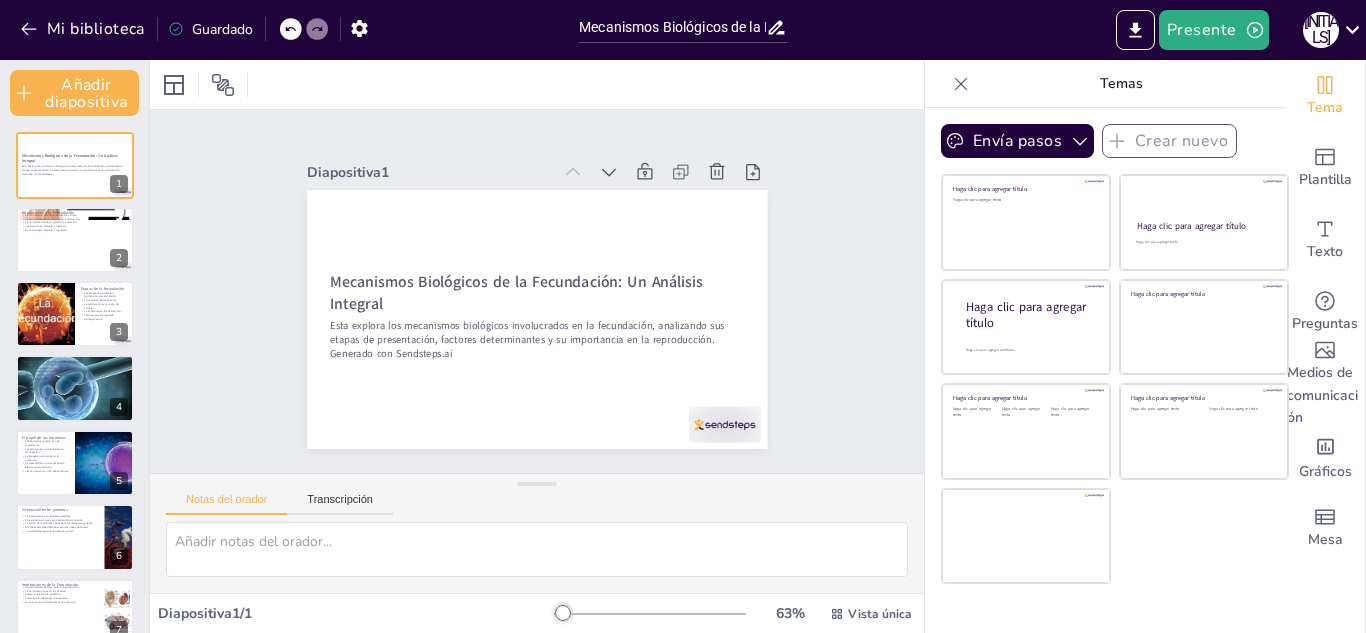 checkbox on "true" 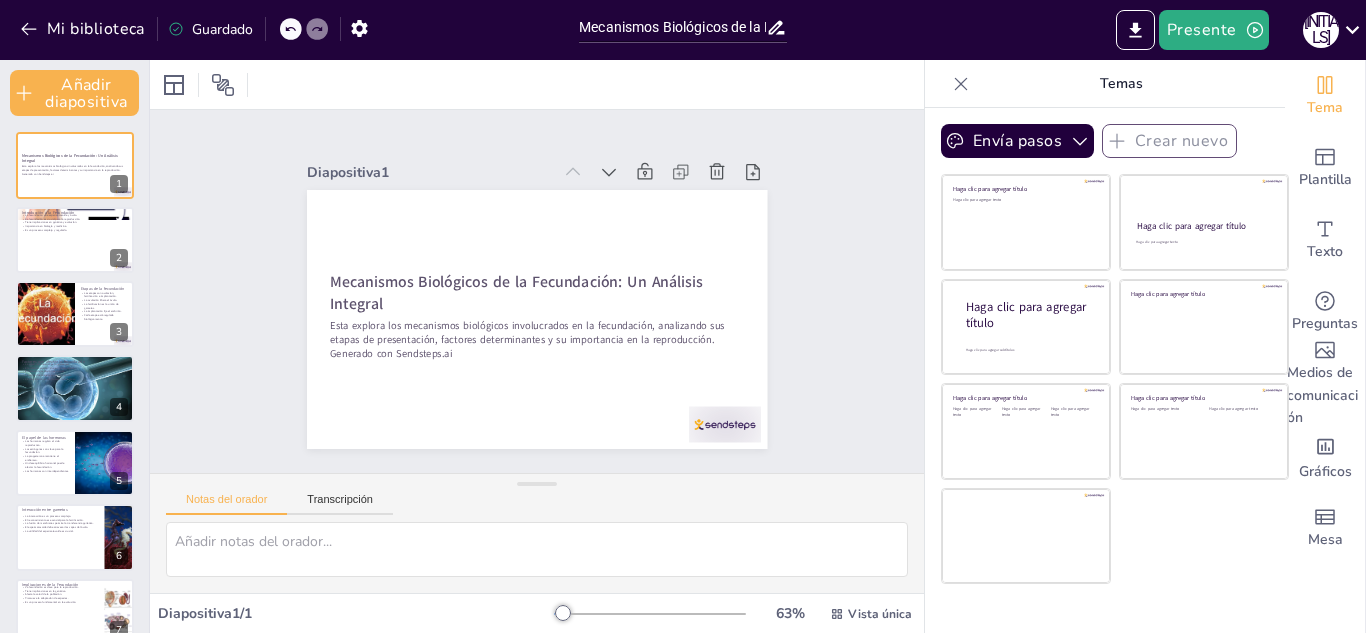 checkbox on "true" 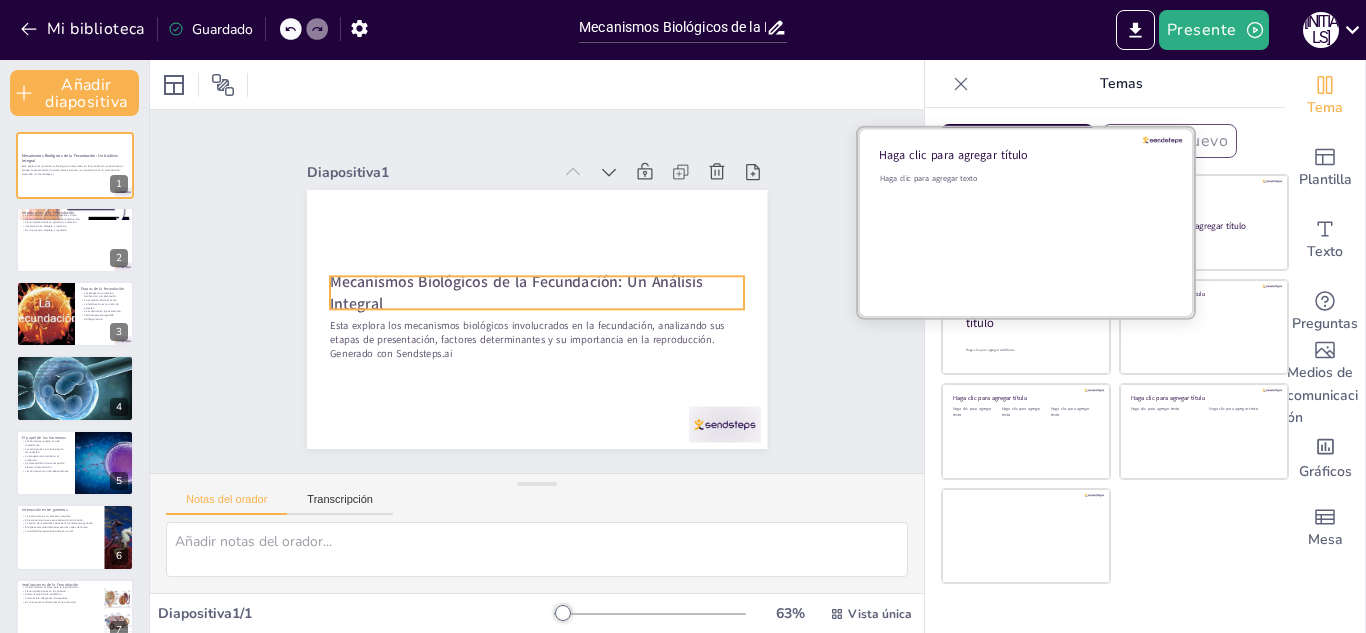checkbox on "true" 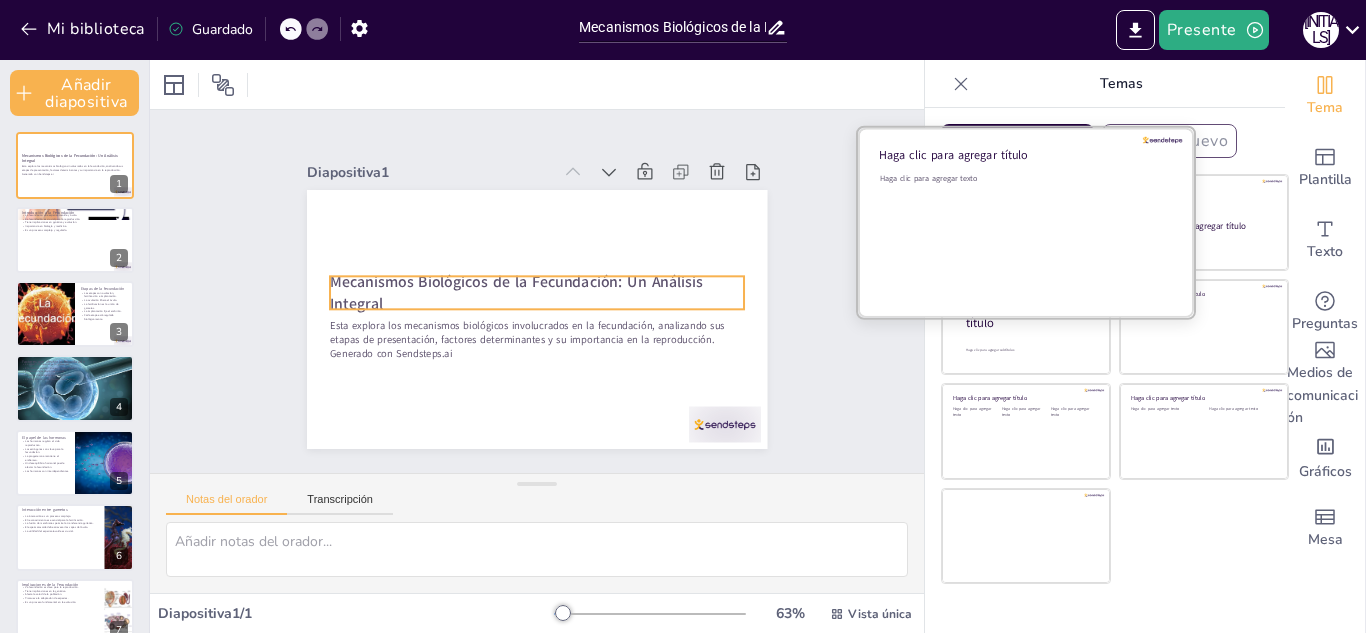 checkbox on "true" 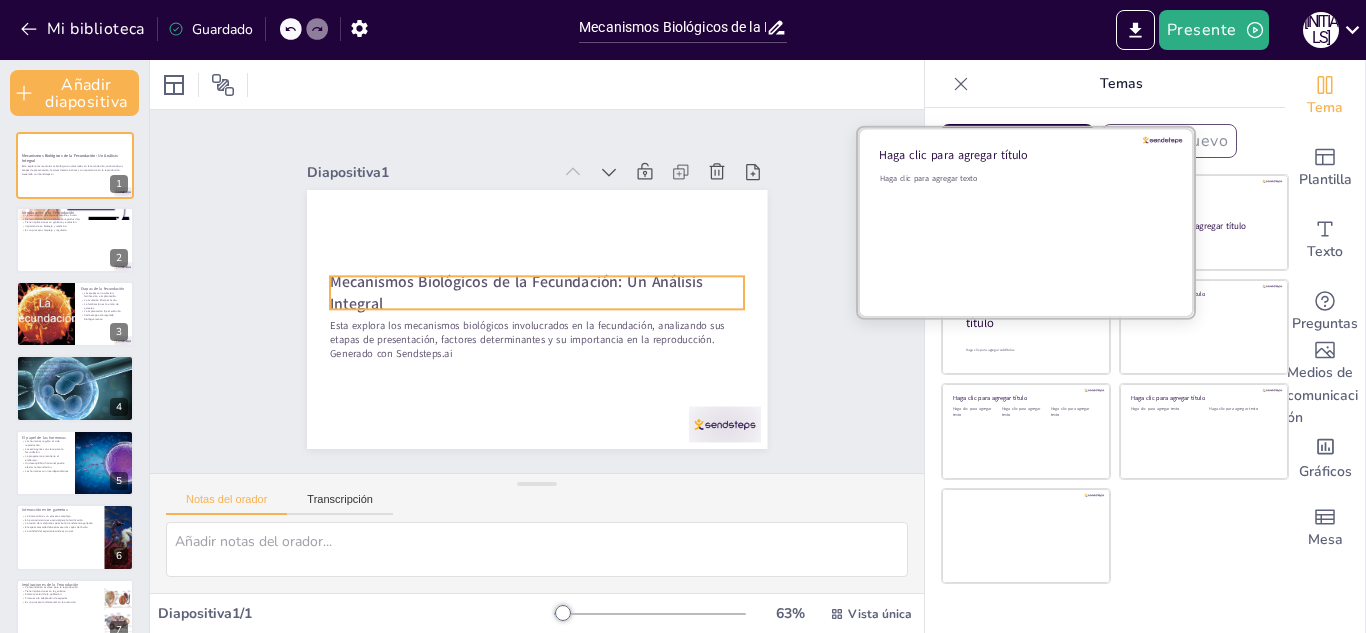 checkbox on "true" 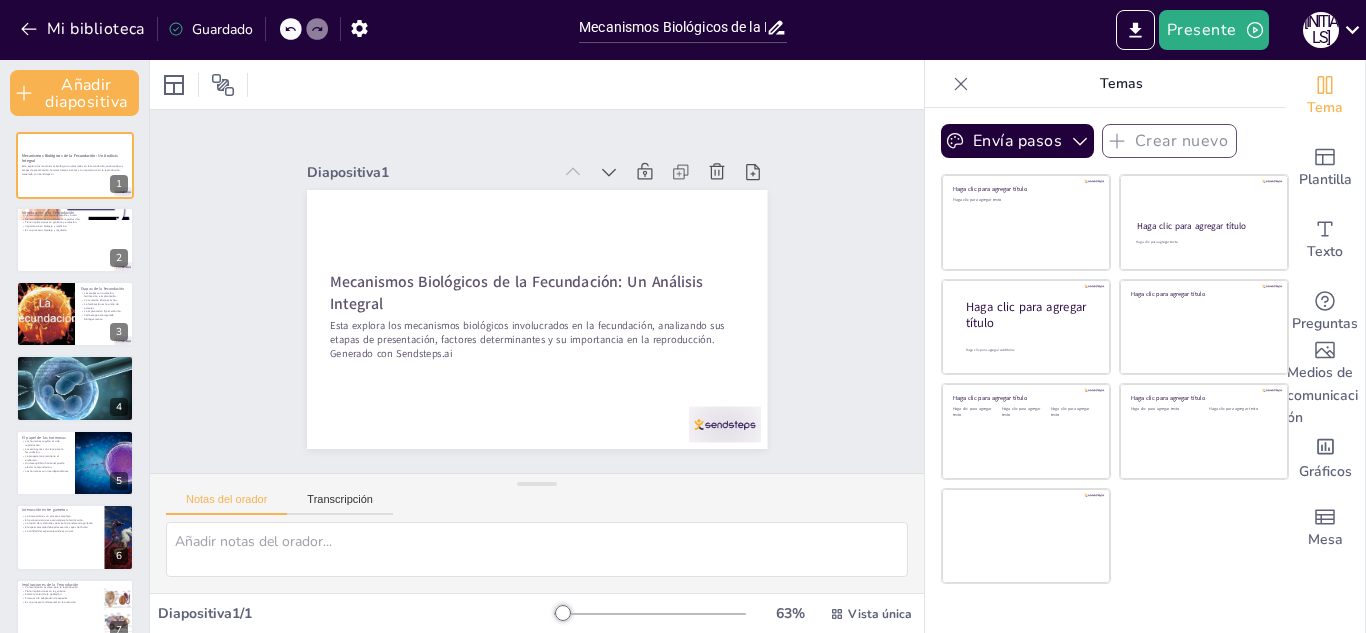 checkbox on "true" 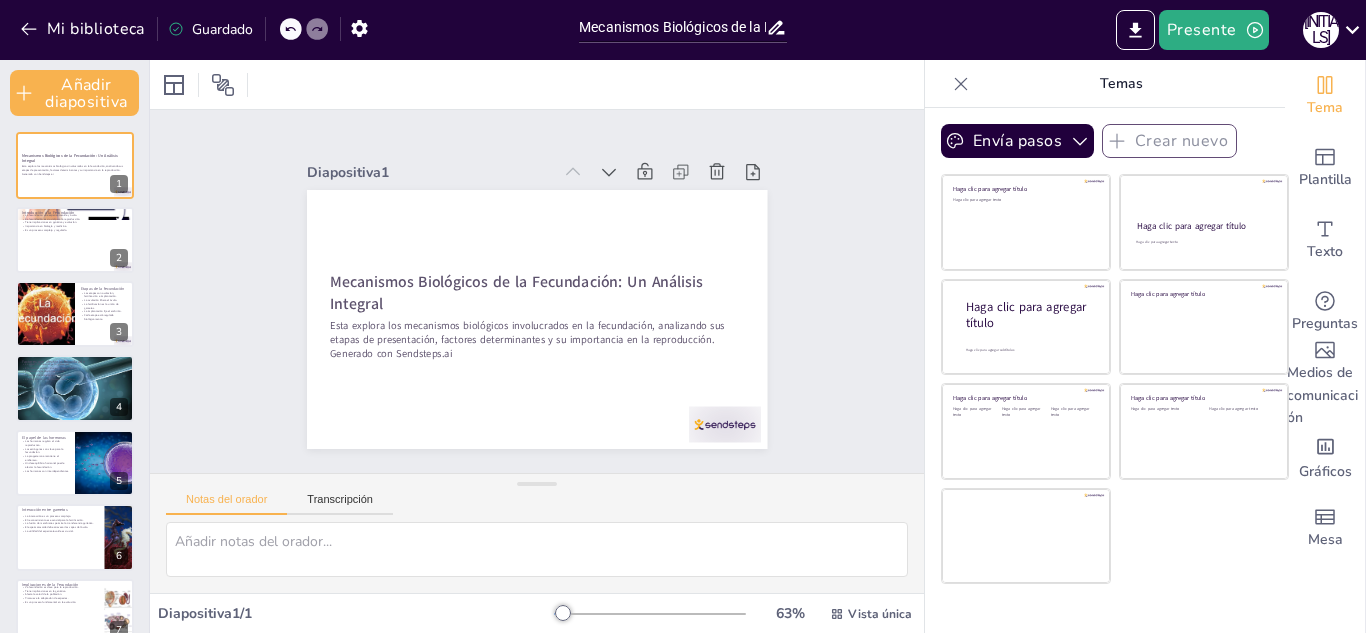 checkbox on "true" 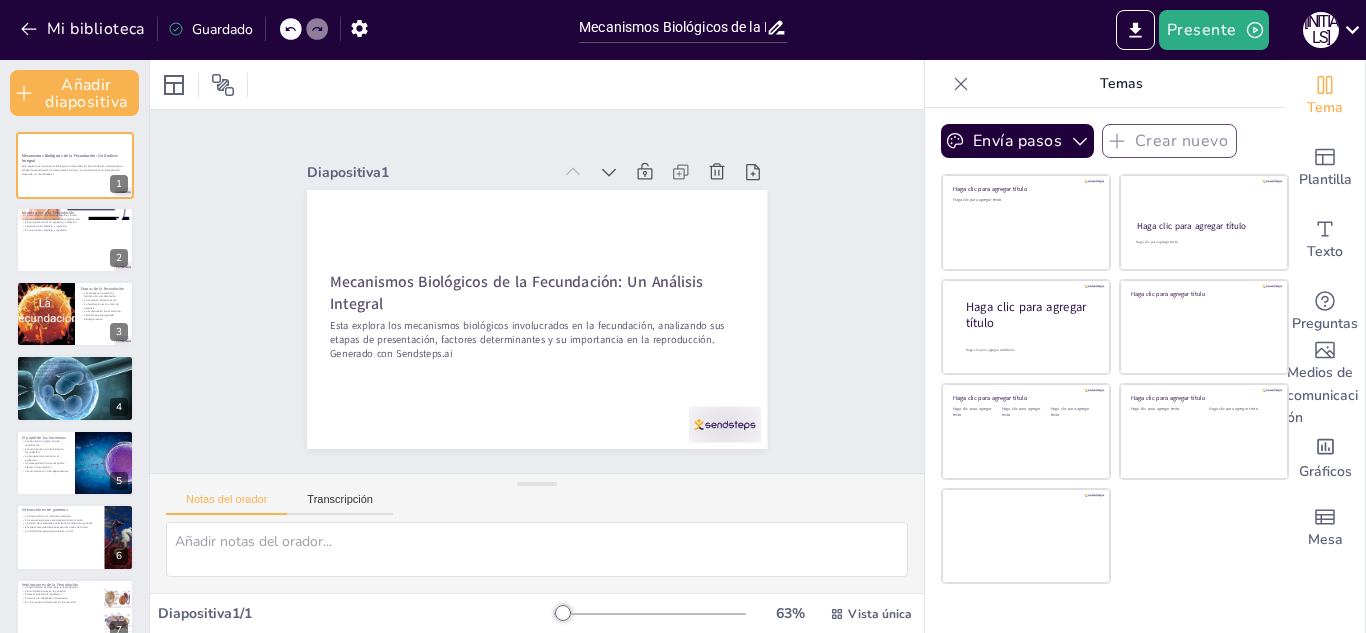 checkbox on "true" 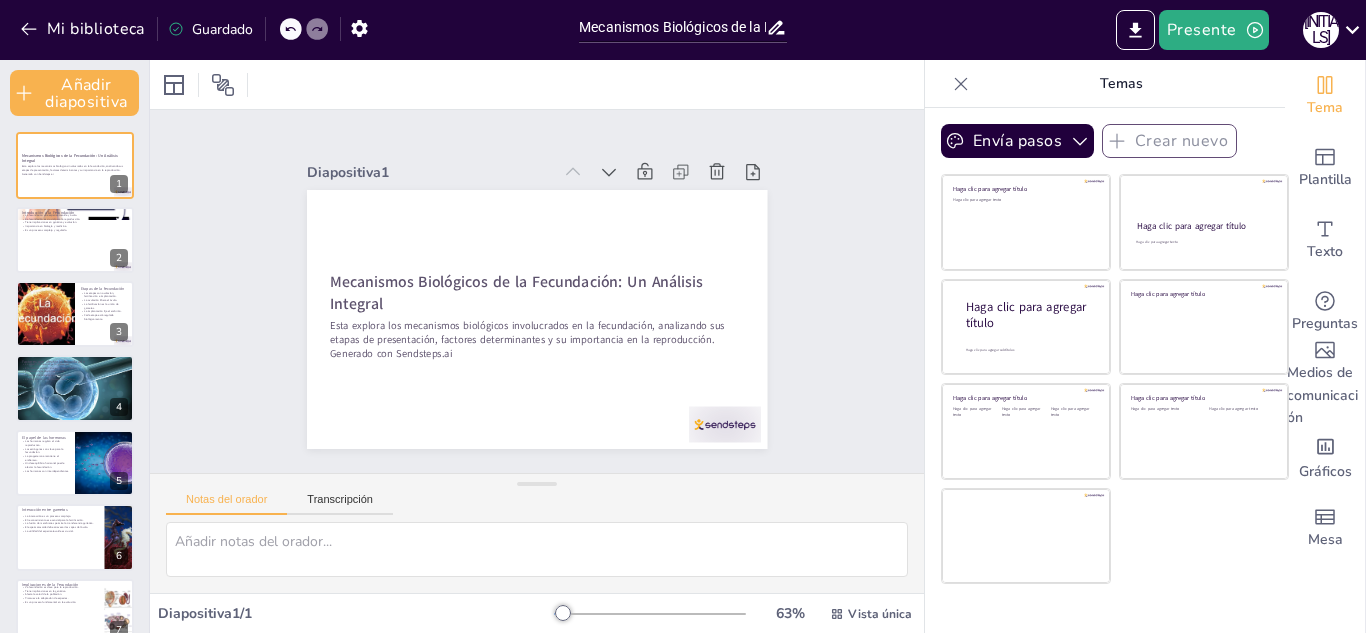 checkbox on "true" 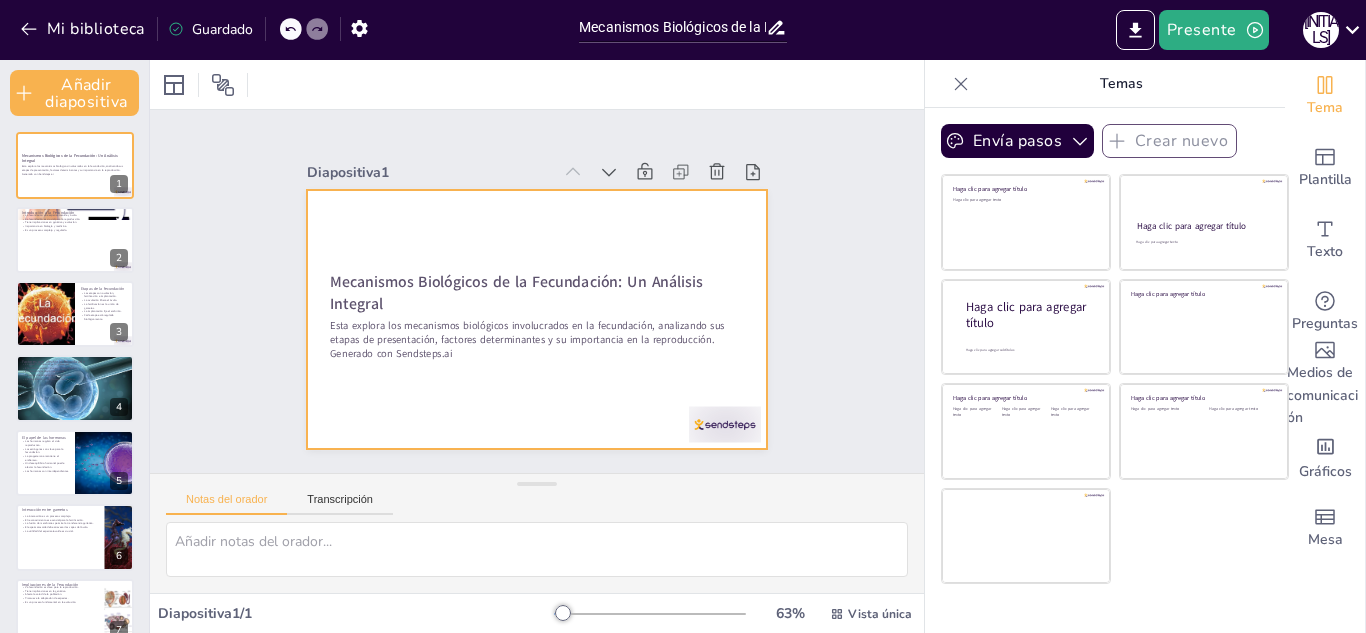 checkbox on "true" 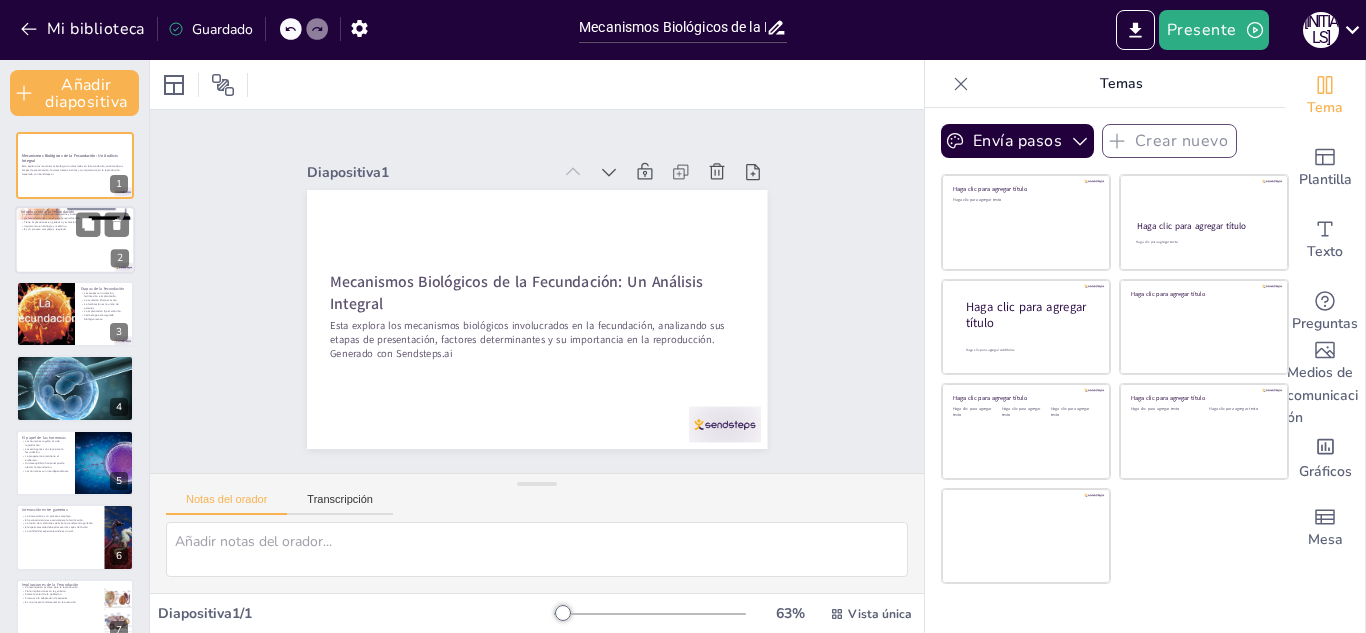 checkbox on "true" 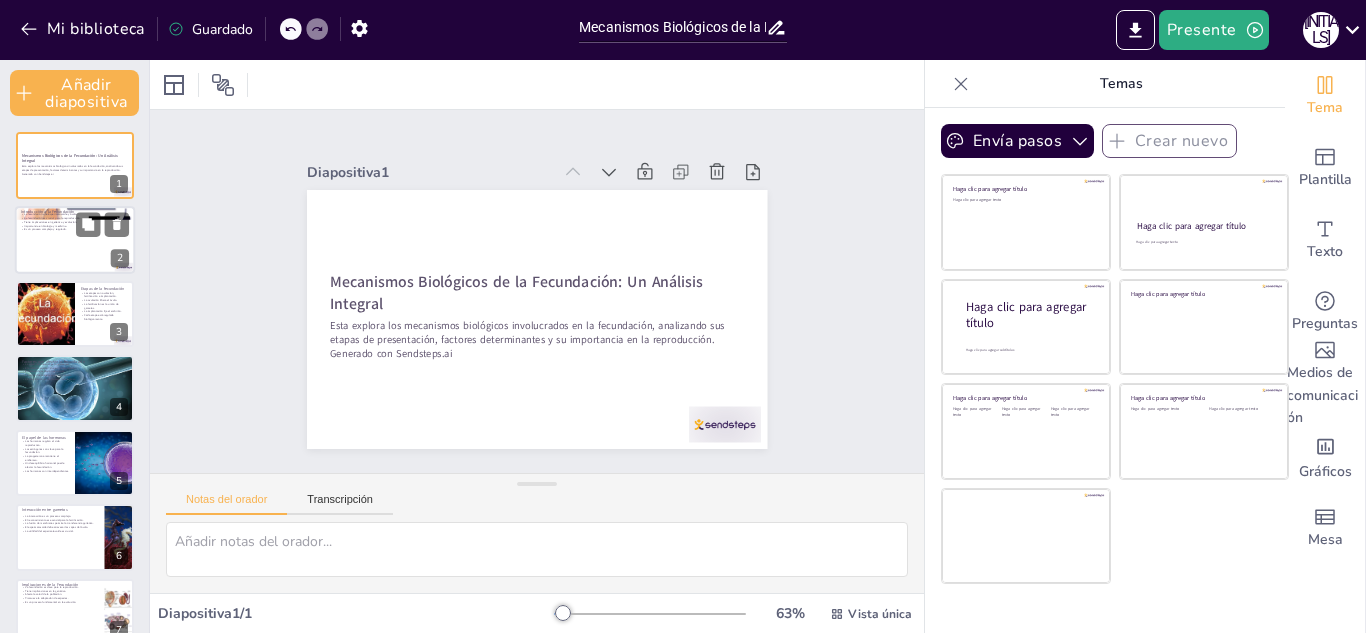 checkbox on "true" 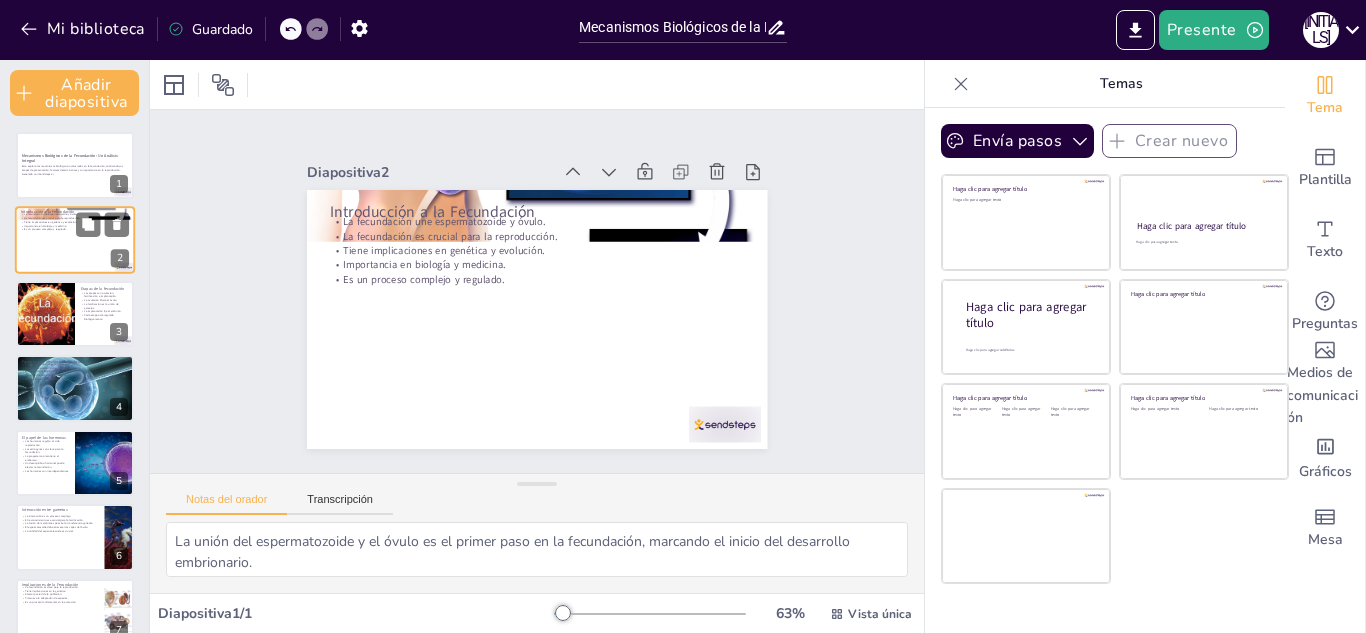 checkbox on "true" 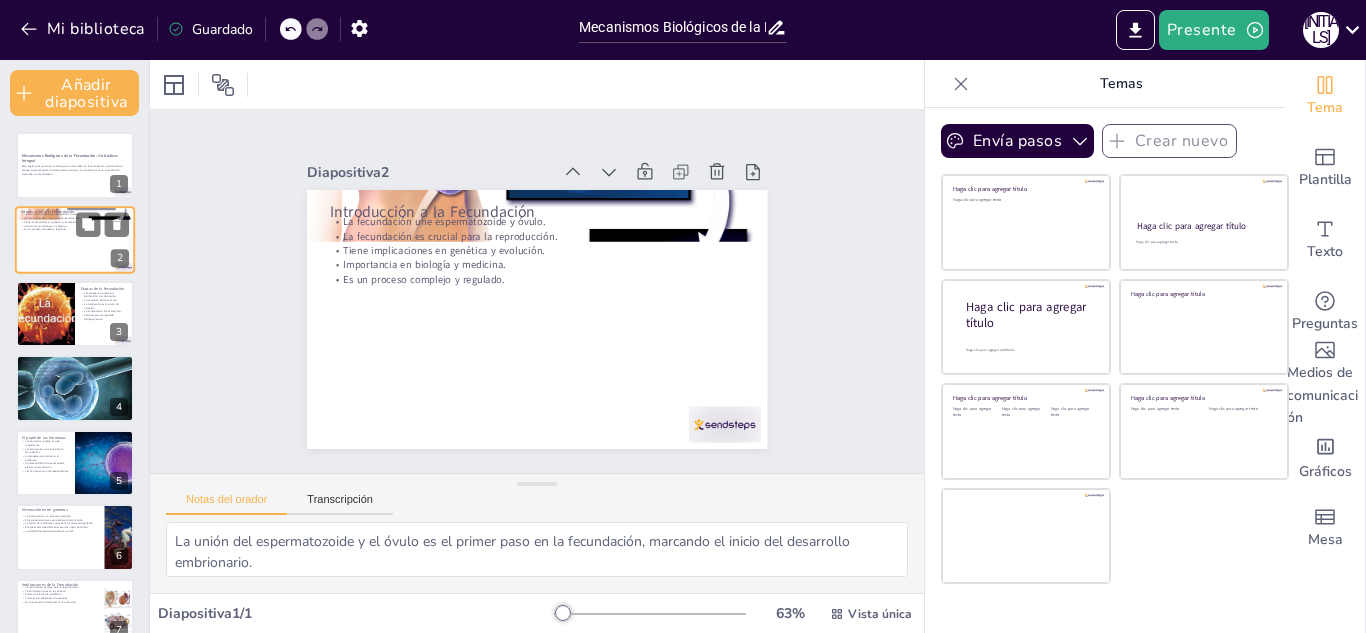 checkbox on "true" 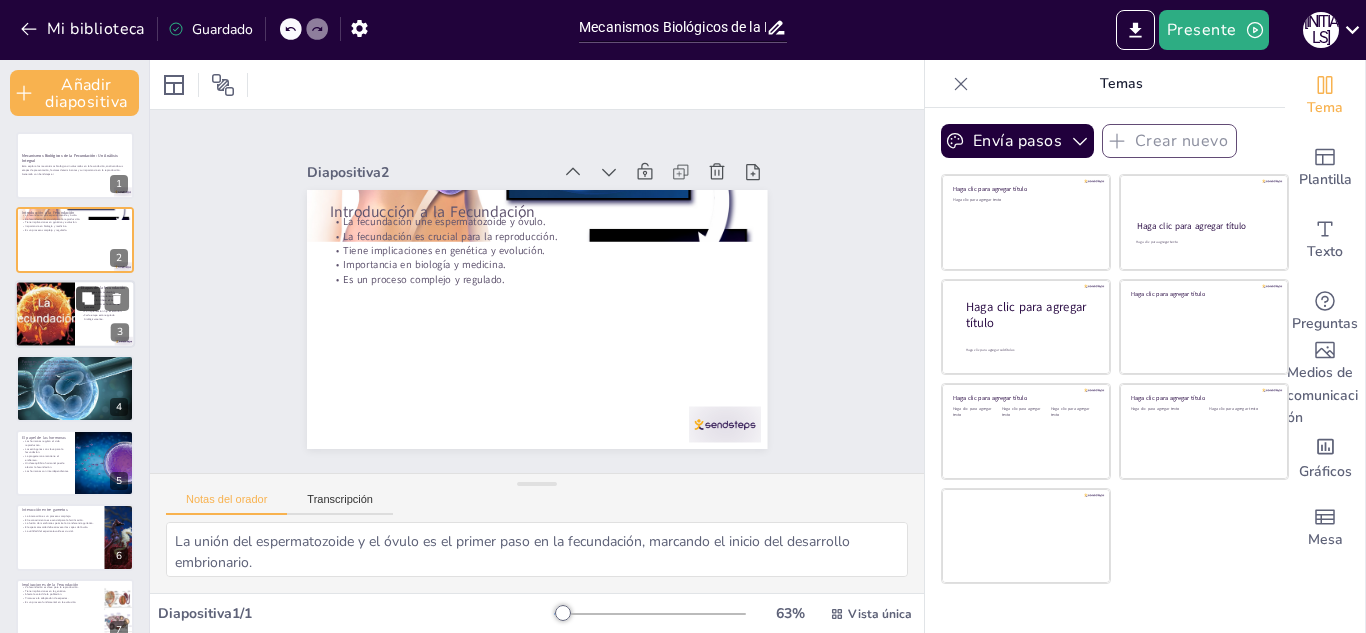 checkbox on "true" 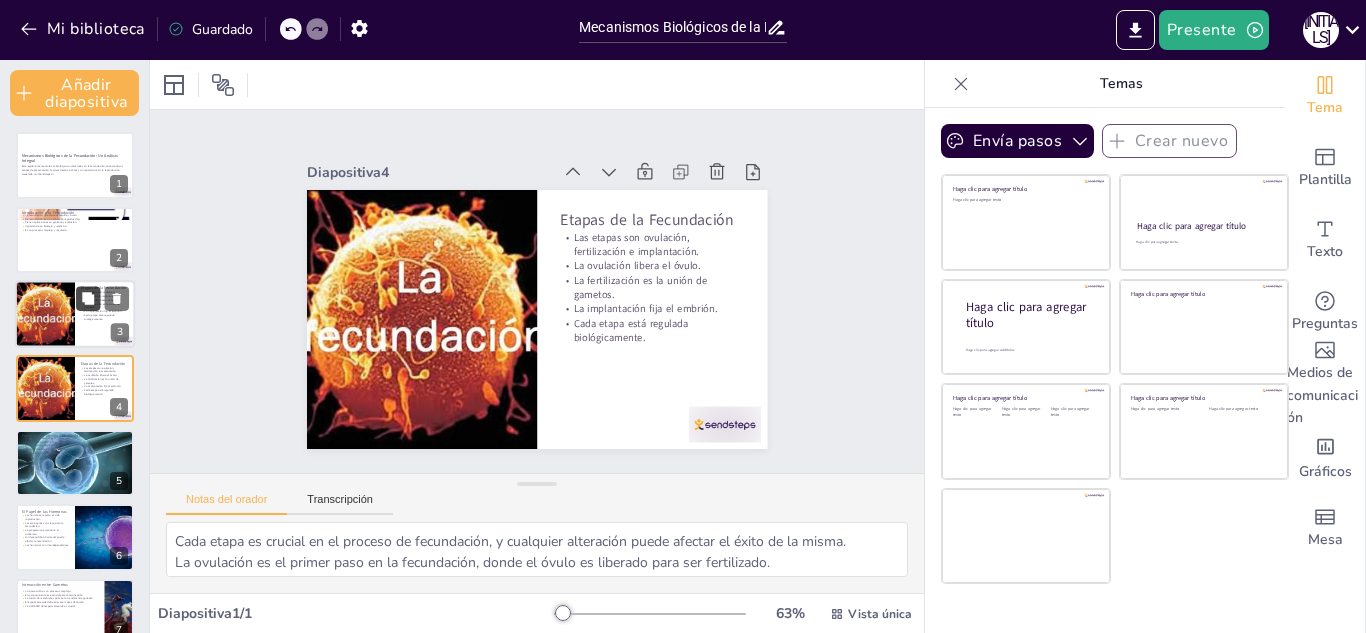 checkbox on "true" 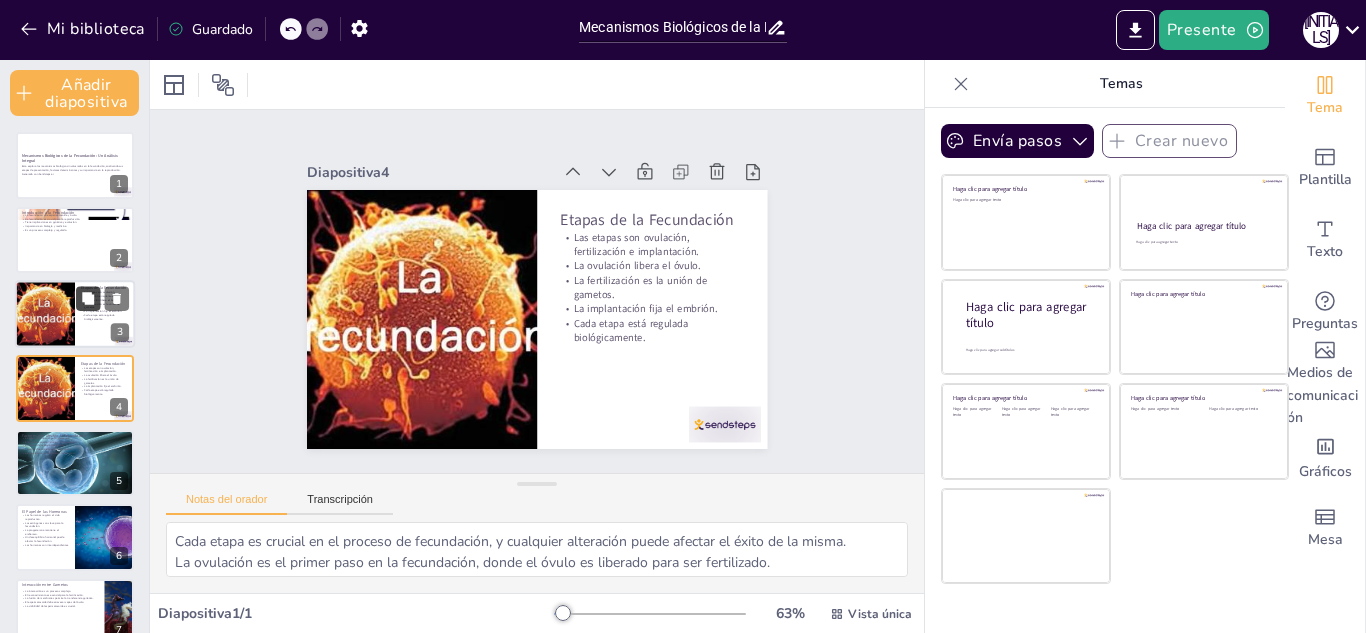 scroll, scrollTop: 14, scrollLeft: 0, axis: vertical 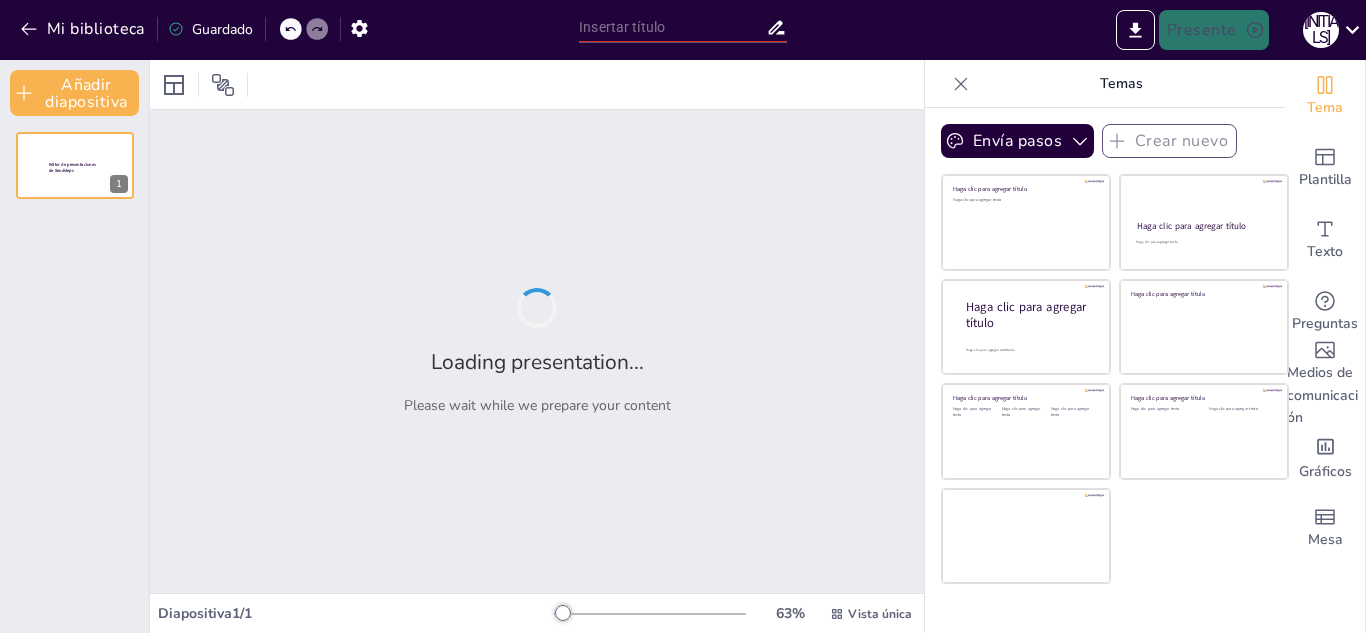 type on "Mecanismos Biológicos de la Fecundación: Un Análisis Integral" 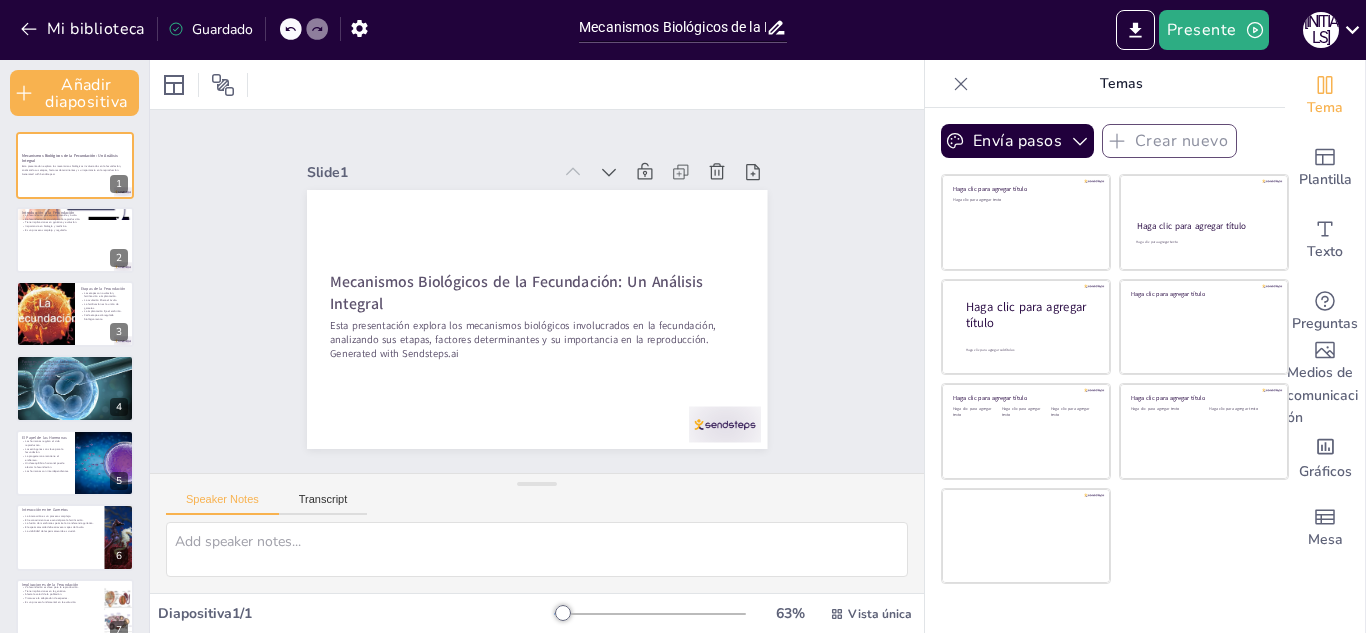 checkbox on "true" 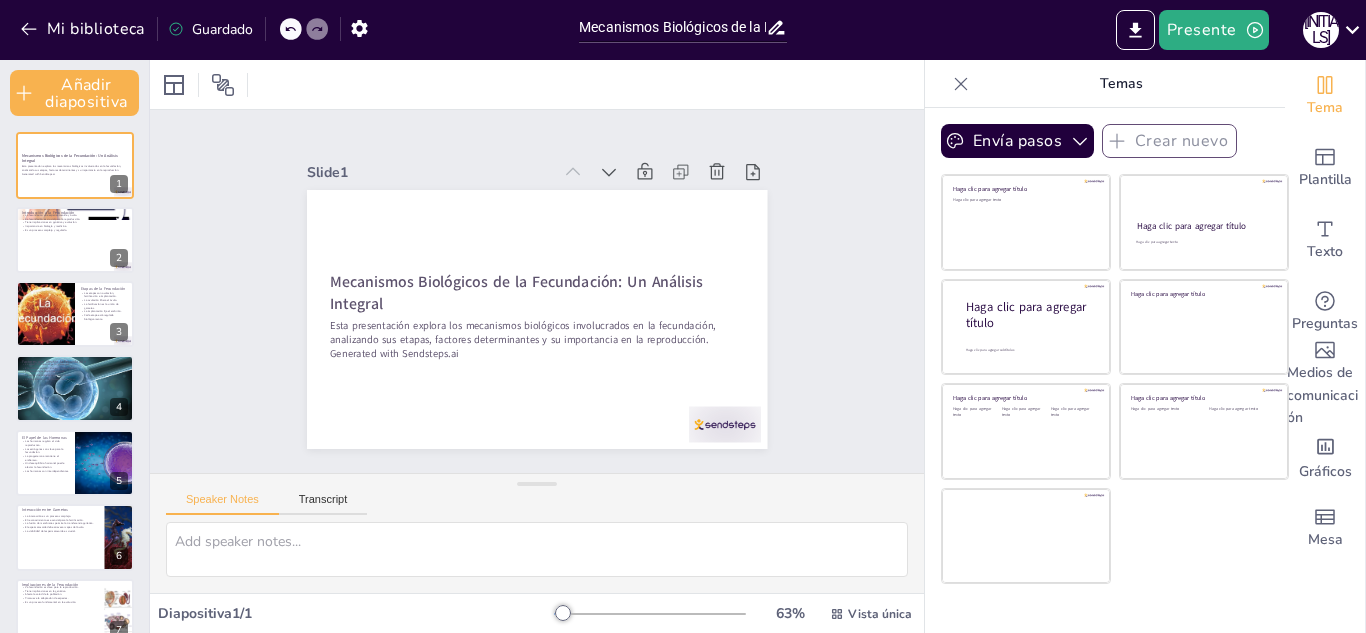 checkbox on "true" 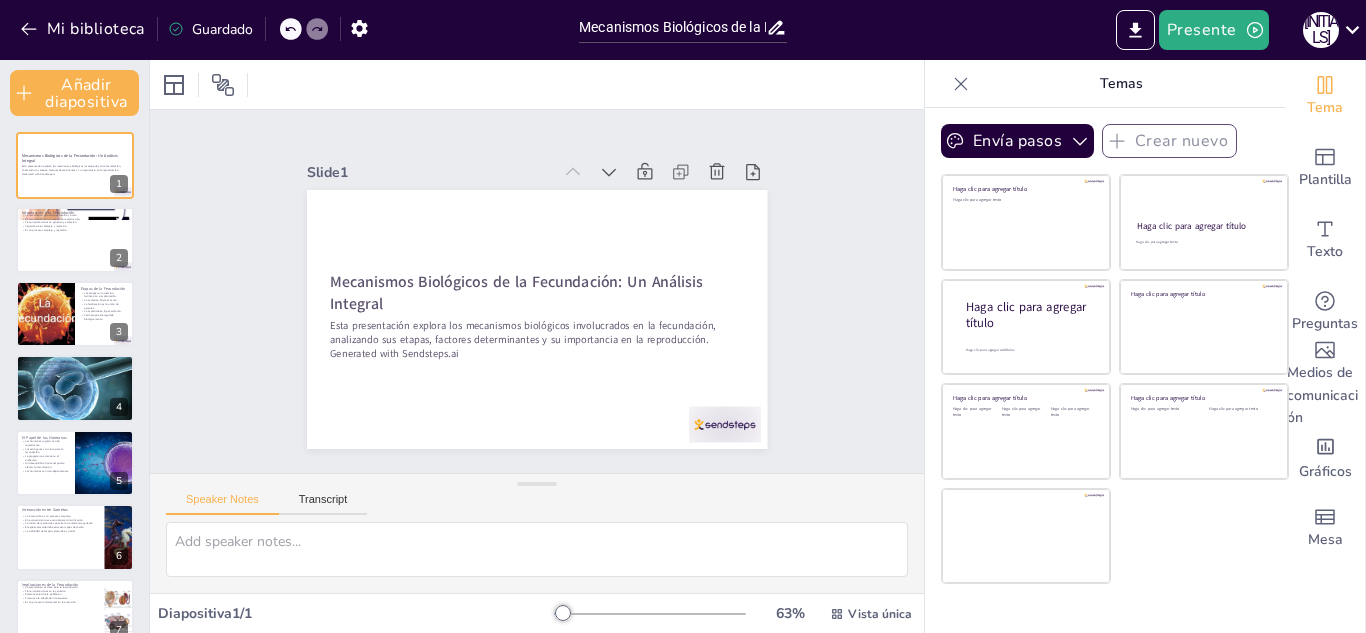 checkbox on "true" 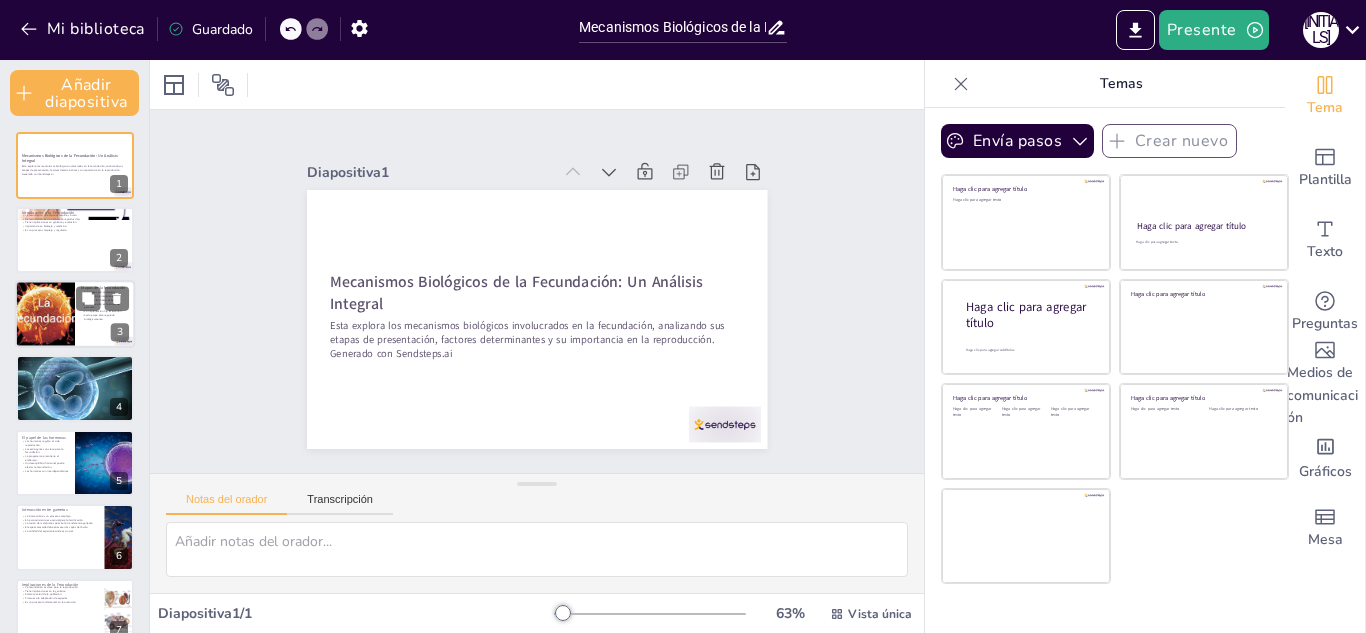 checkbox on "true" 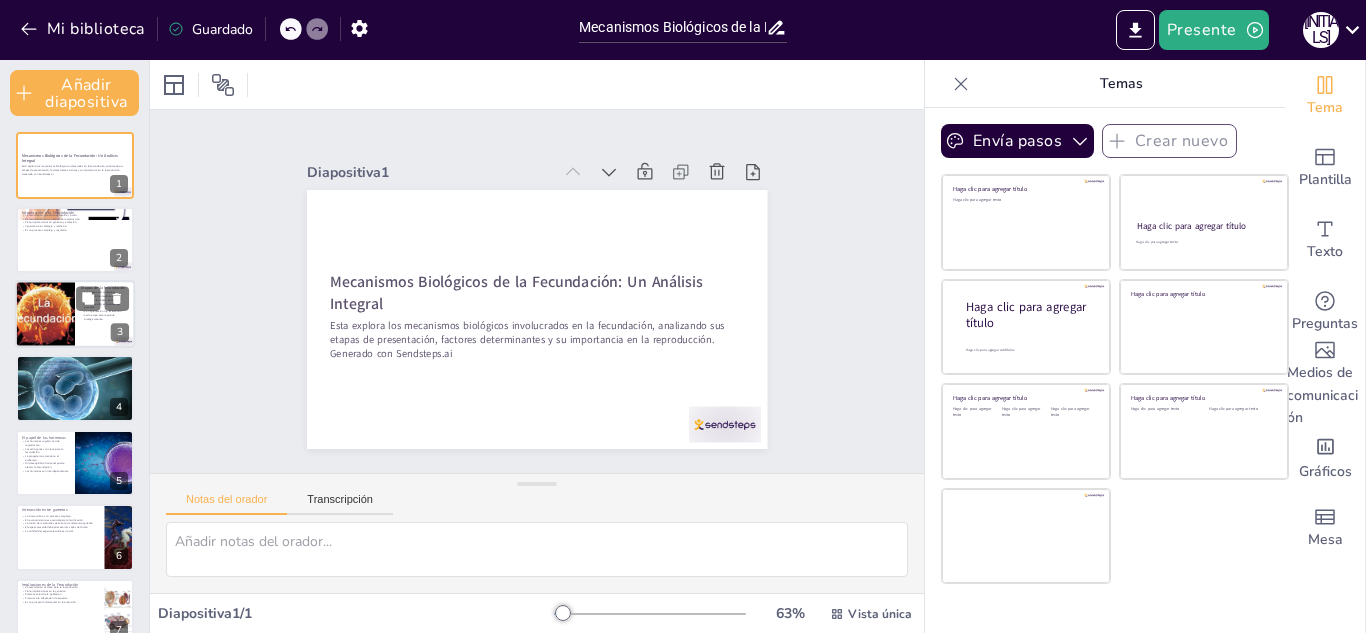 checkbox on "true" 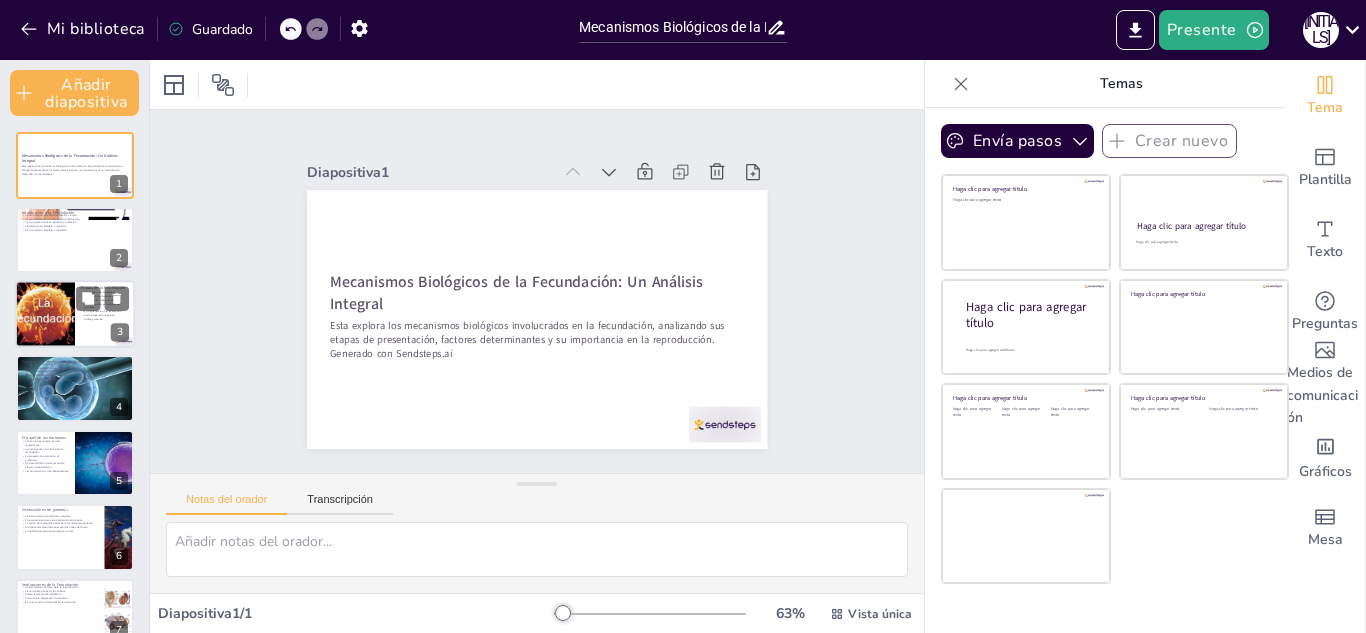 checkbox on "true" 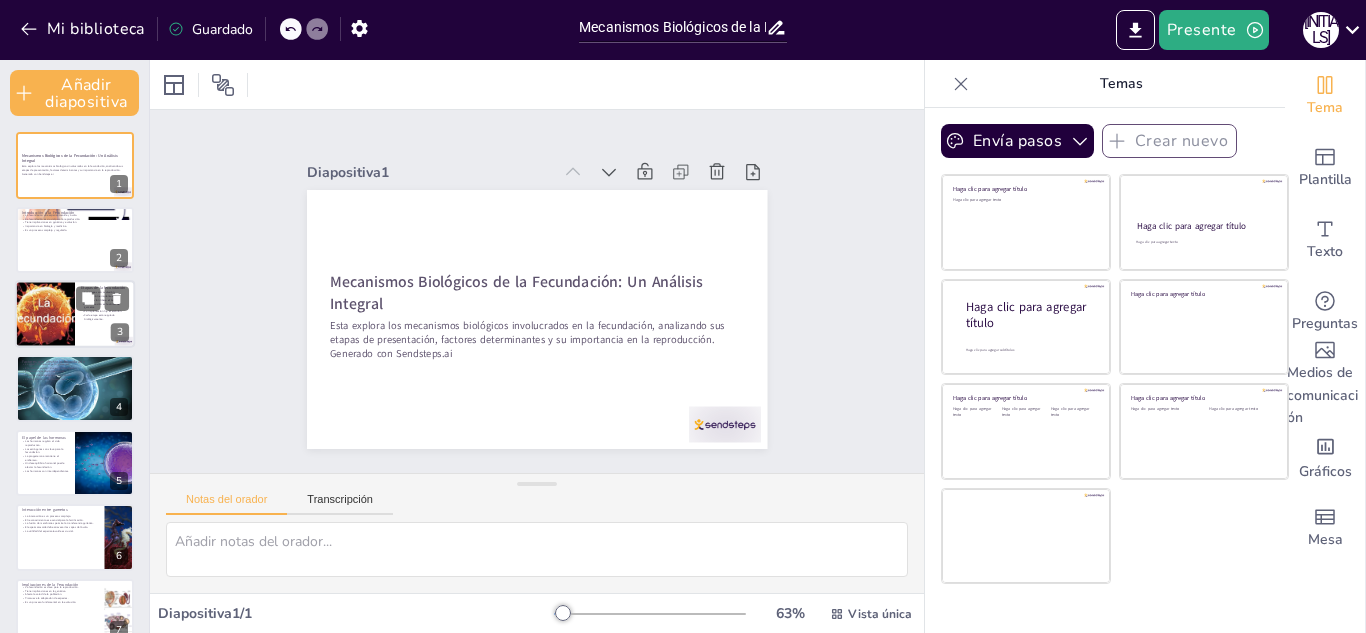 checkbox on "true" 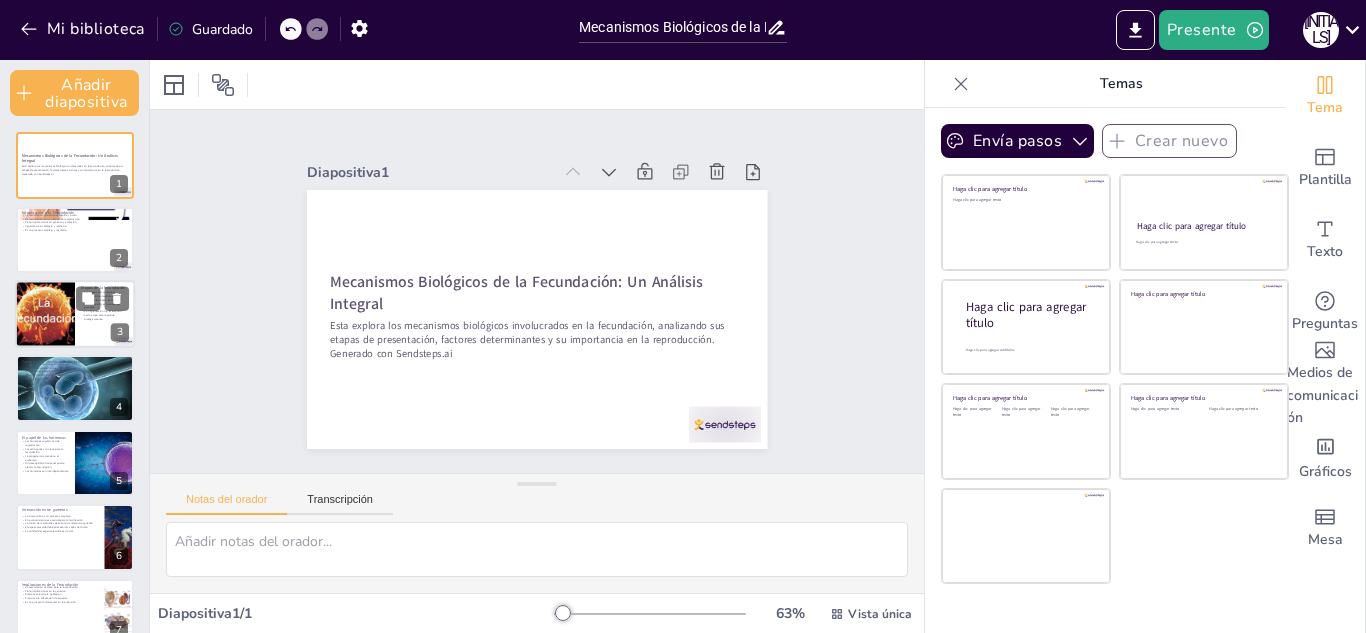 checkbox on "true" 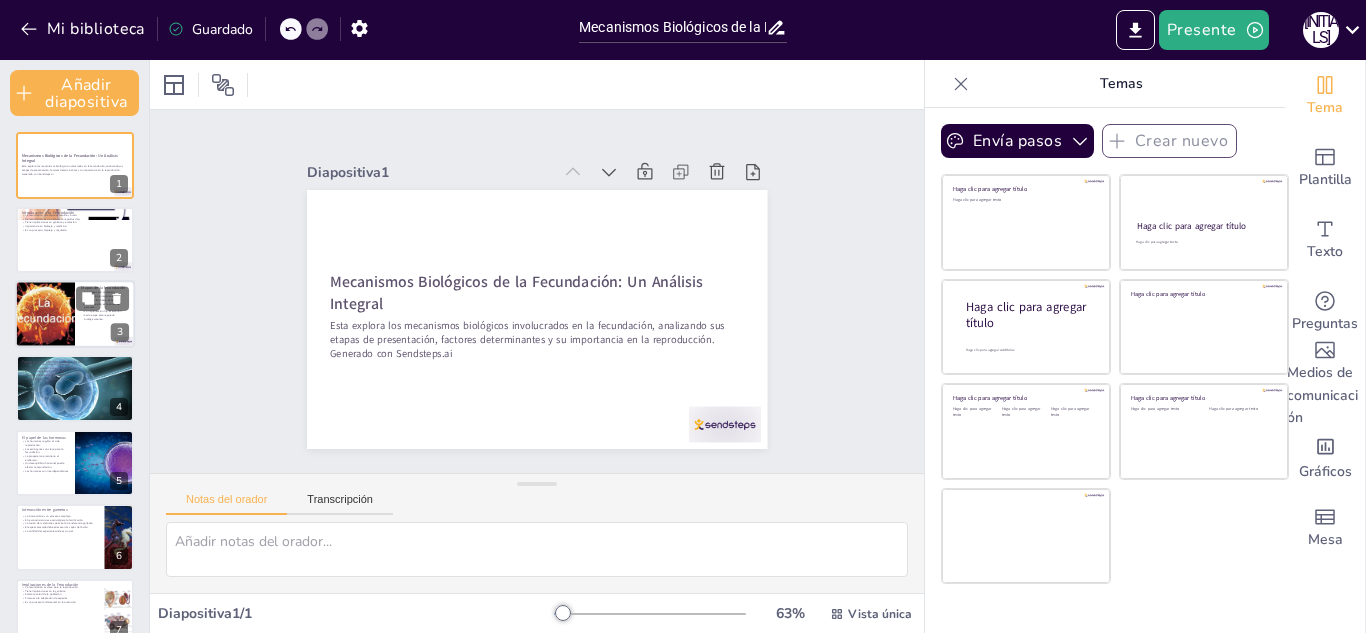 checkbox on "true" 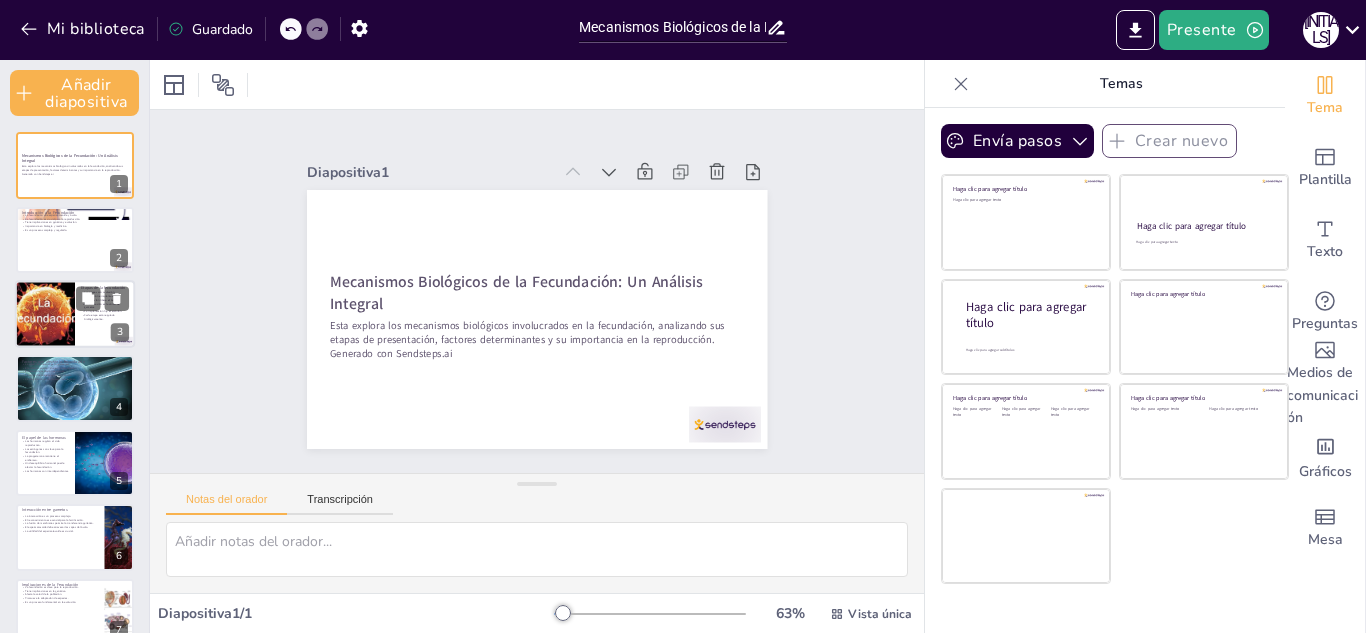 checkbox on "true" 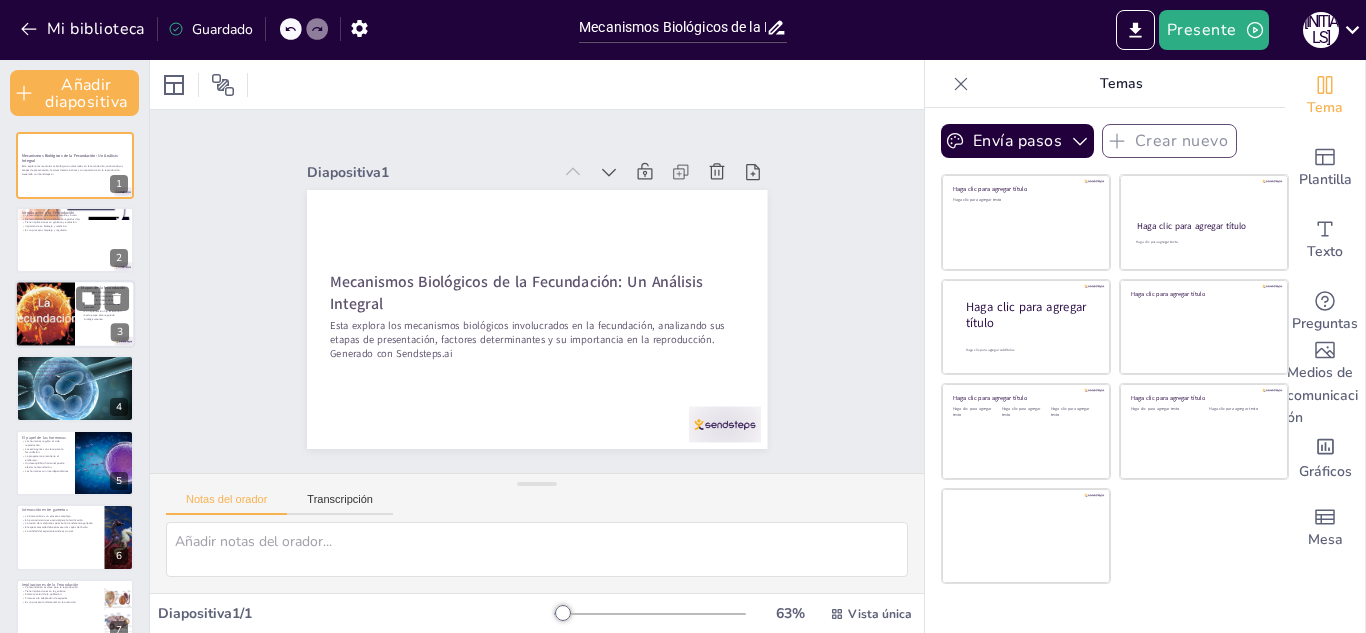 checkbox on "true" 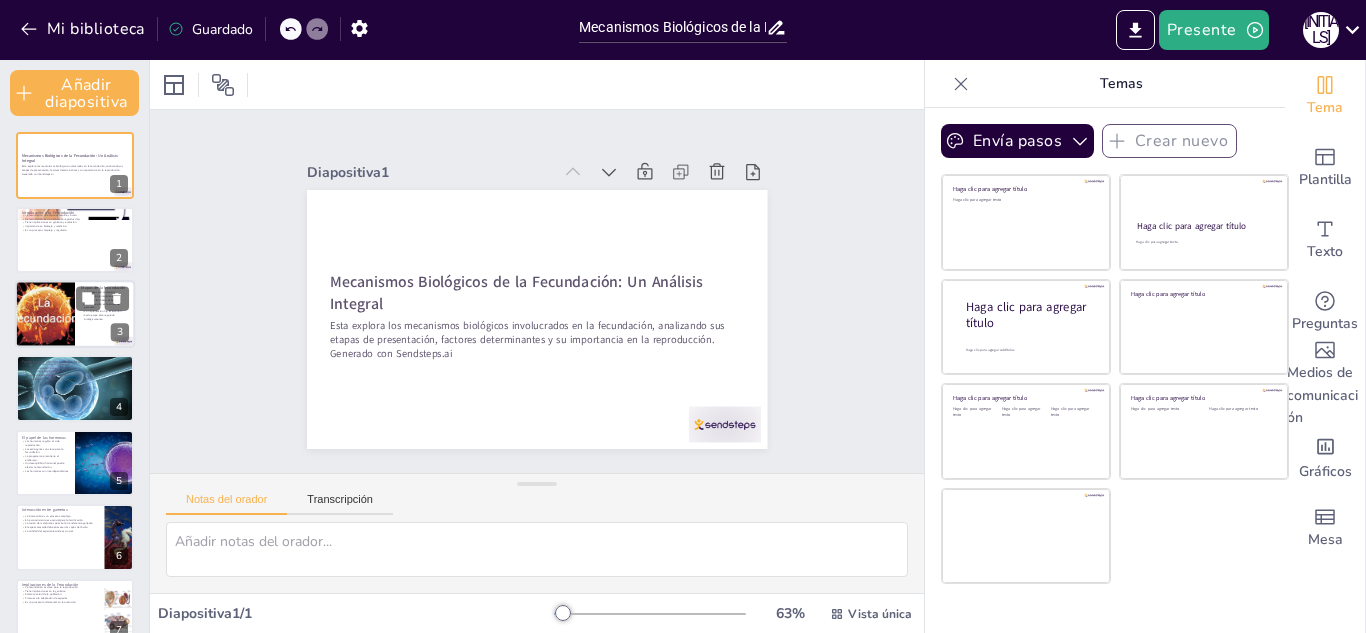 checkbox on "true" 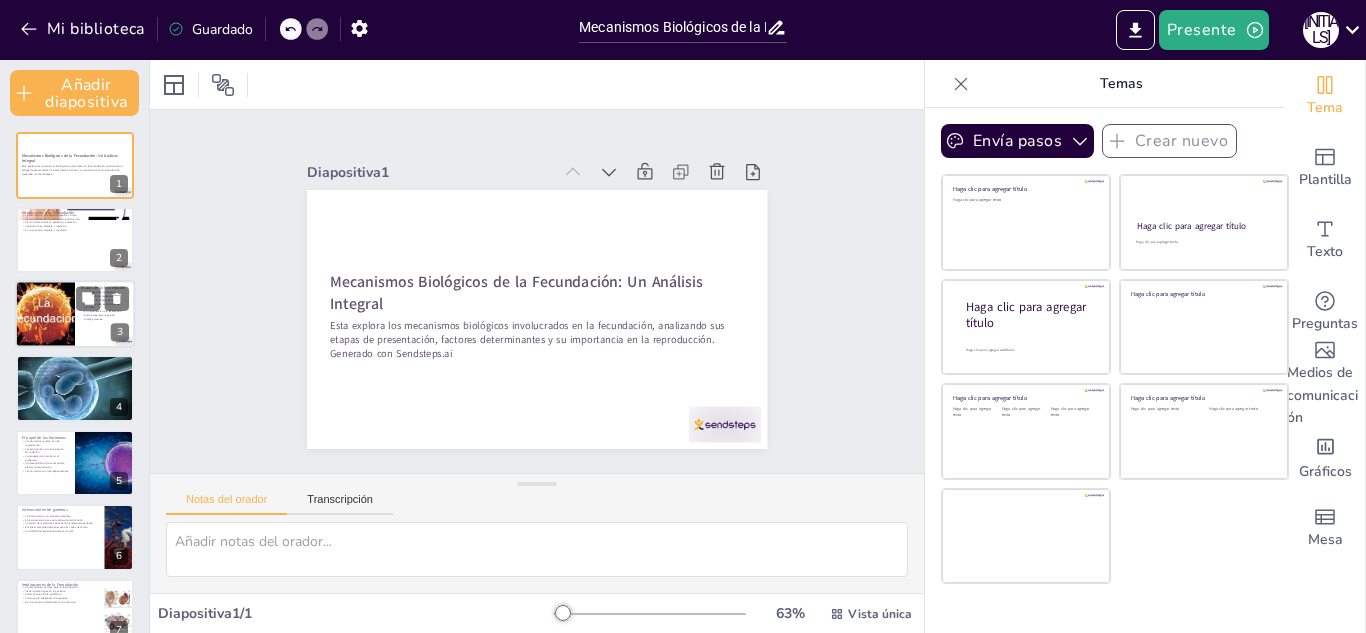checkbox on "true" 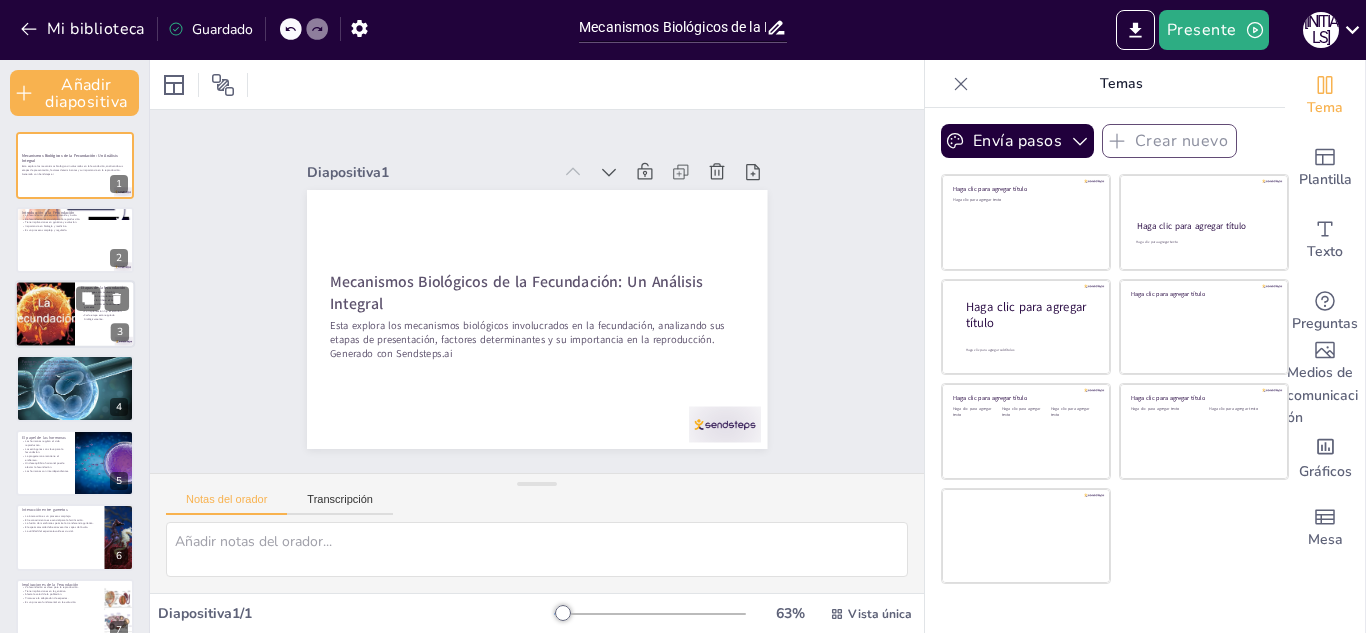 checkbox on "true" 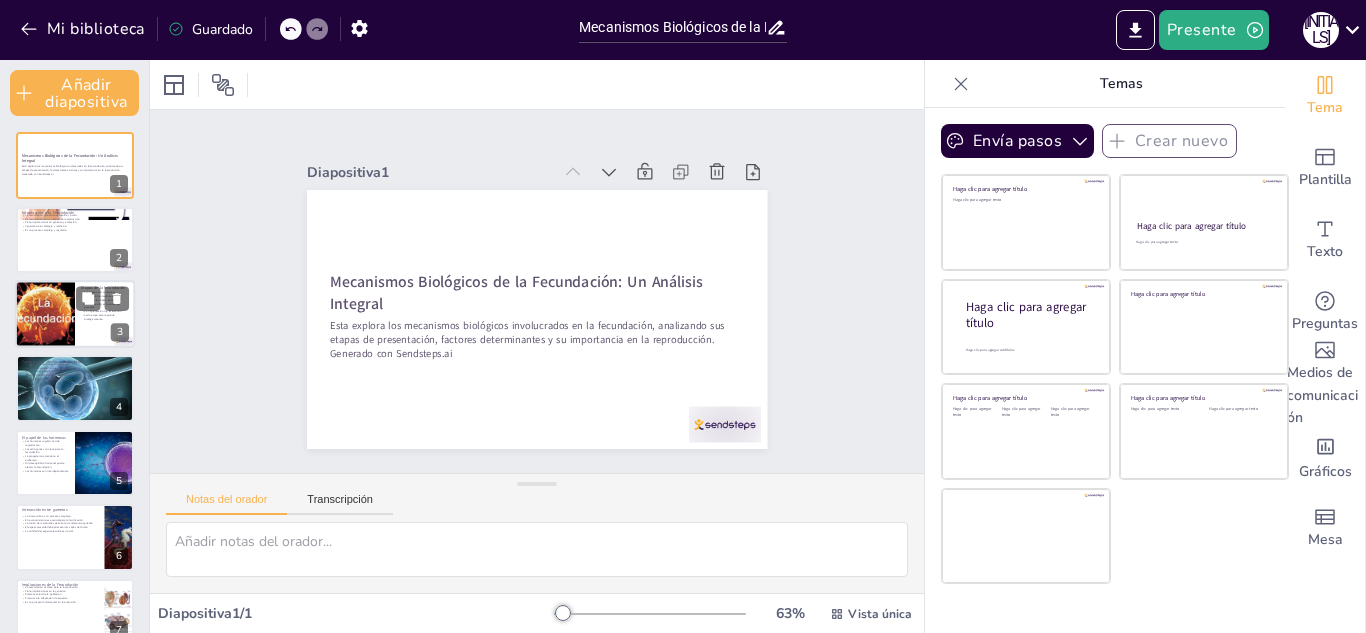 checkbox on "true" 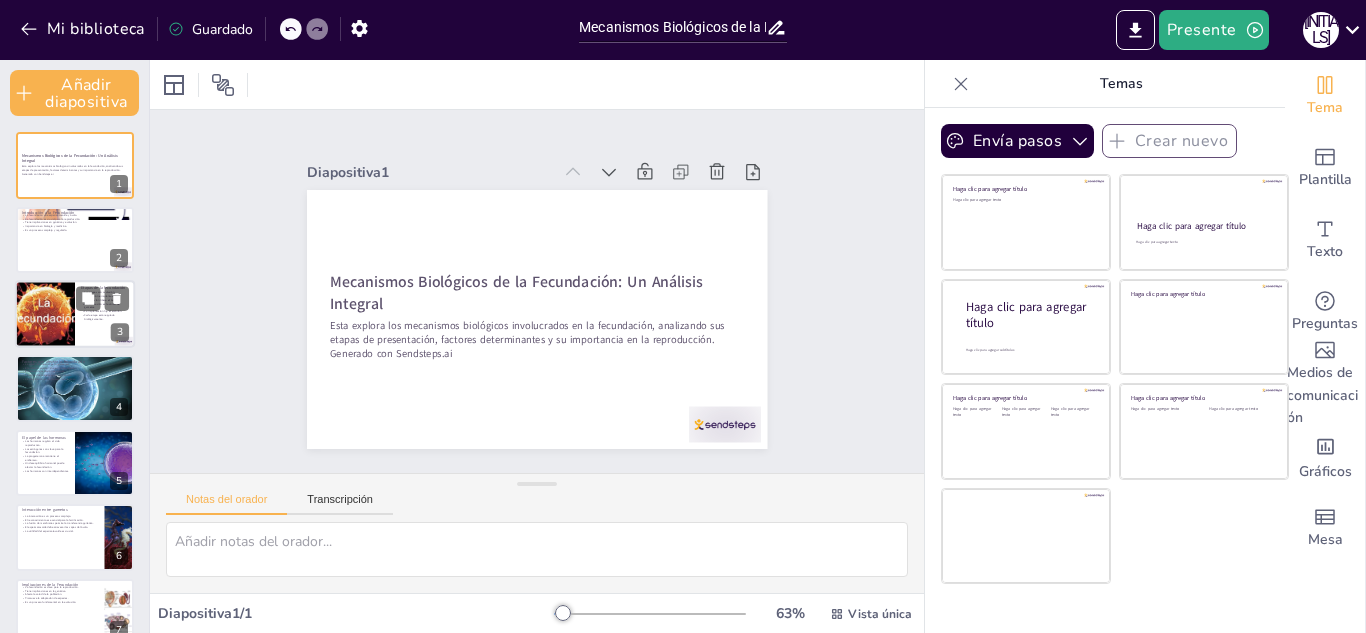 checkbox on "true" 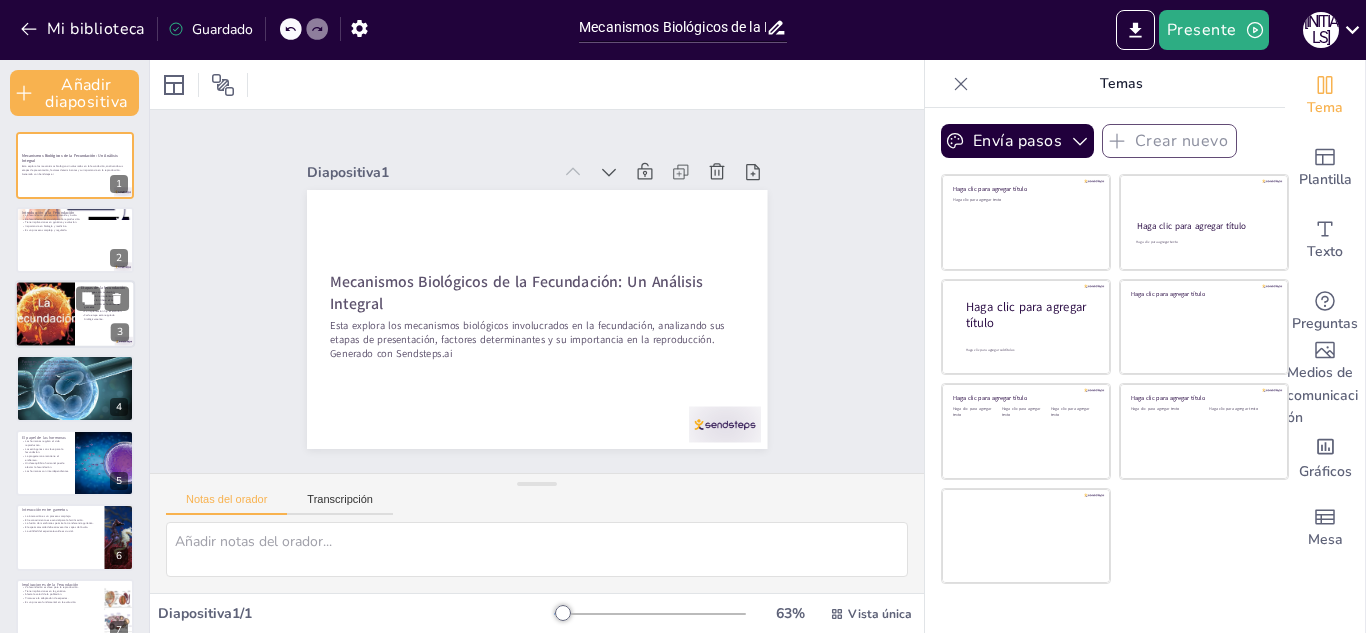 checkbox on "true" 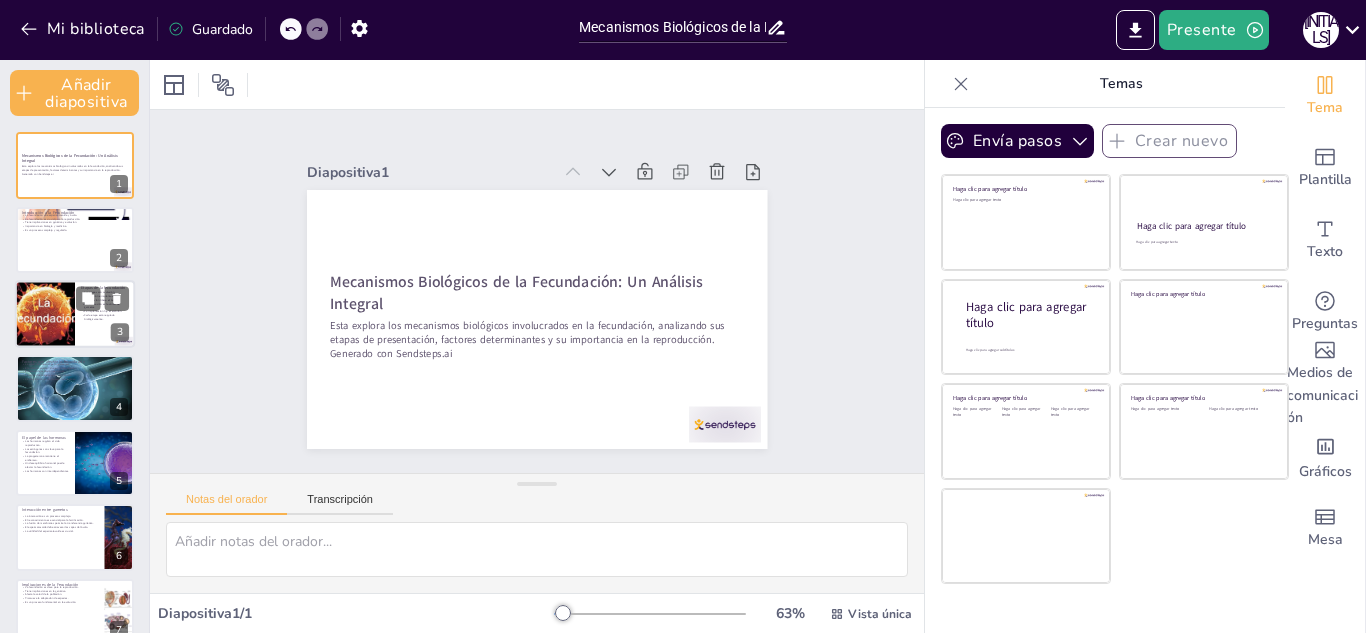 checkbox on "true" 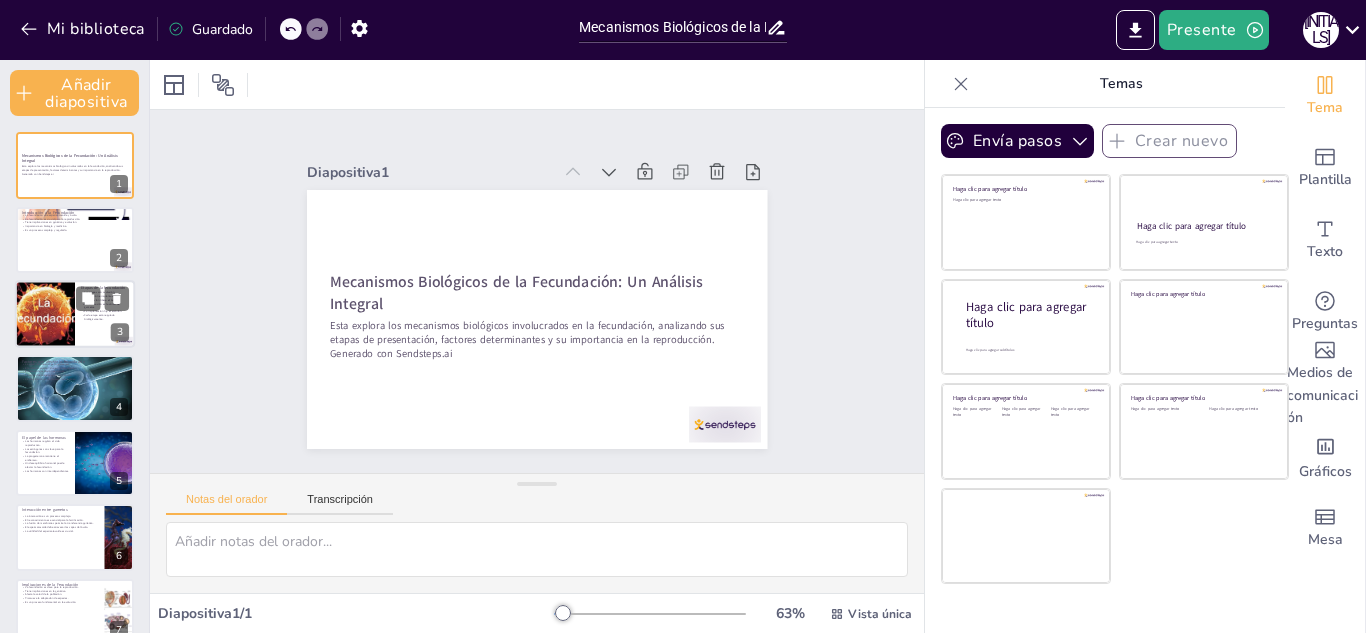 checkbox on "true" 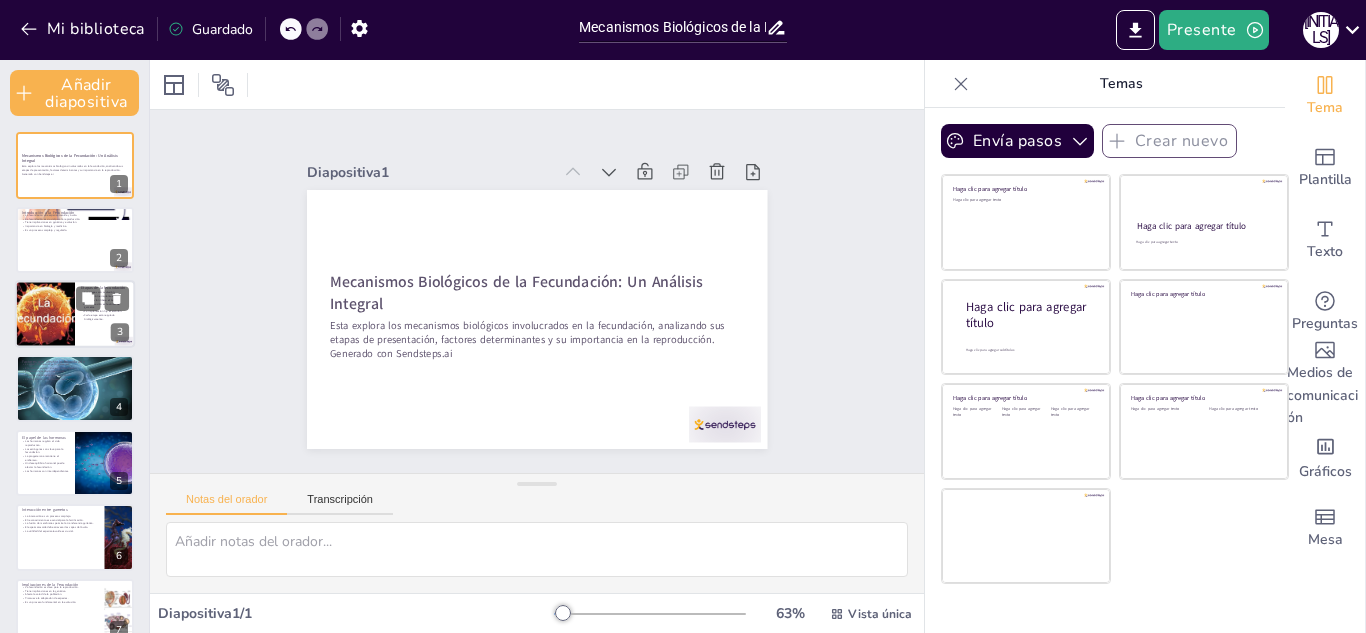 checkbox on "true" 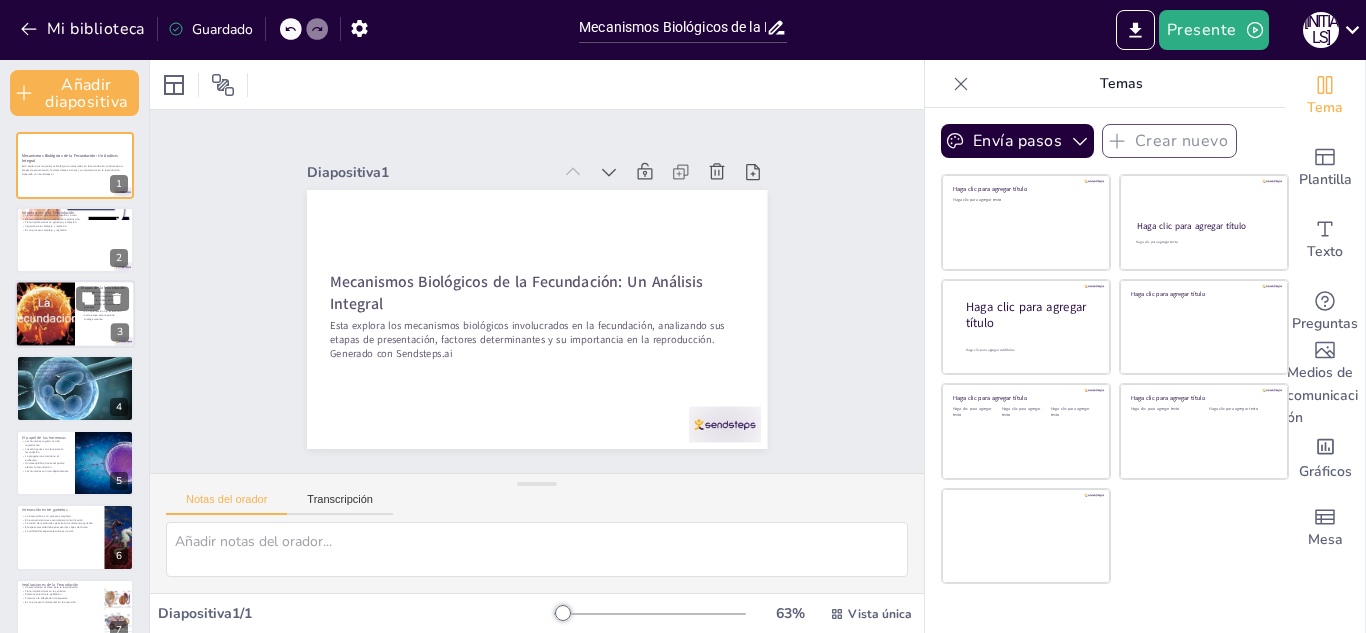 checkbox on "true" 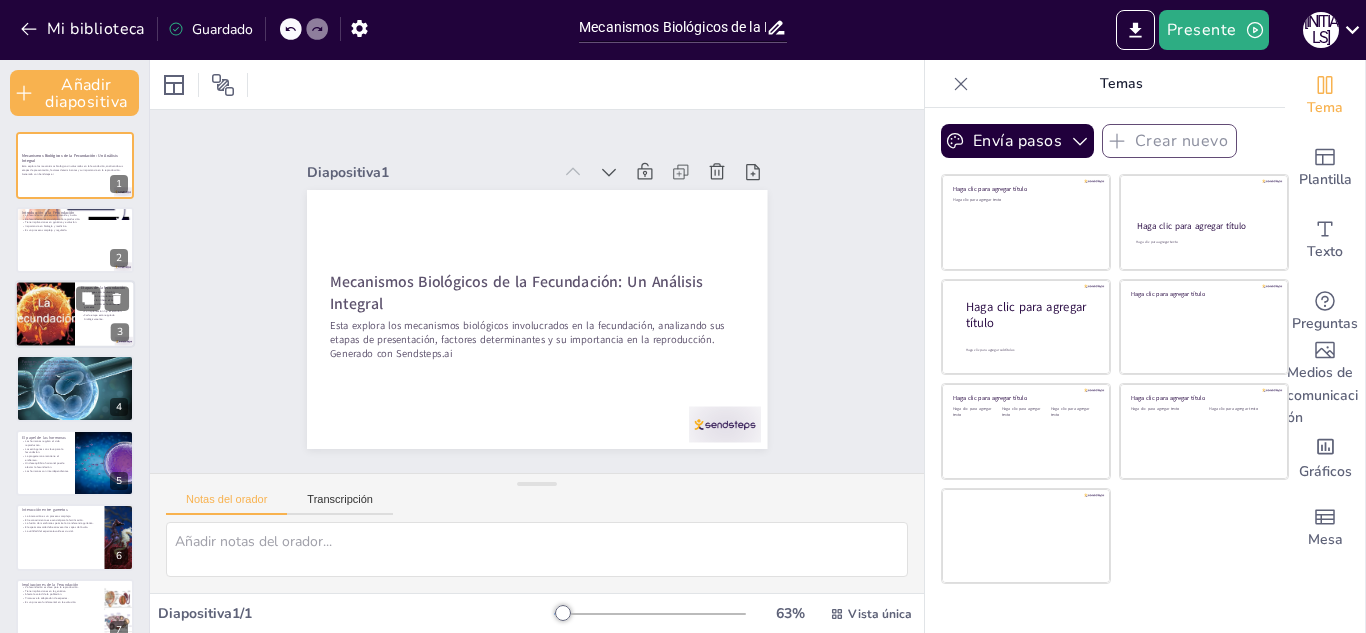 type on "Cada etapa es crucial en el proceso de fecundación, y cualquier alteración puede afectar el éxito de la misma.
La ovulación es el primer paso en la fecundación, donde el óvulo es liberado para ser fertilizado.
La fertilización es el momento en que el espermatozoide y el óvulo se combinan, formando un nuevo organismo.
La implantación es esencial para el desarrollo del embrión, ya que permite su anidación en el útero.
La regulación hormonal y celular es fundamental para el éxito de cada etapa del proceso de fecundación." 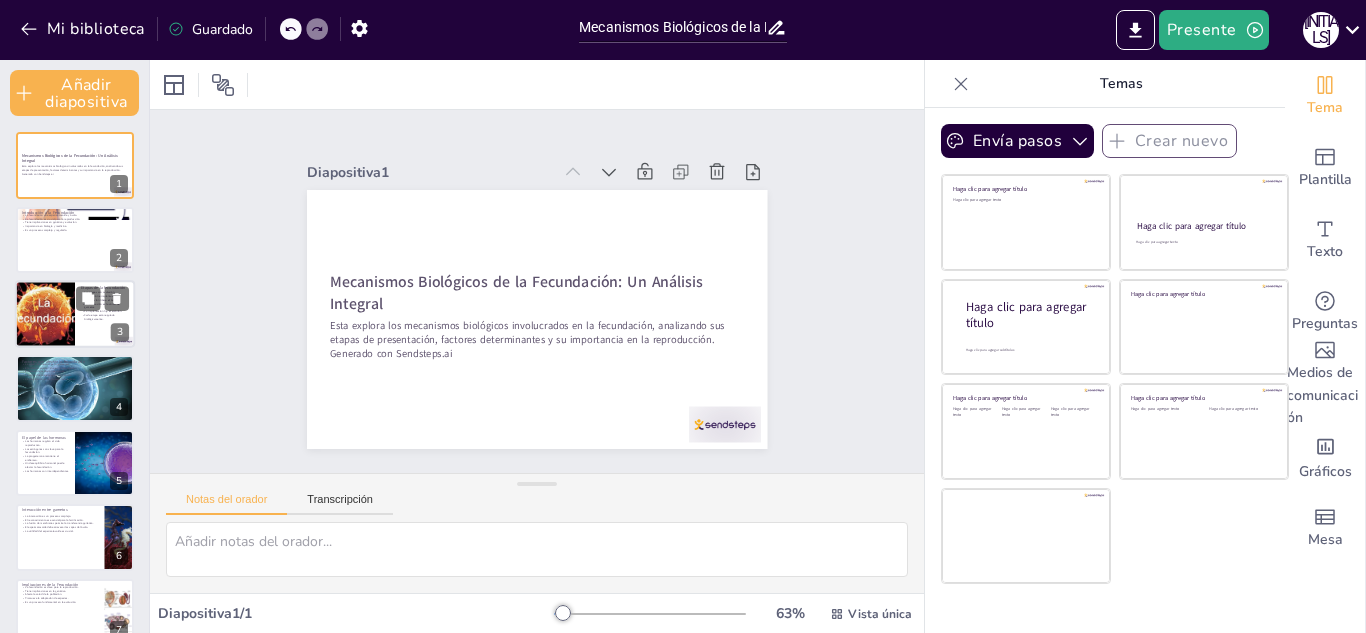 checkbox on "true" 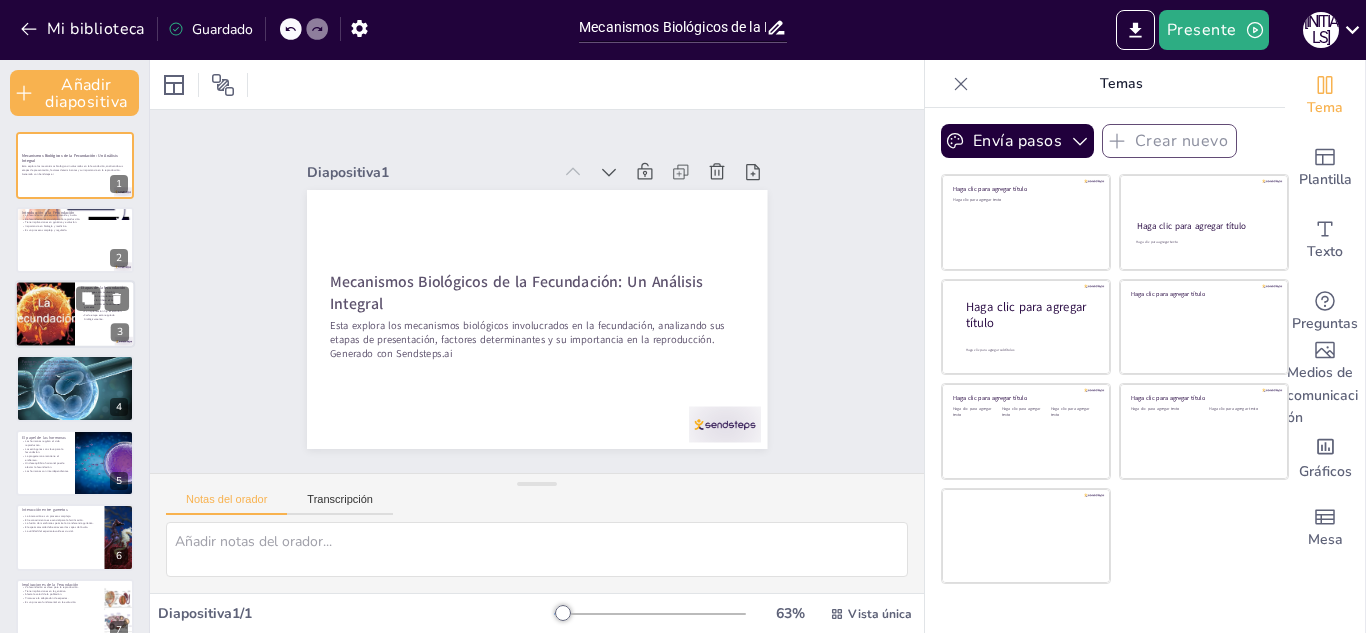 checkbox on "true" 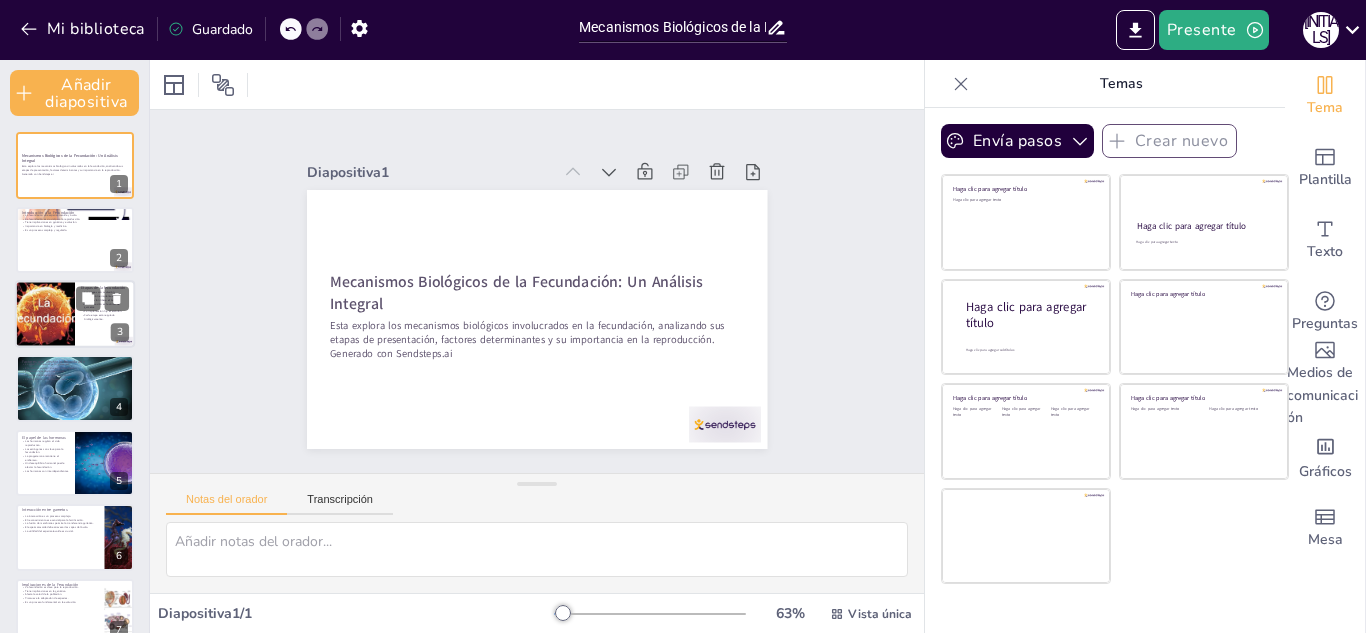 checkbox on "true" 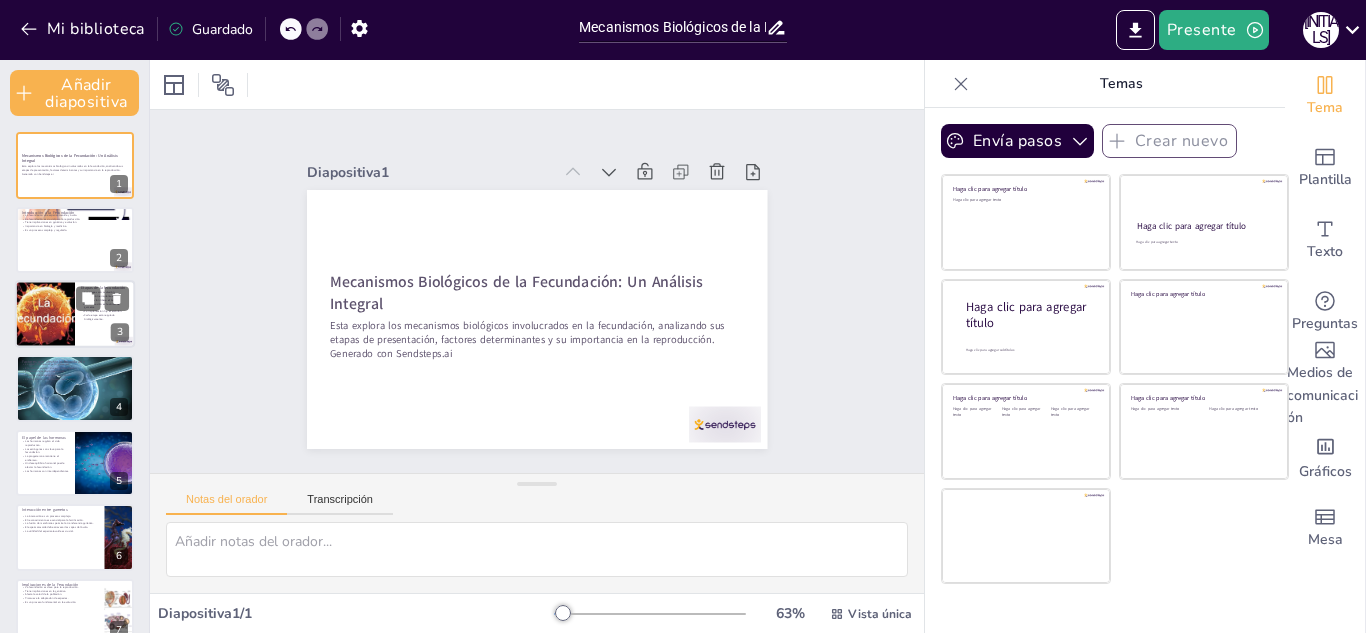 checkbox on "true" 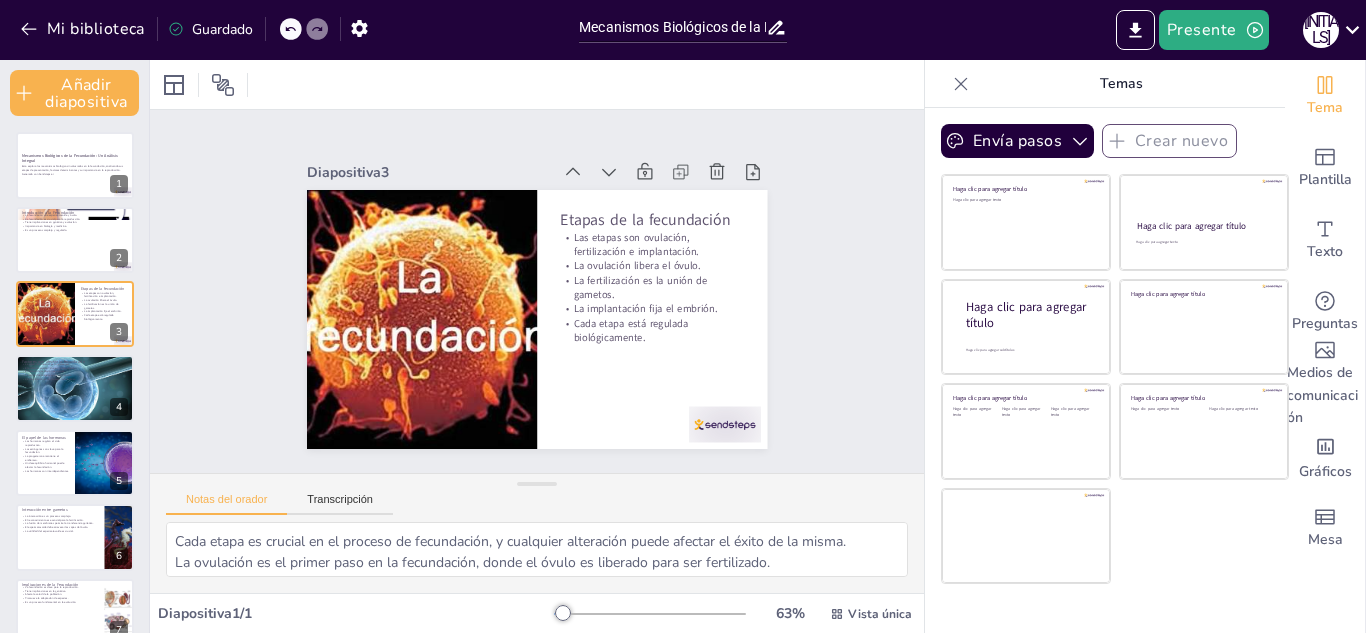 checkbox on "true" 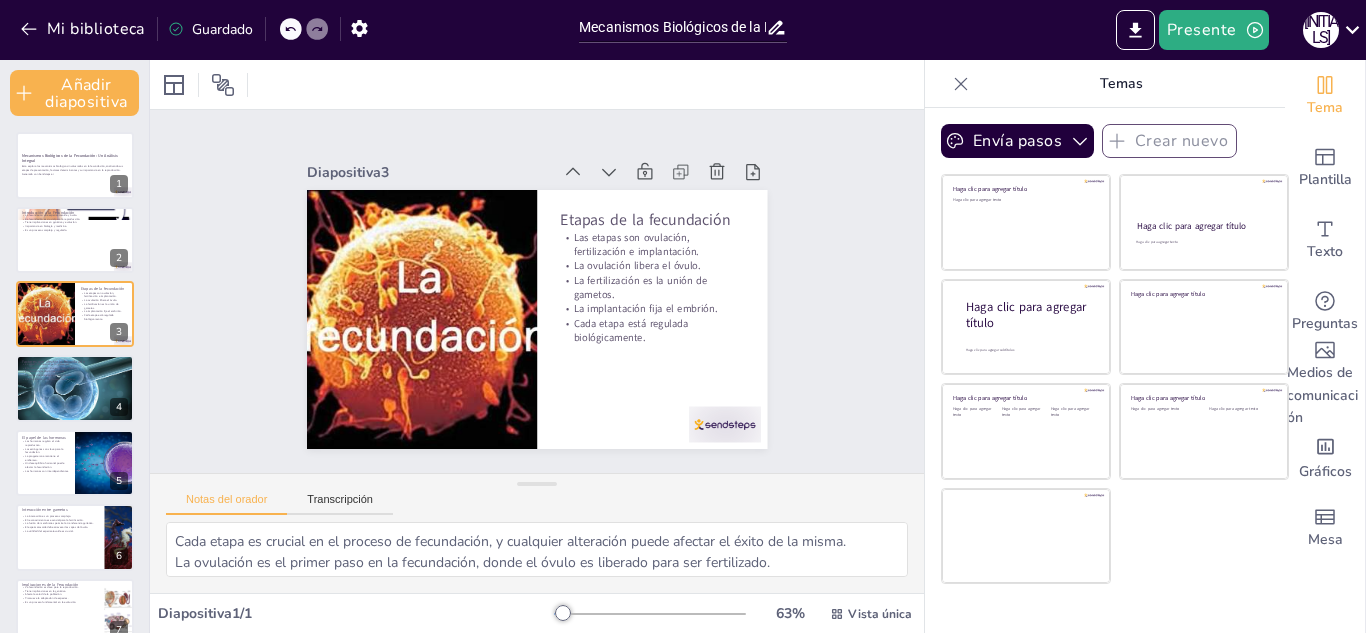 checkbox on "true" 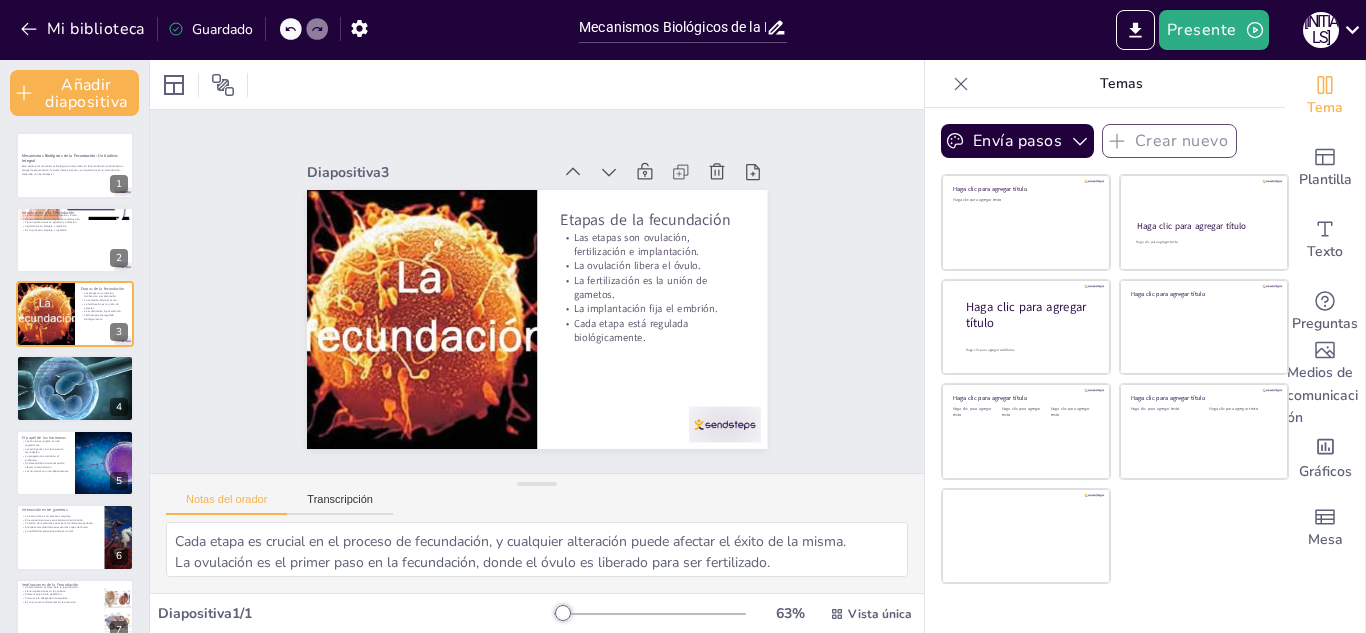 checkbox on "true" 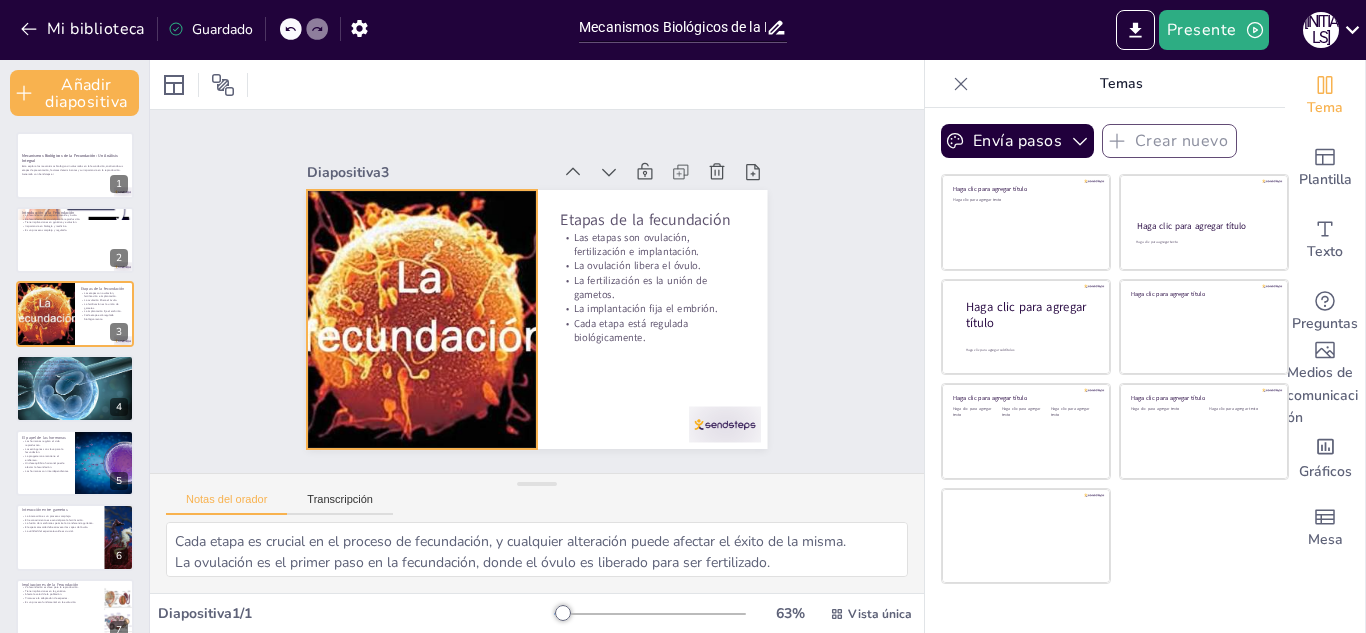 checkbox on "true" 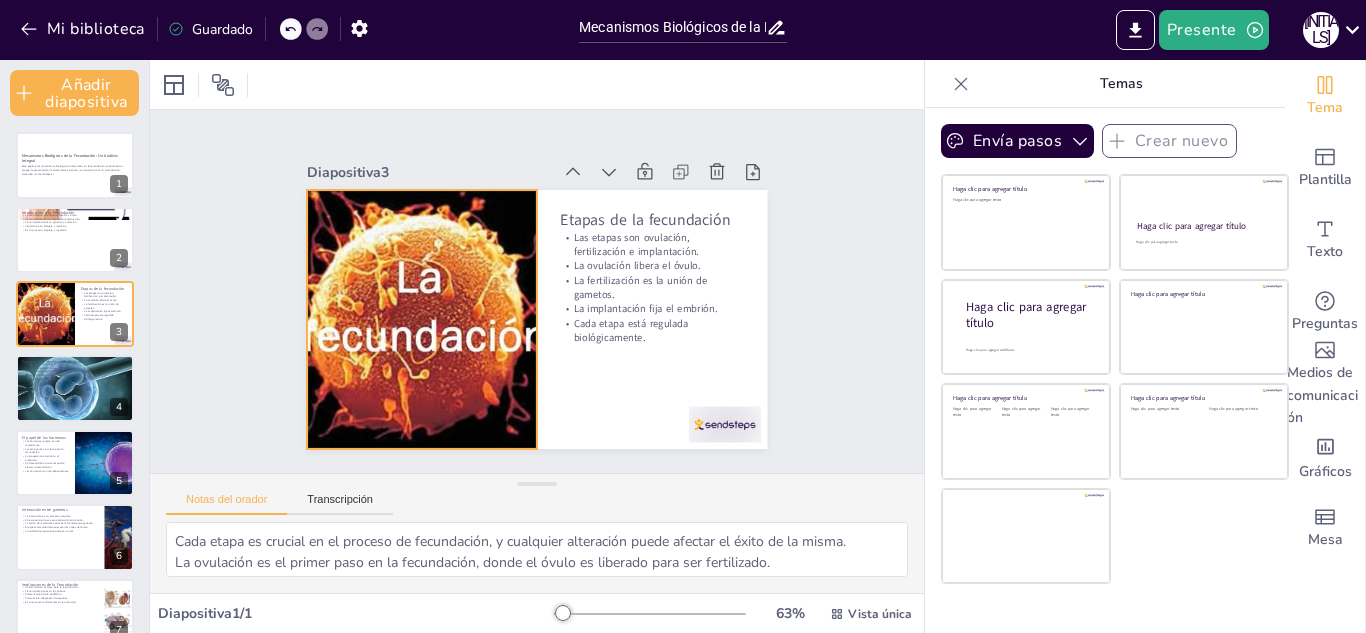 checkbox on "true" 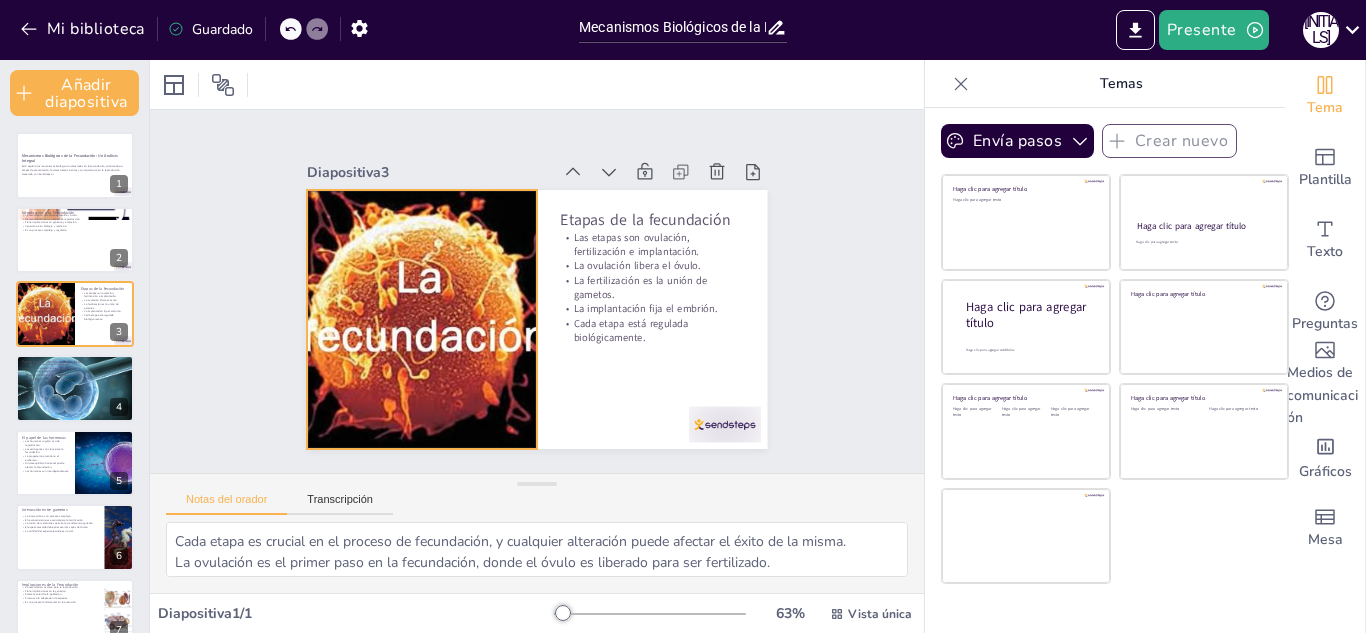 checkbox on "true" 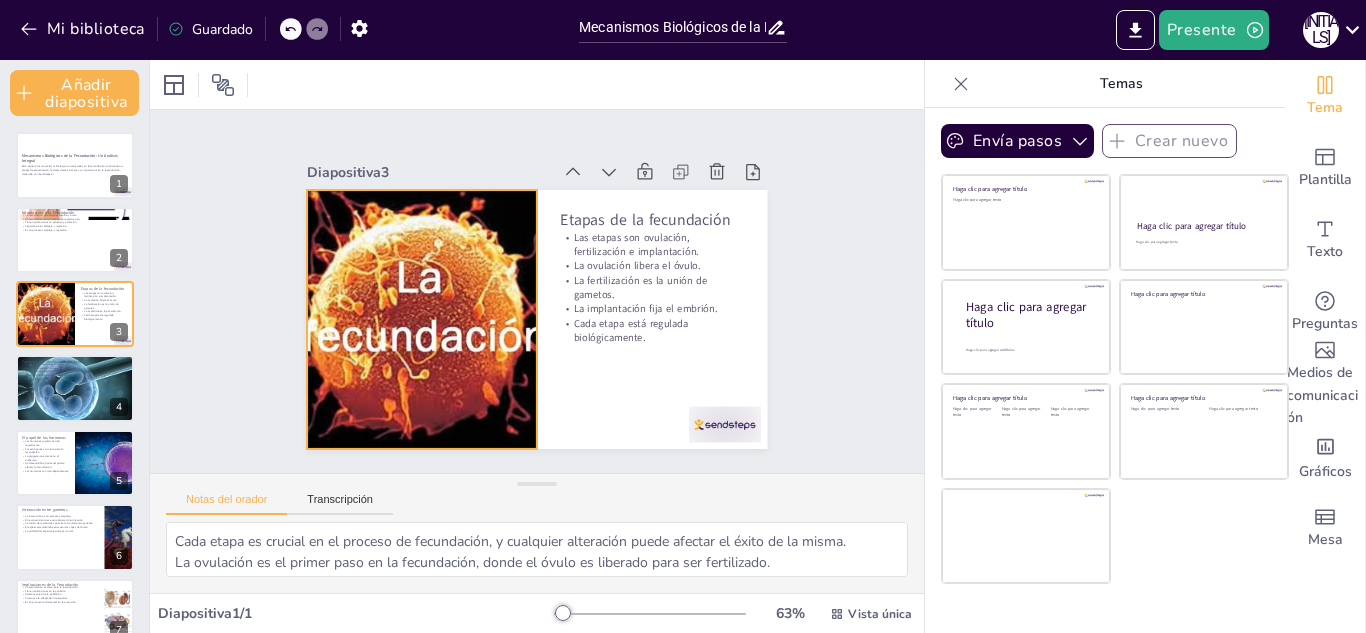 checkbox on "true" 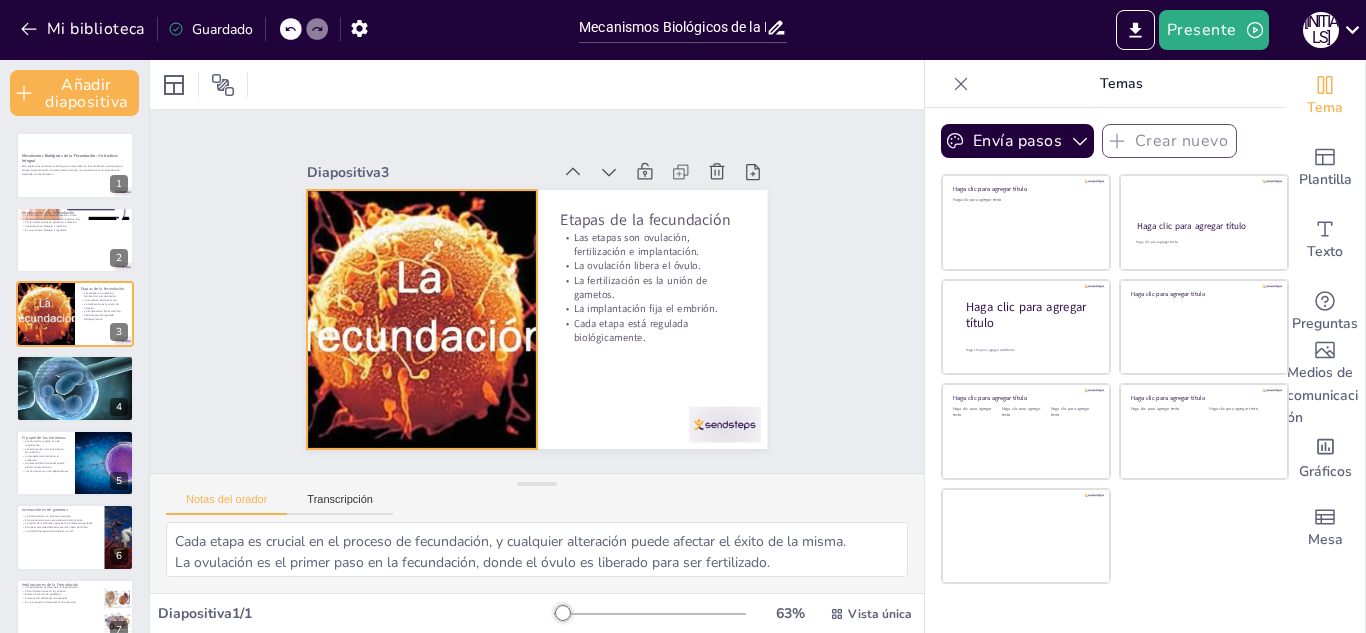 checkbox on "true" 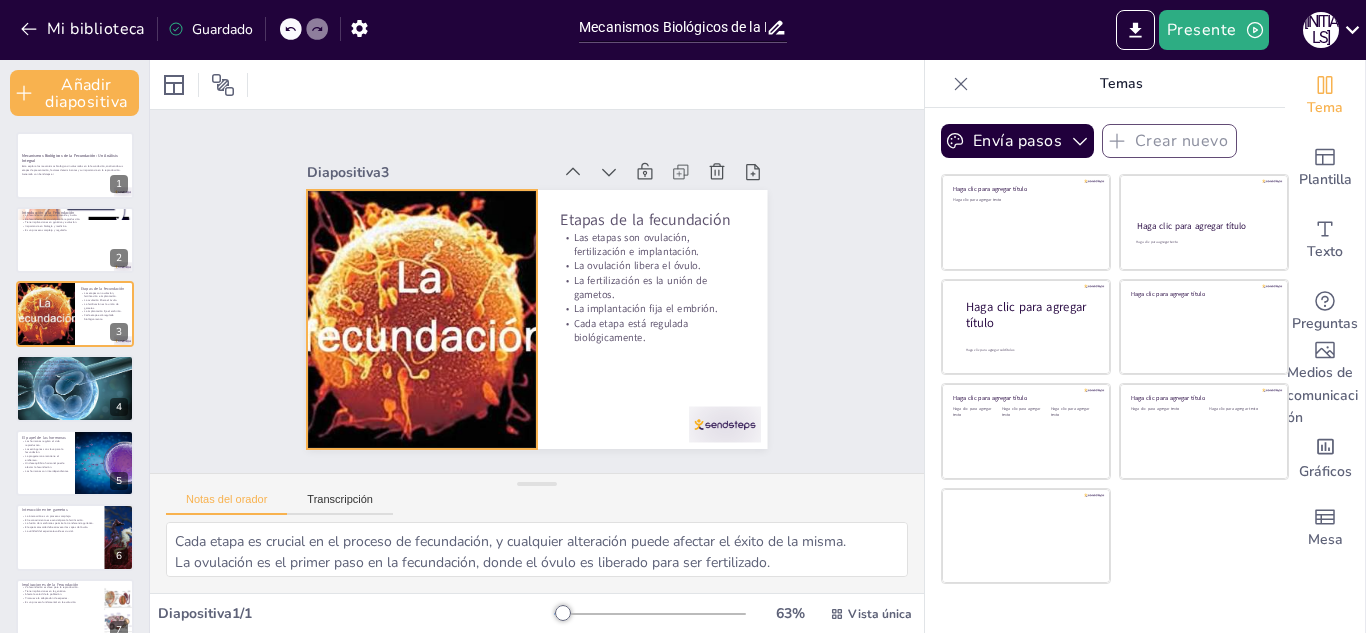 checkbox on "true" 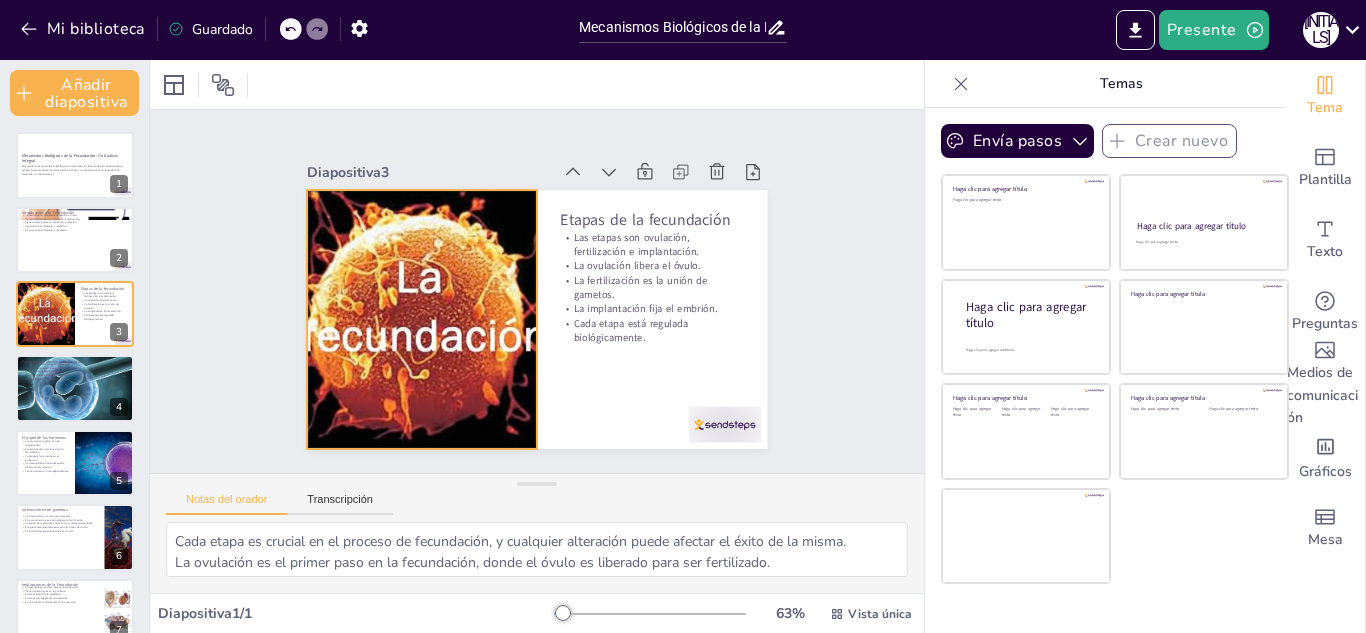 checkbox on "true" 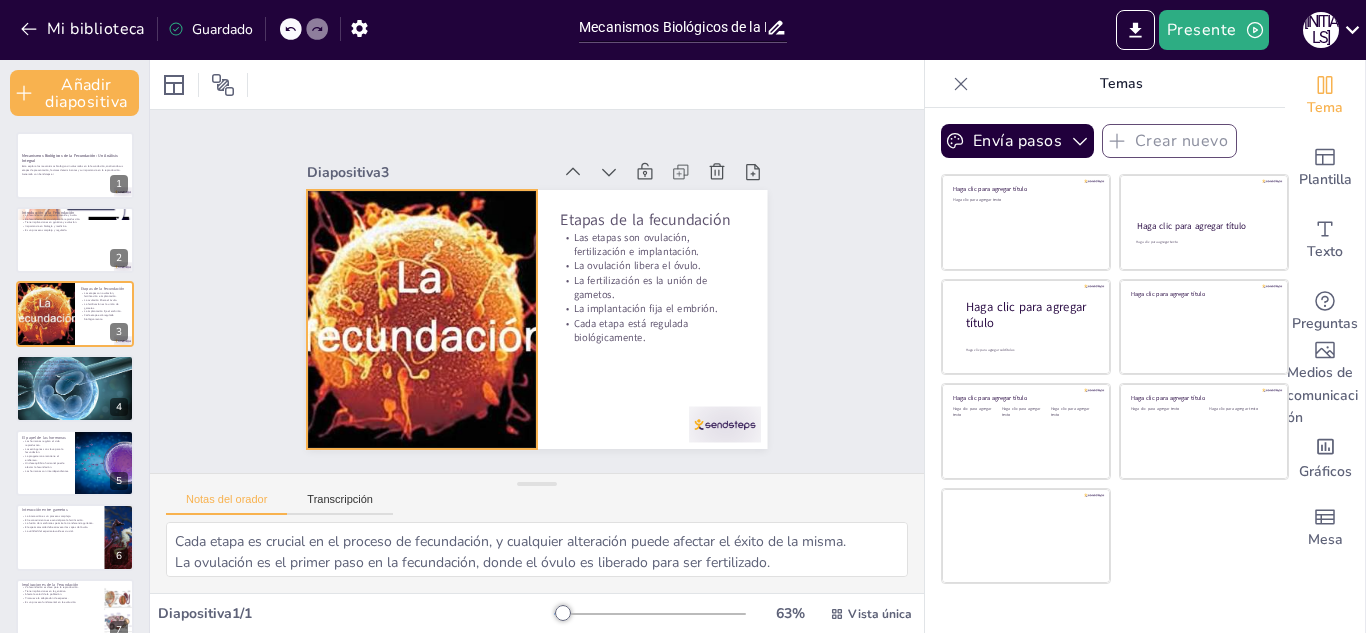 checkbox on "true" 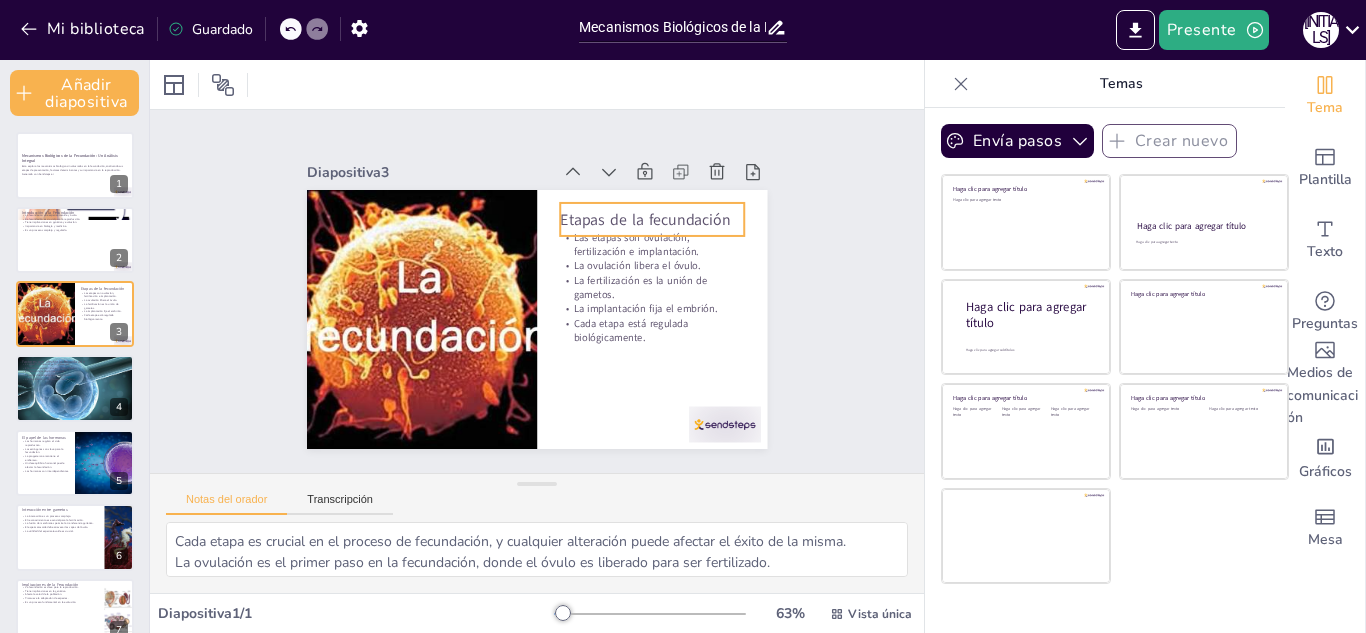 checkbox on "true" 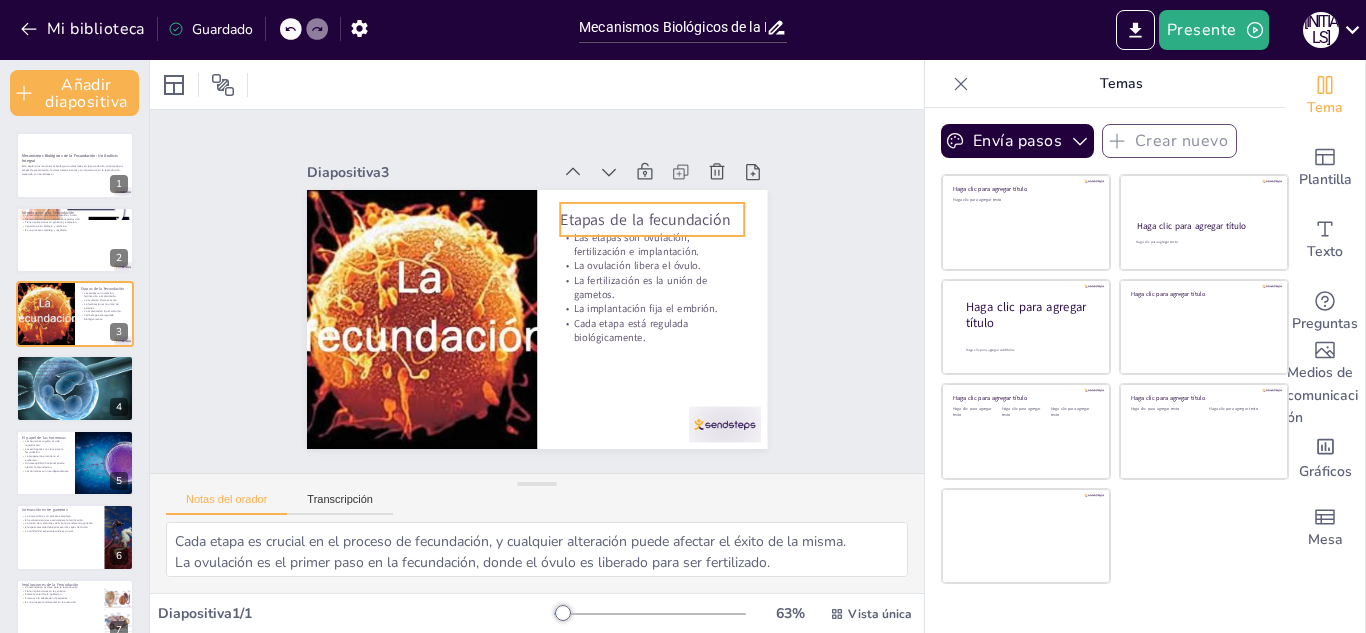 checkbox on "true" 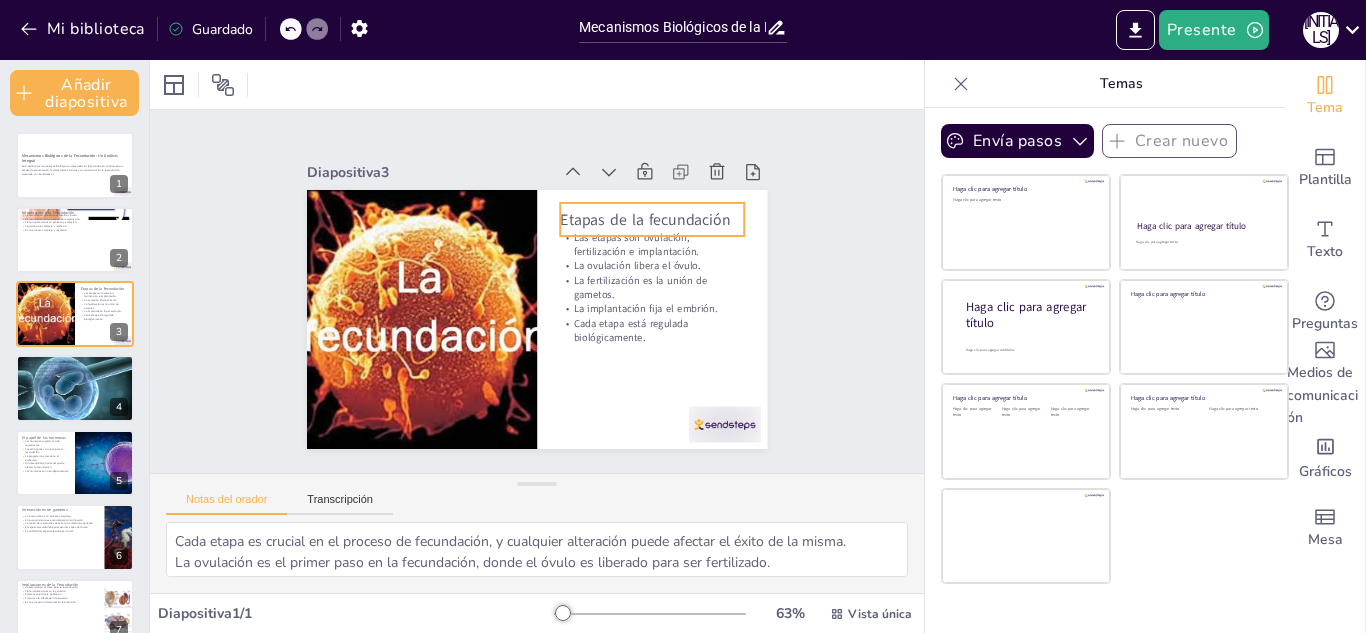 checkbox on "true" 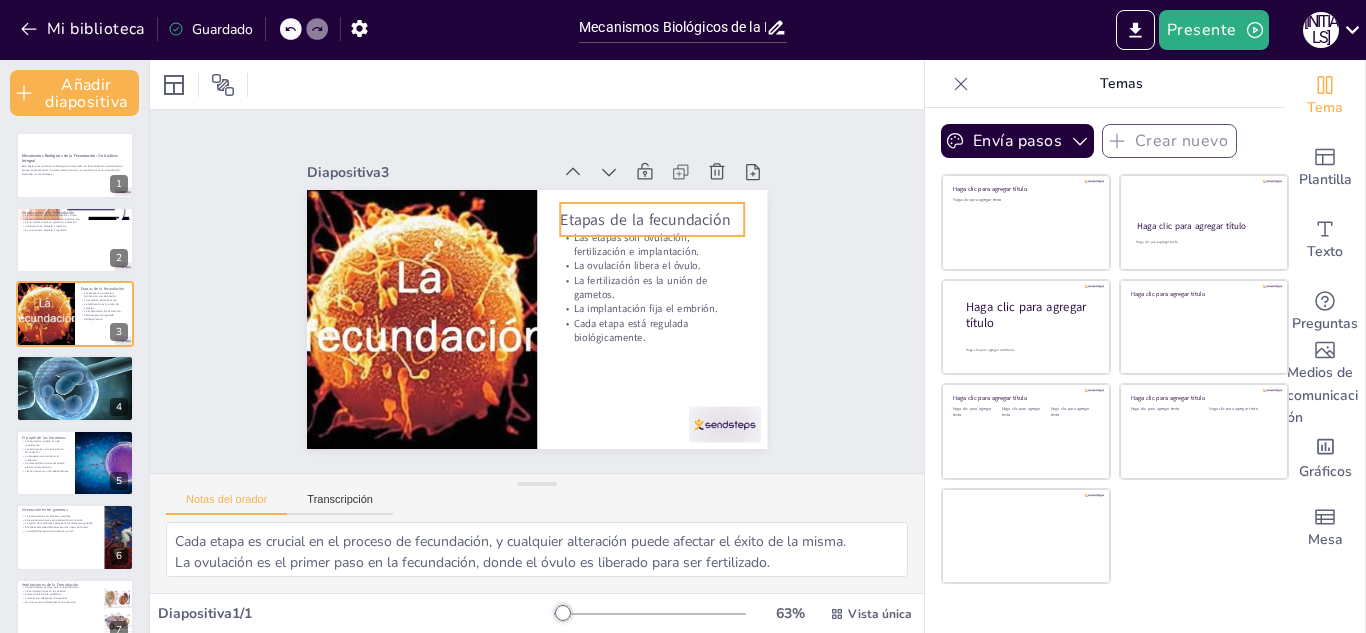checkbox on "true" 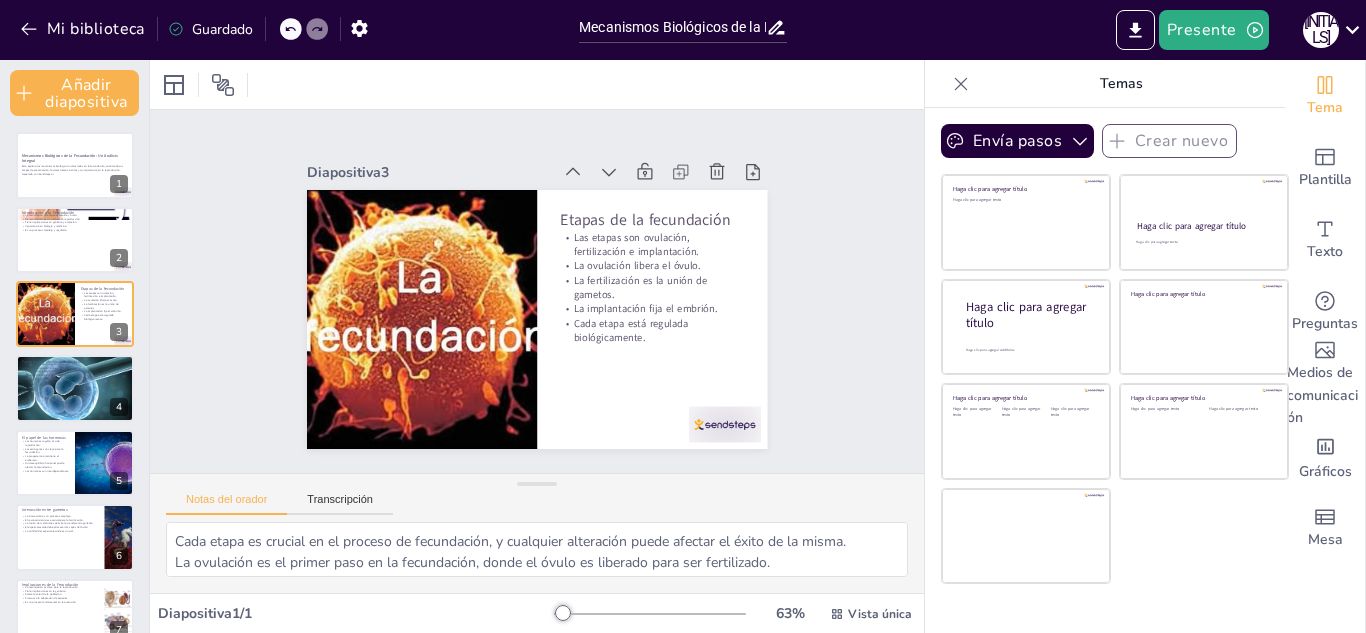 checkbox on "true" 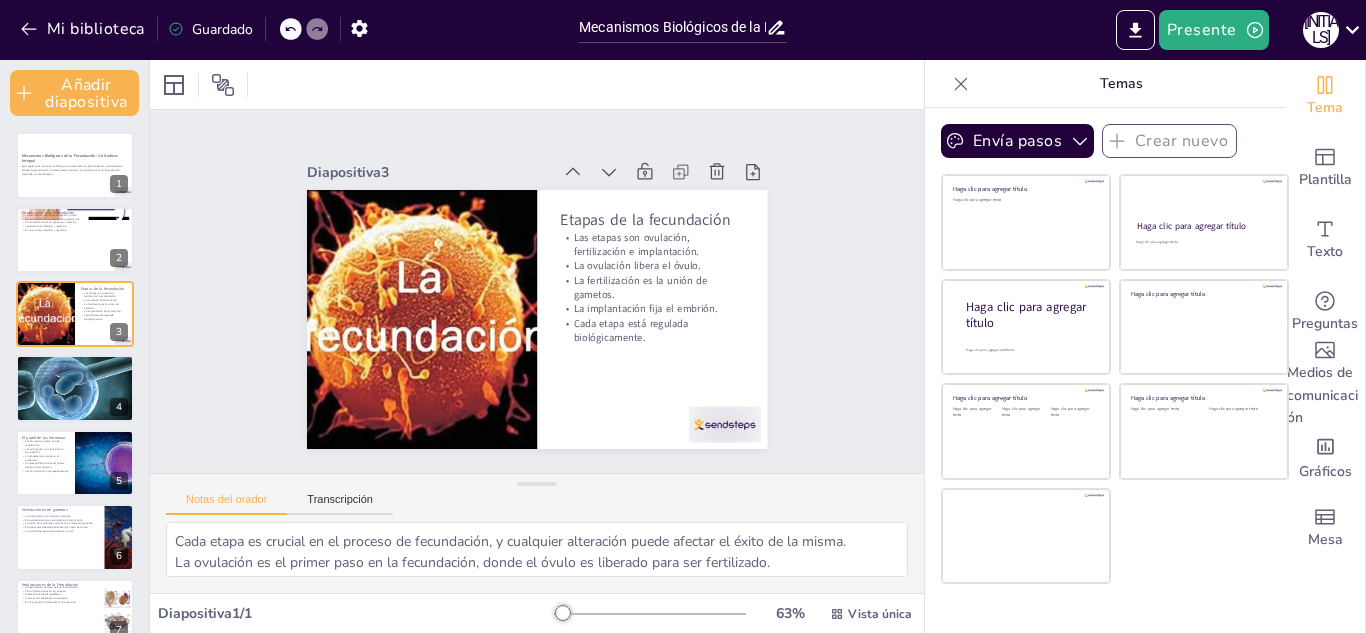 checkbox on "true" 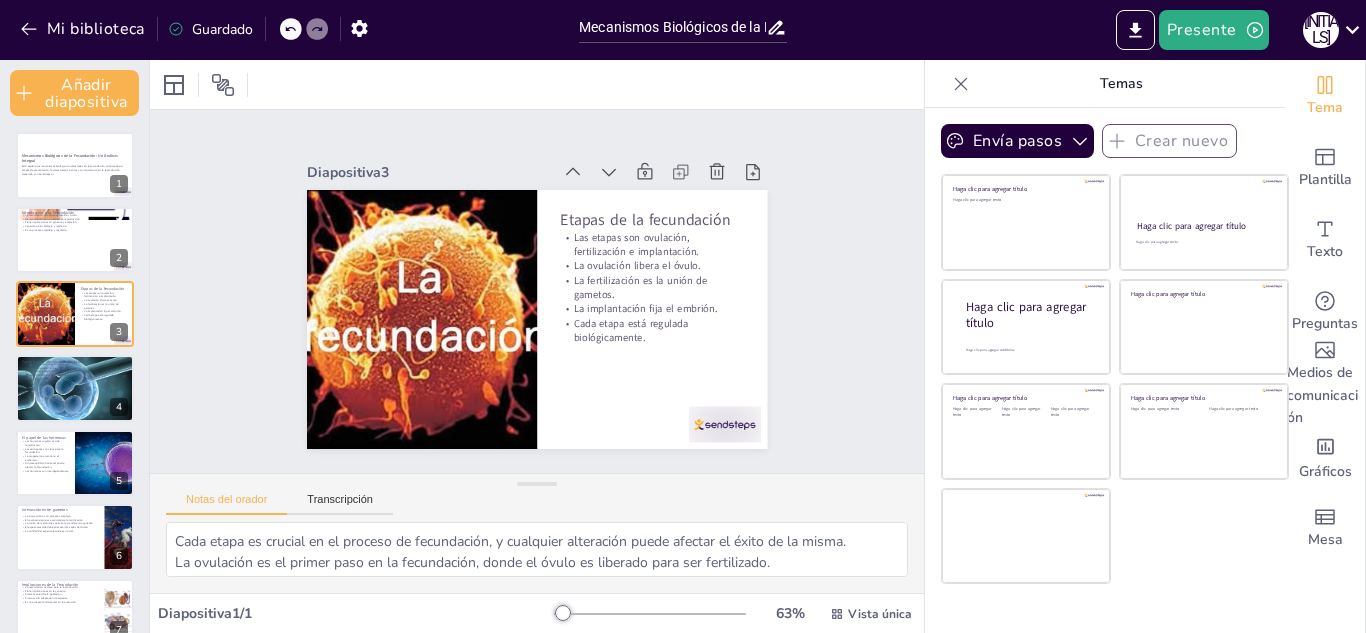 checkbox on "true" 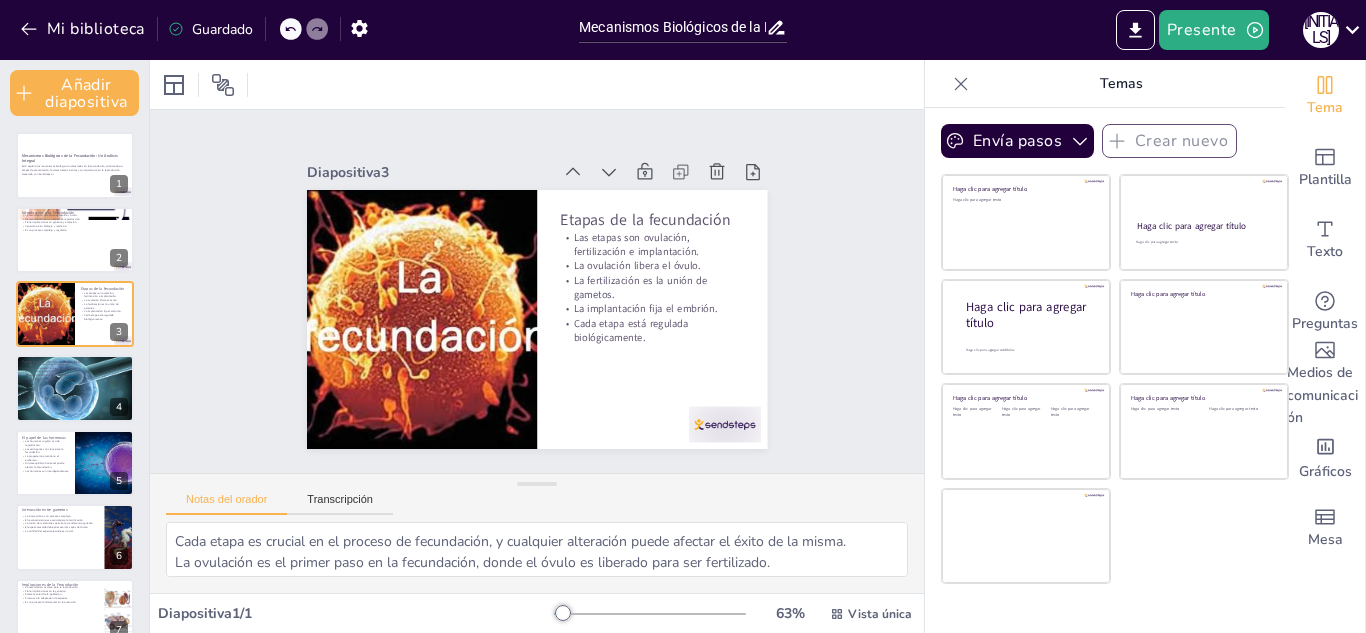 checkbox on "true" 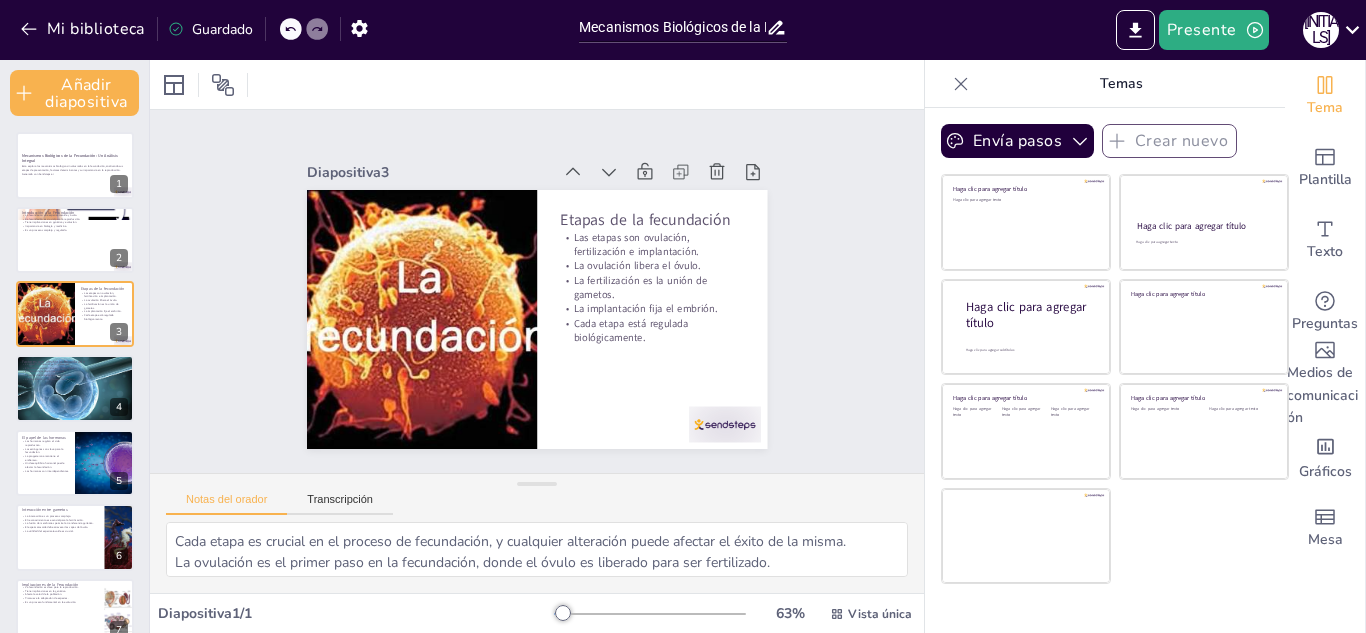 checkbox on "true" 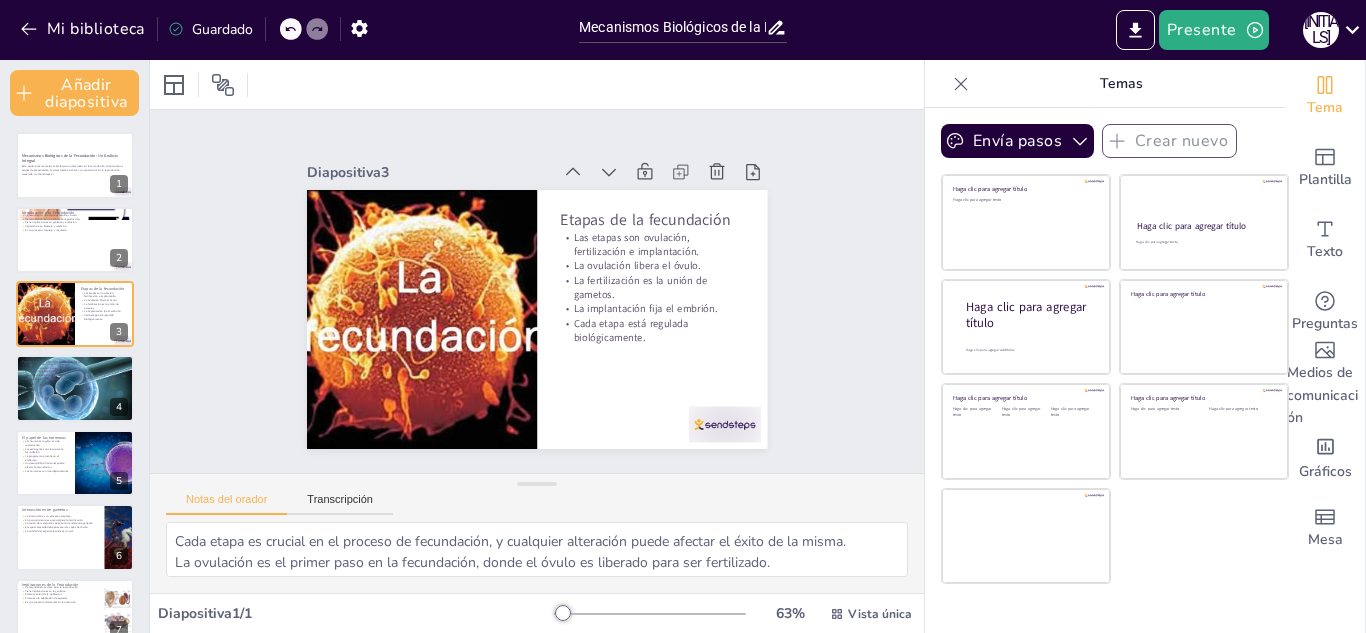 checkbox on "true" 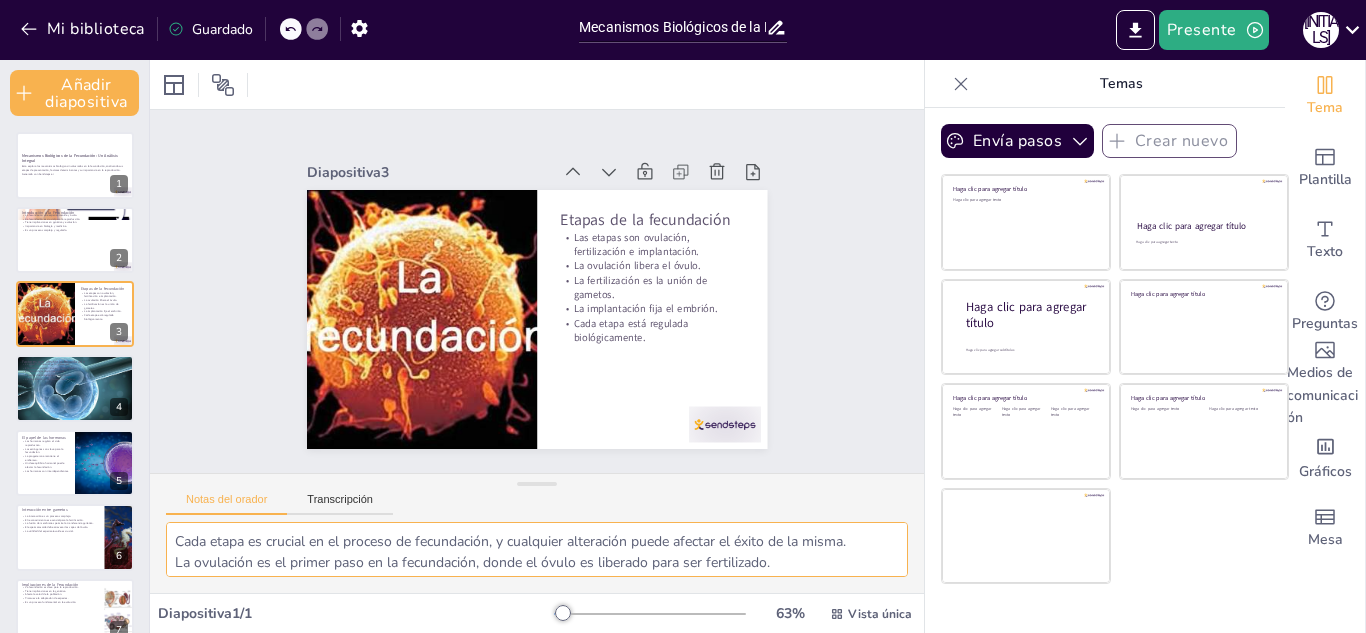 drag, startPoint x: 881, startPoint y: 551, endPoint x: 882, endPoint y: 539, distance: 12.0415945 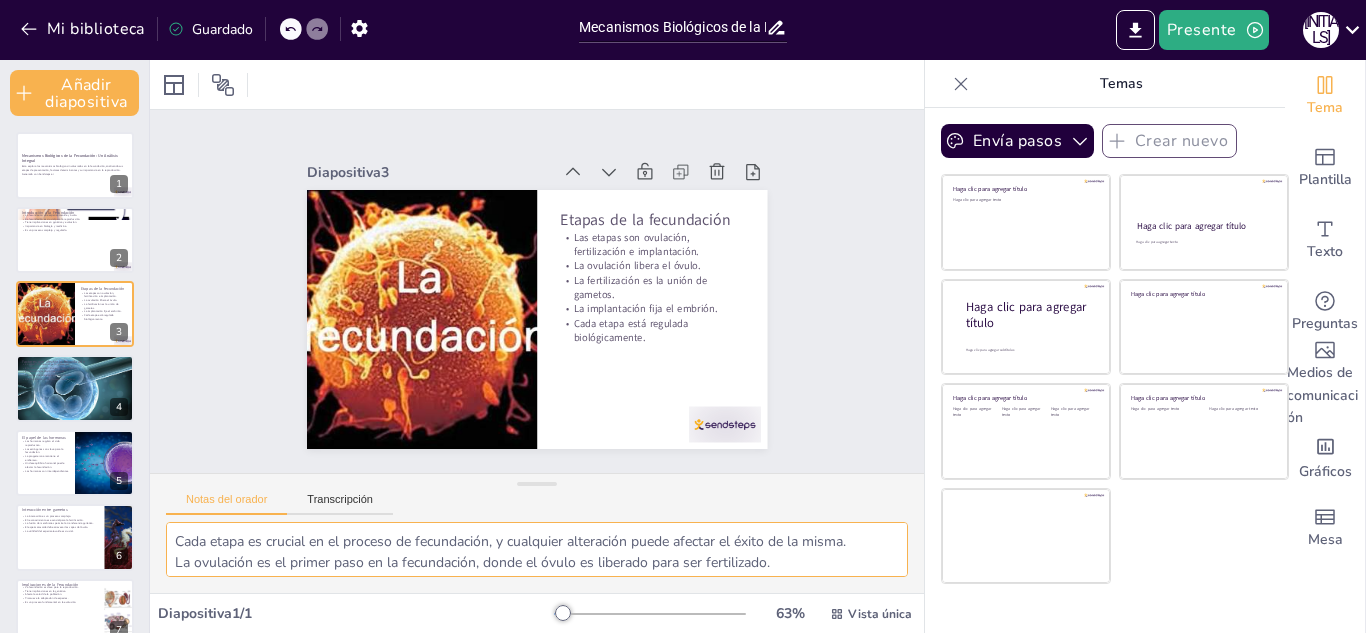 click on "Cada etapa es crucial en el proceso de fecundación, y cualquier alteración puede afectar el éxito de la misma.
La ovulación es el primer paso en la fecundación, donde el óvulo es liberado para ser fertilizado.
La fertilización es el momento en que el espermatozoide y el óvulo se combinan, formando un nuevo organismo.
La implantación es esencial para el desarrollo del embrión, ya que permite su anidación en el útero.
La regulación hormonal y celular es fundamental para el éxito de cada etapa del proceso de fecundación." at bounding box center [537, 549] 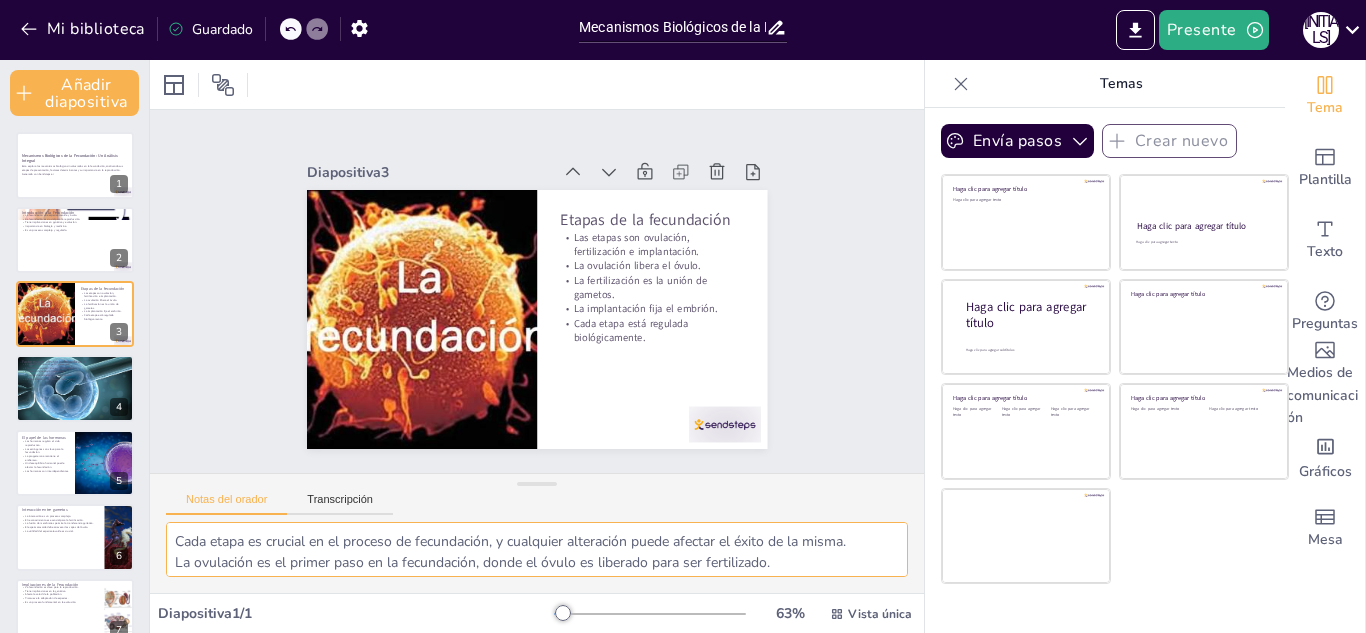checkbox on "true" 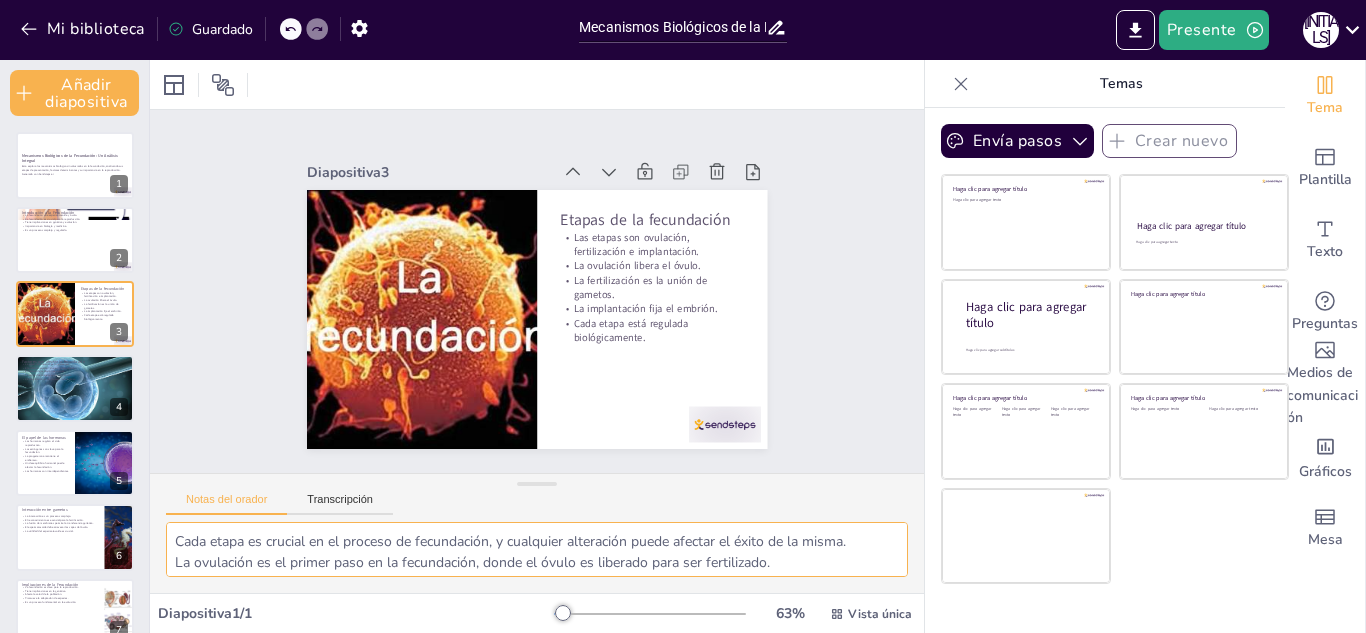 checkbox on "true" 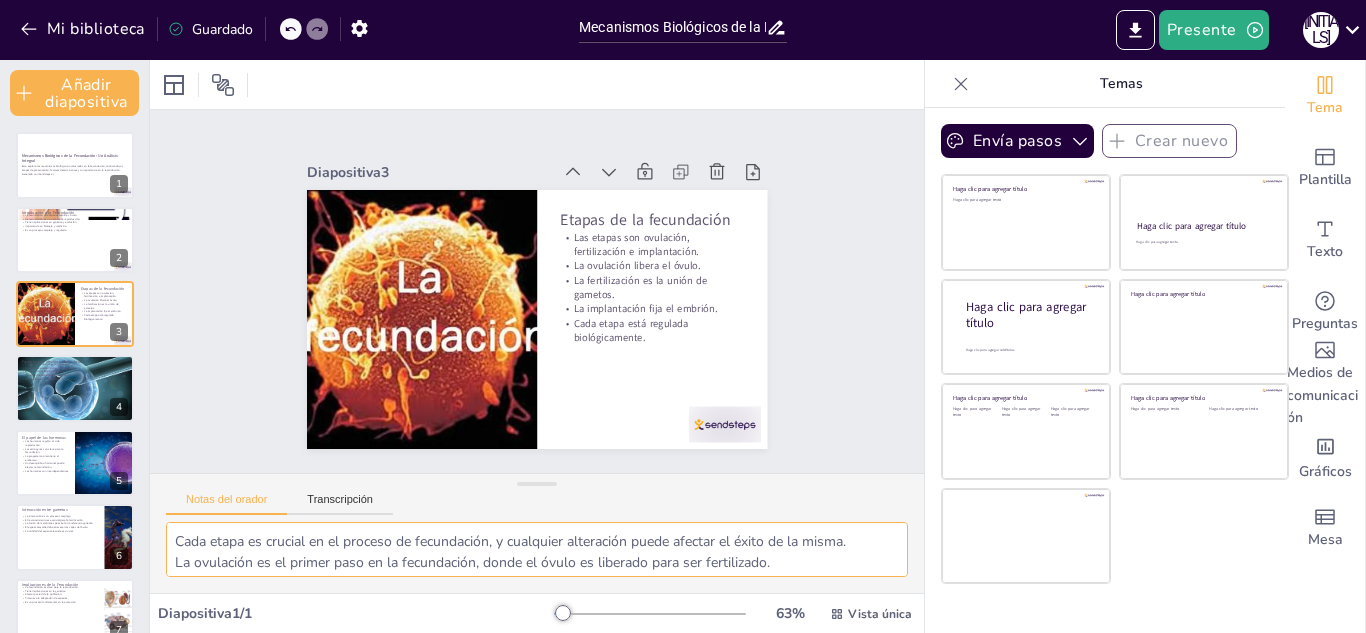 checkbox on "true" 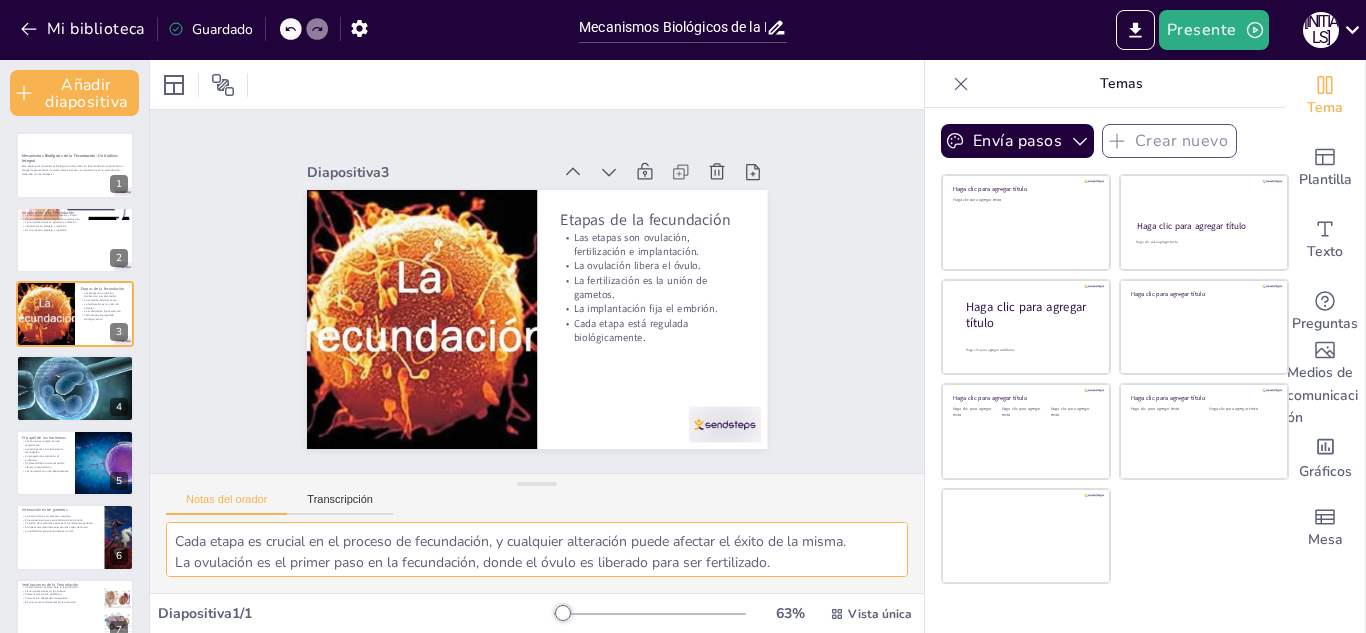 checkbox on "true" 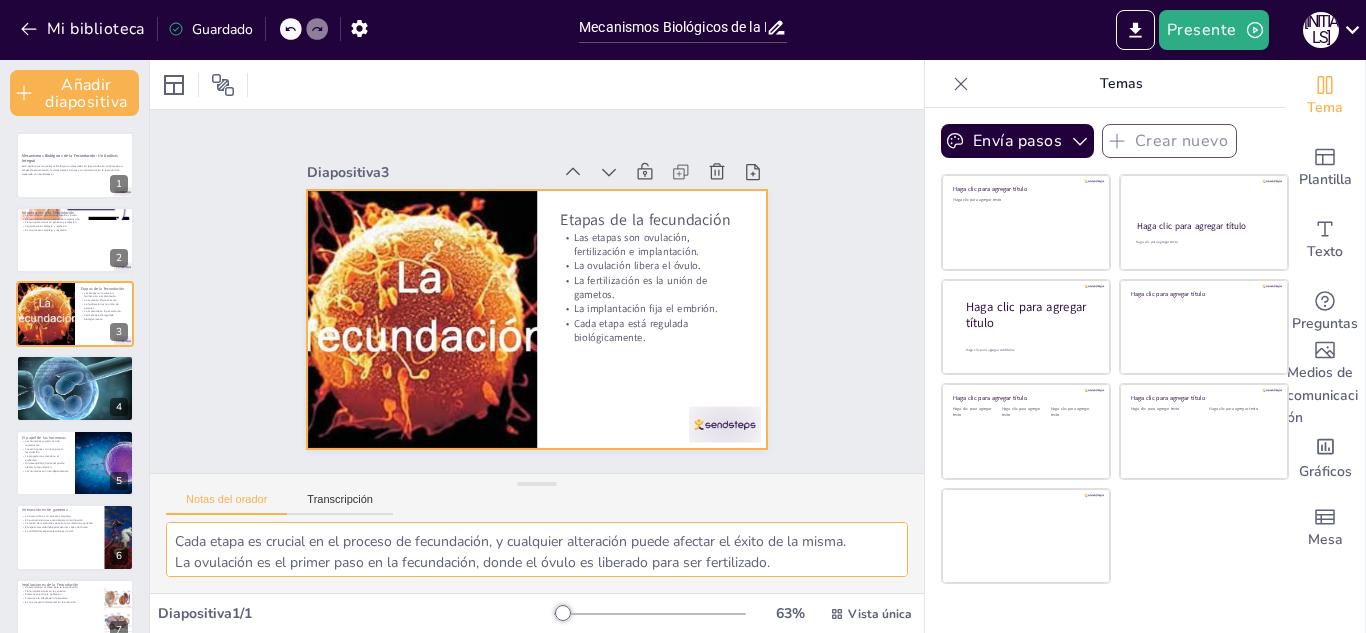 checkbox on "true" 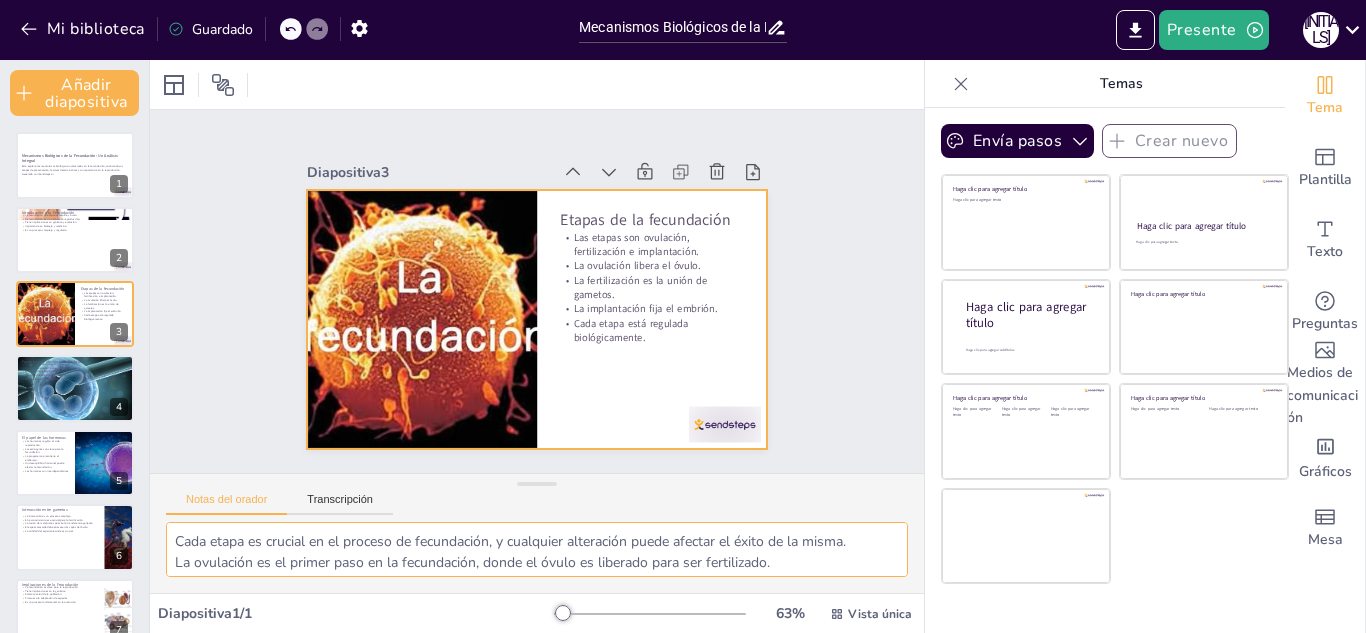 checkbox on "true" 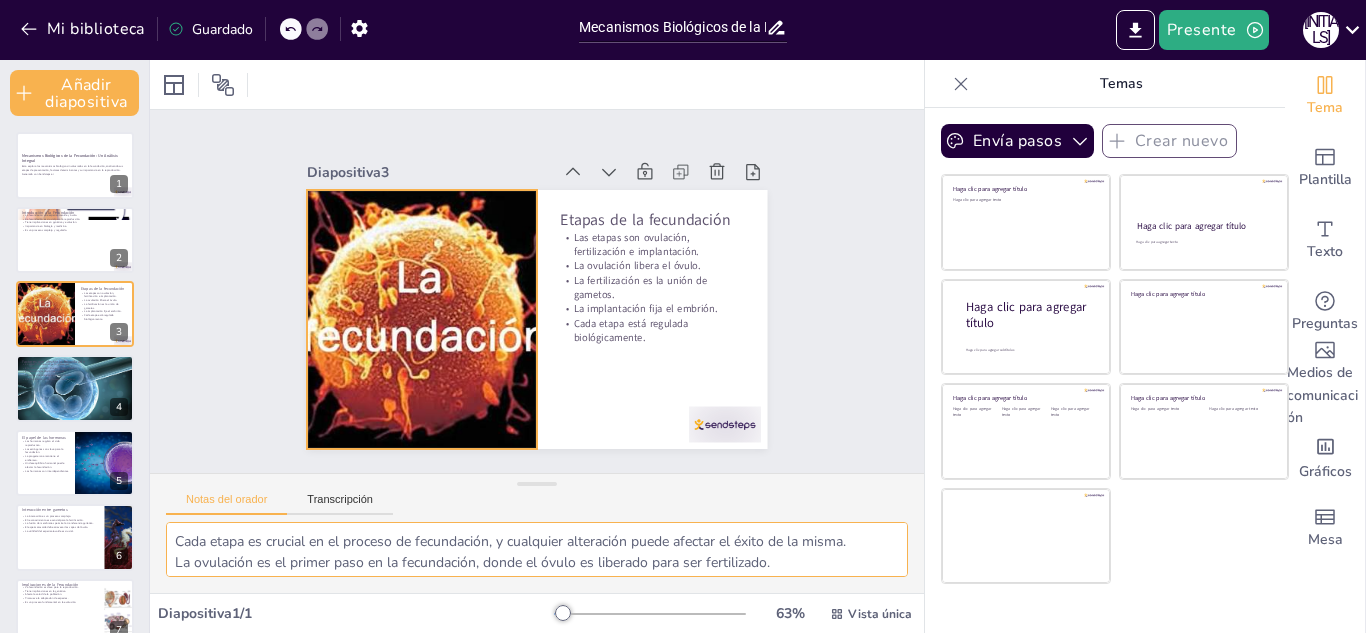 checkbox on "true" 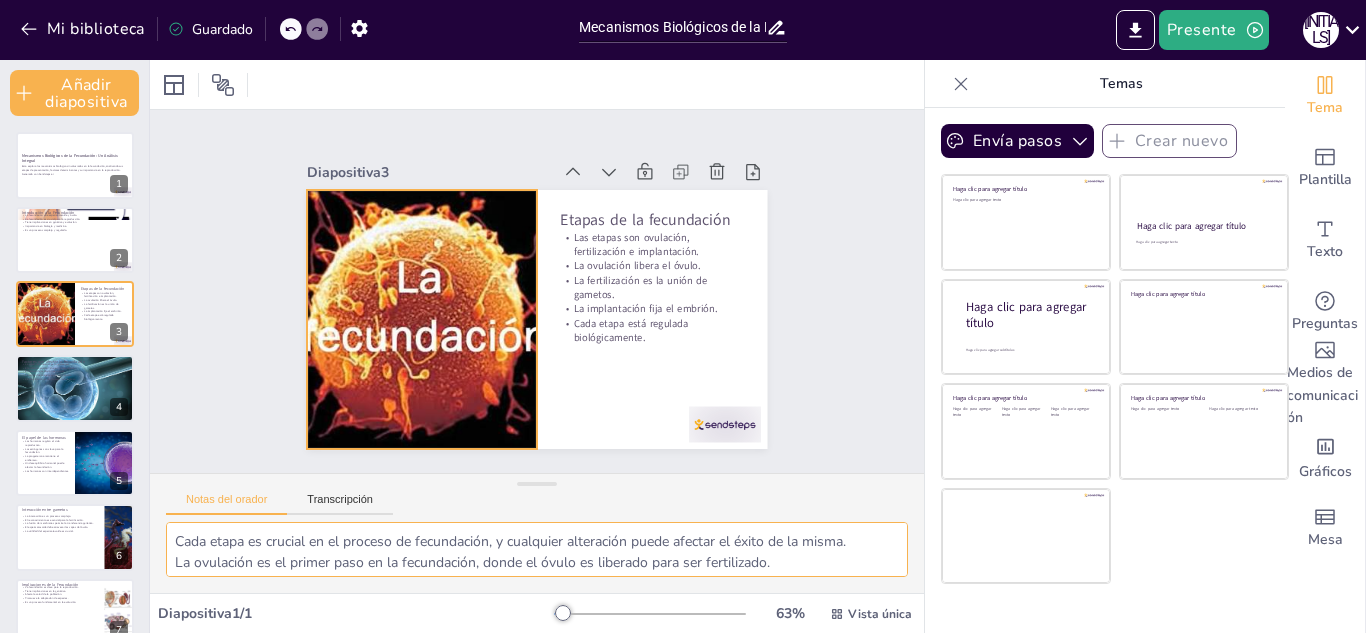 checkbox on "true" 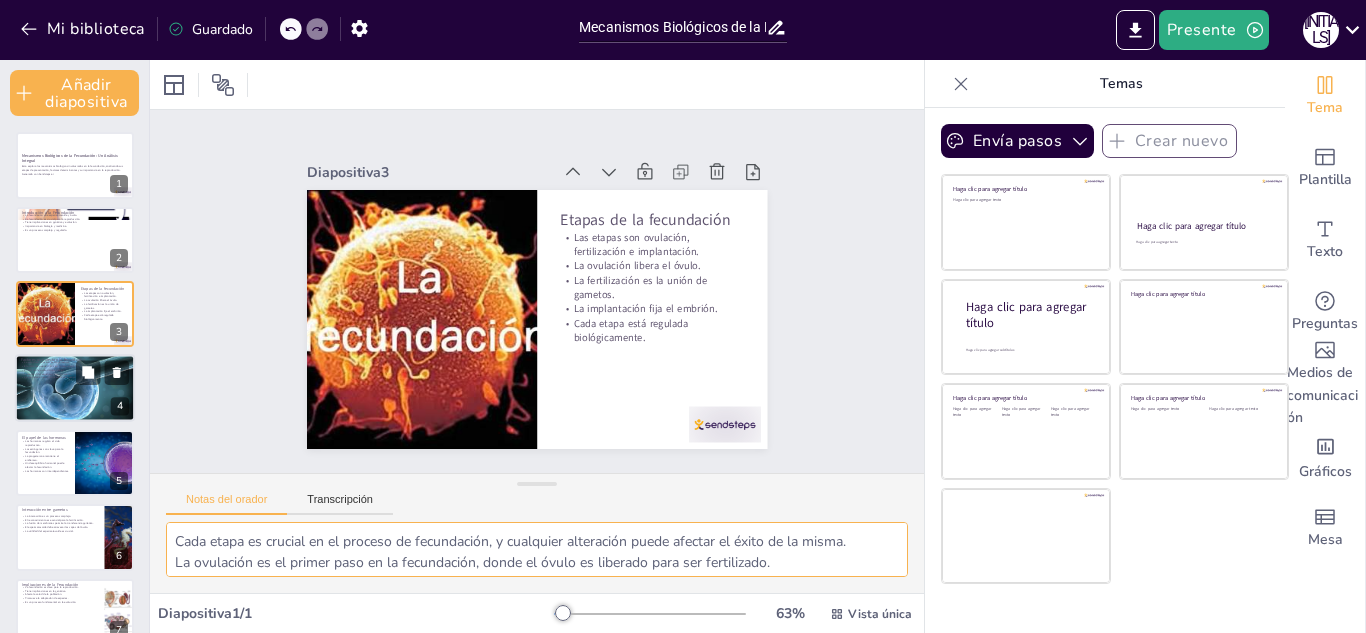 checkbox on "true" 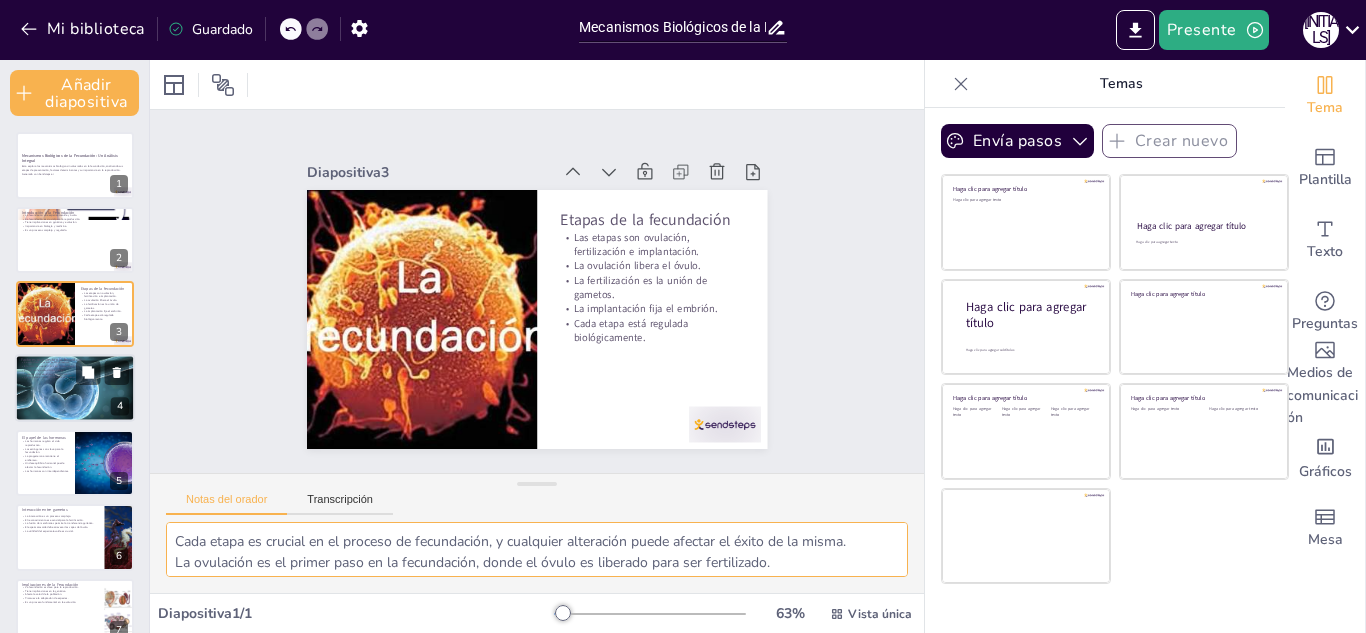 checkbox on "true" 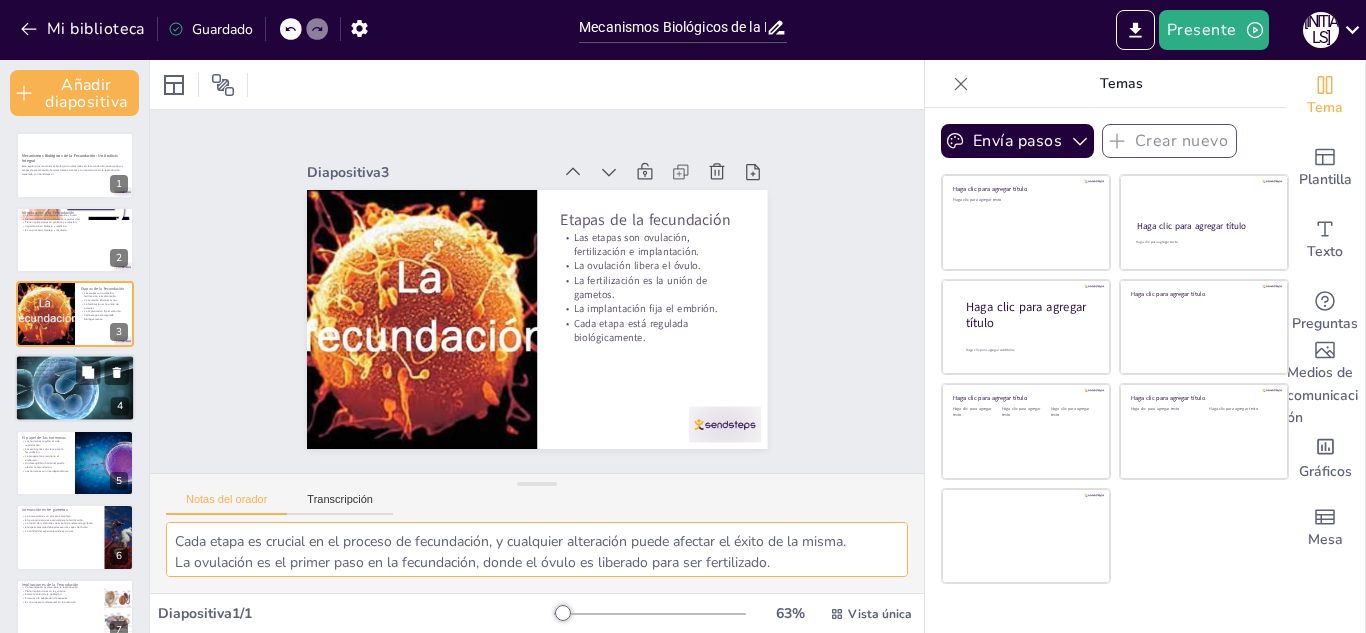 checkbox on "true" 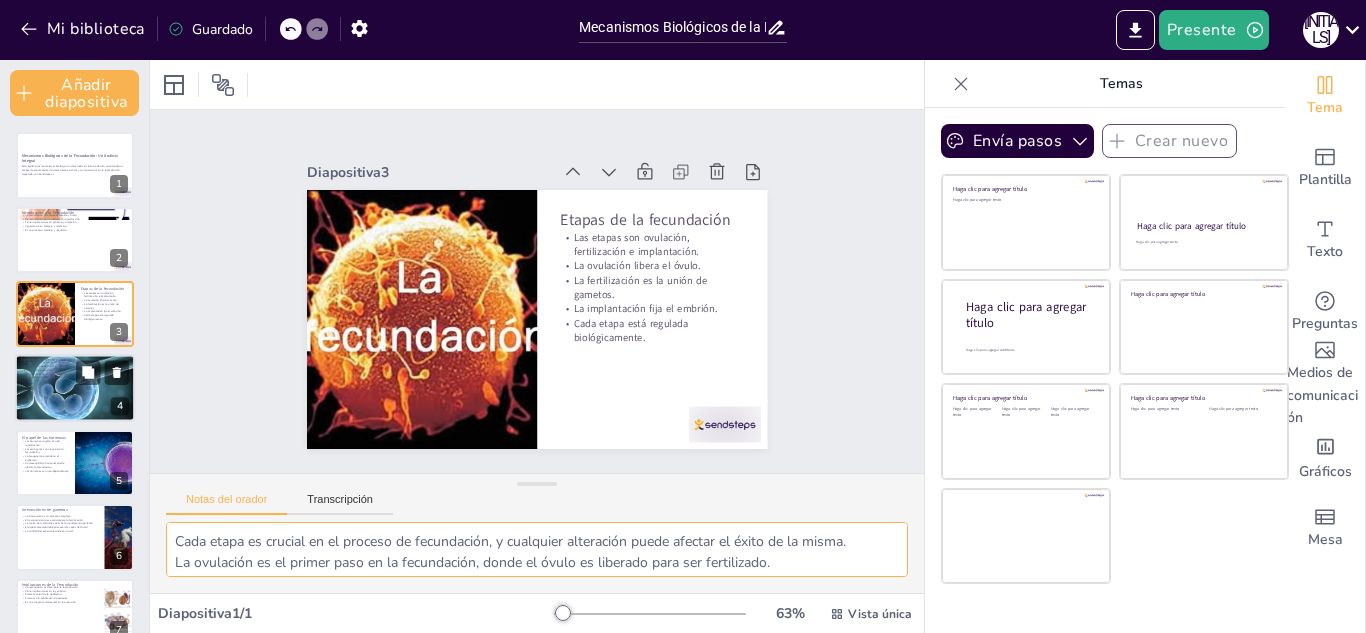 checkbox on "true" 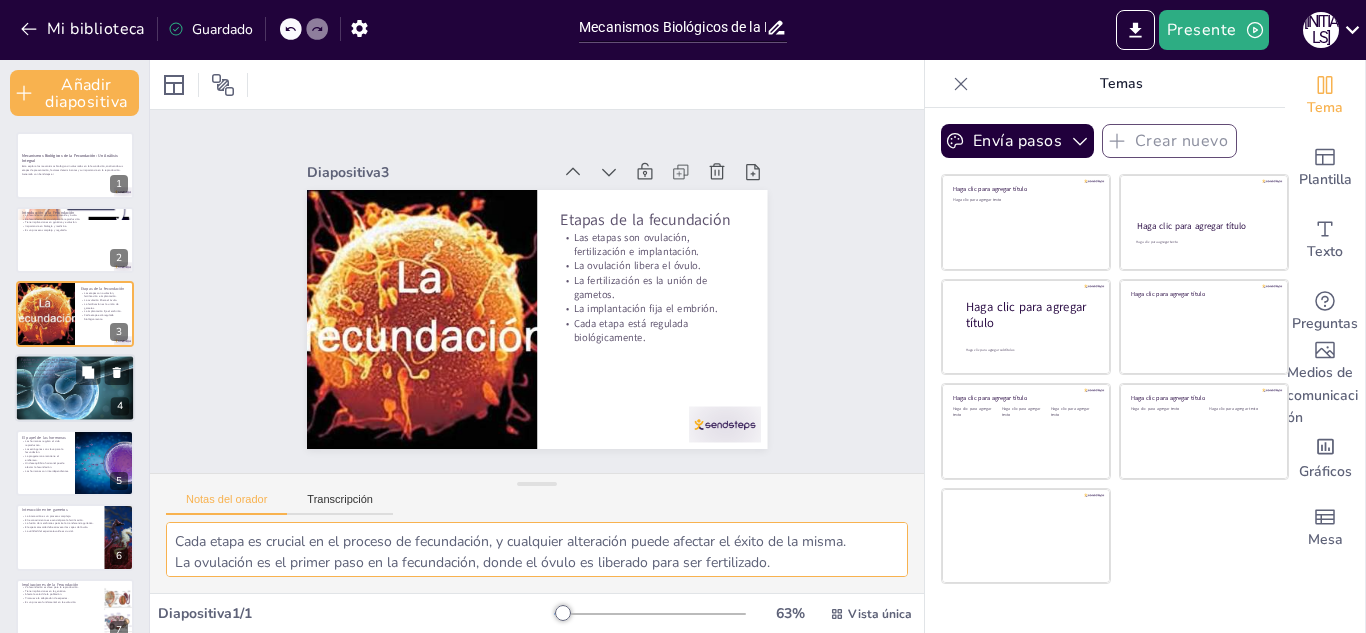 click at bounding box center [75, 388] 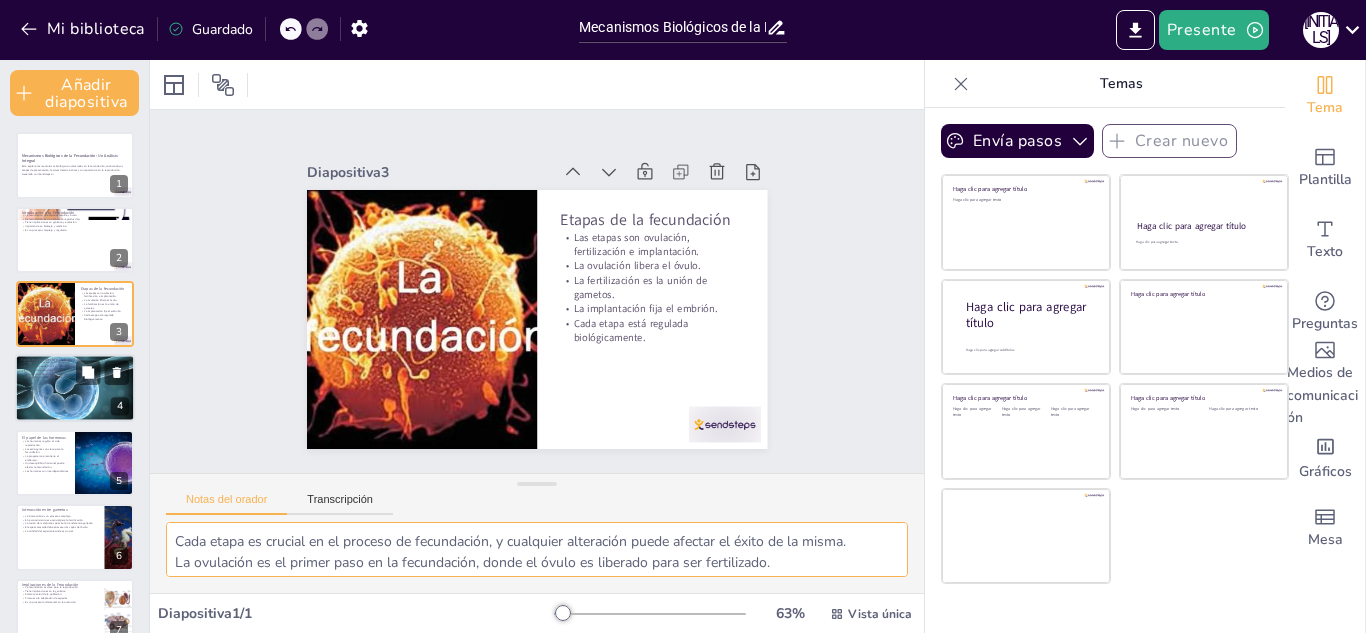 checkbox on "true" 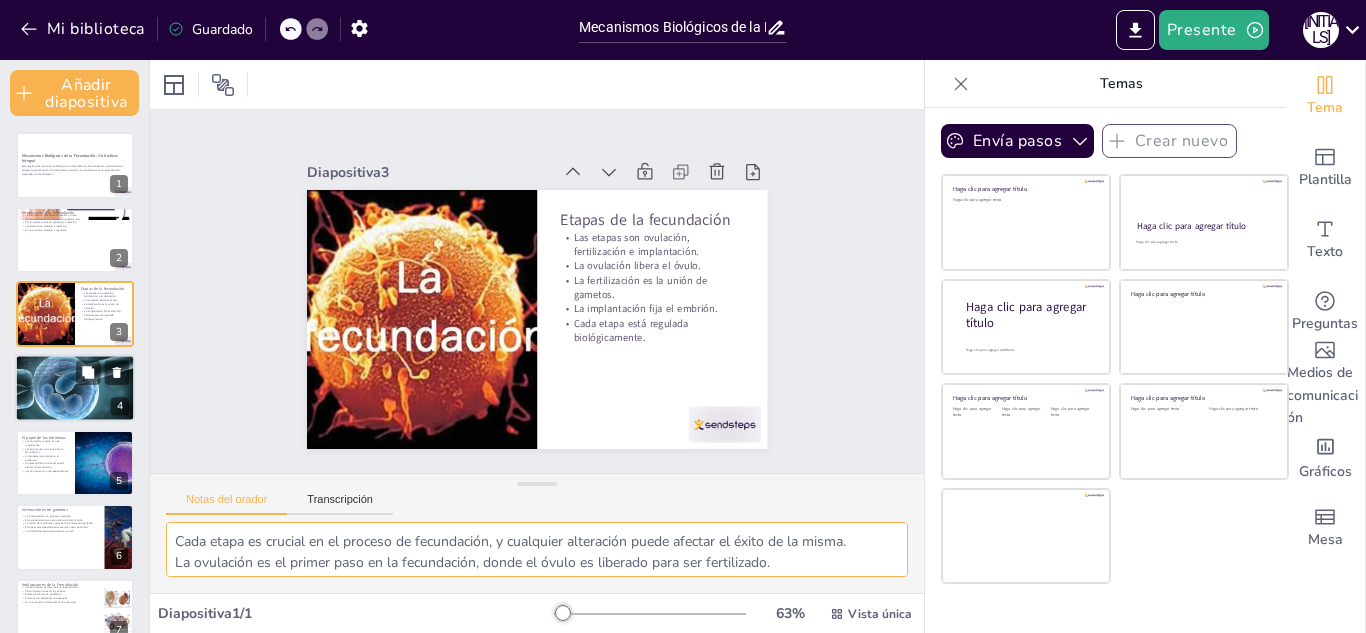 checkbox on "true" 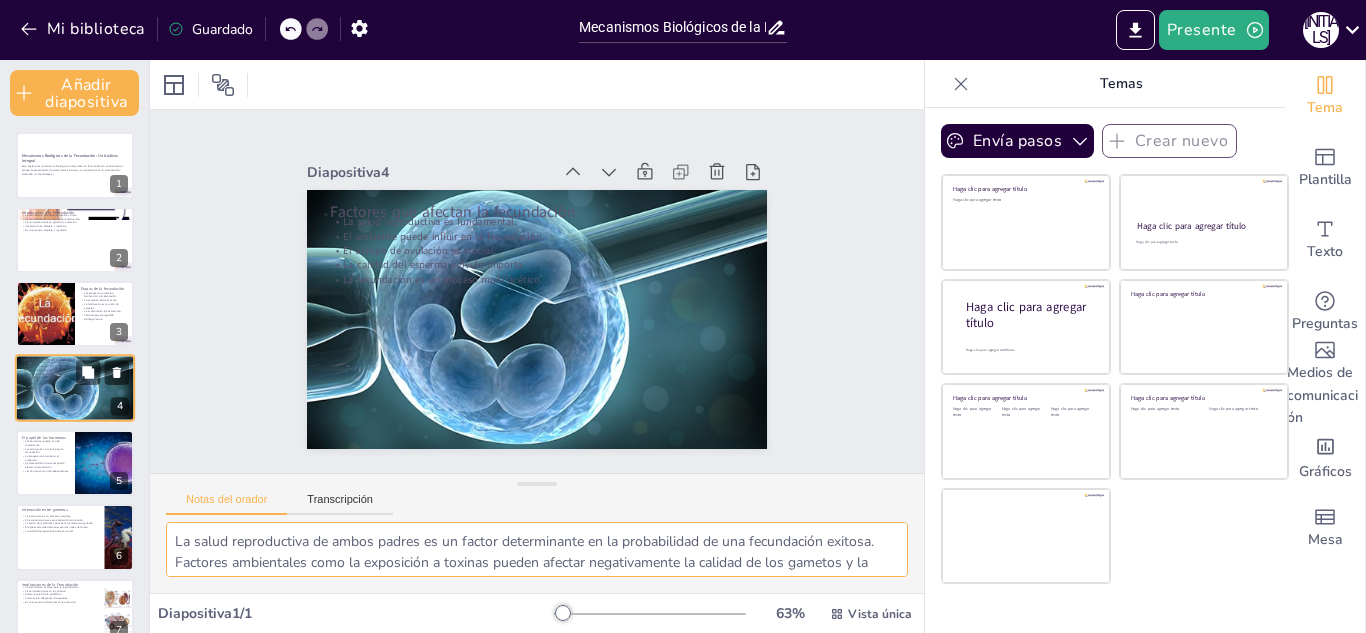 scroll, scrollTop: 14, scrollLeft: 0, axis: vertical 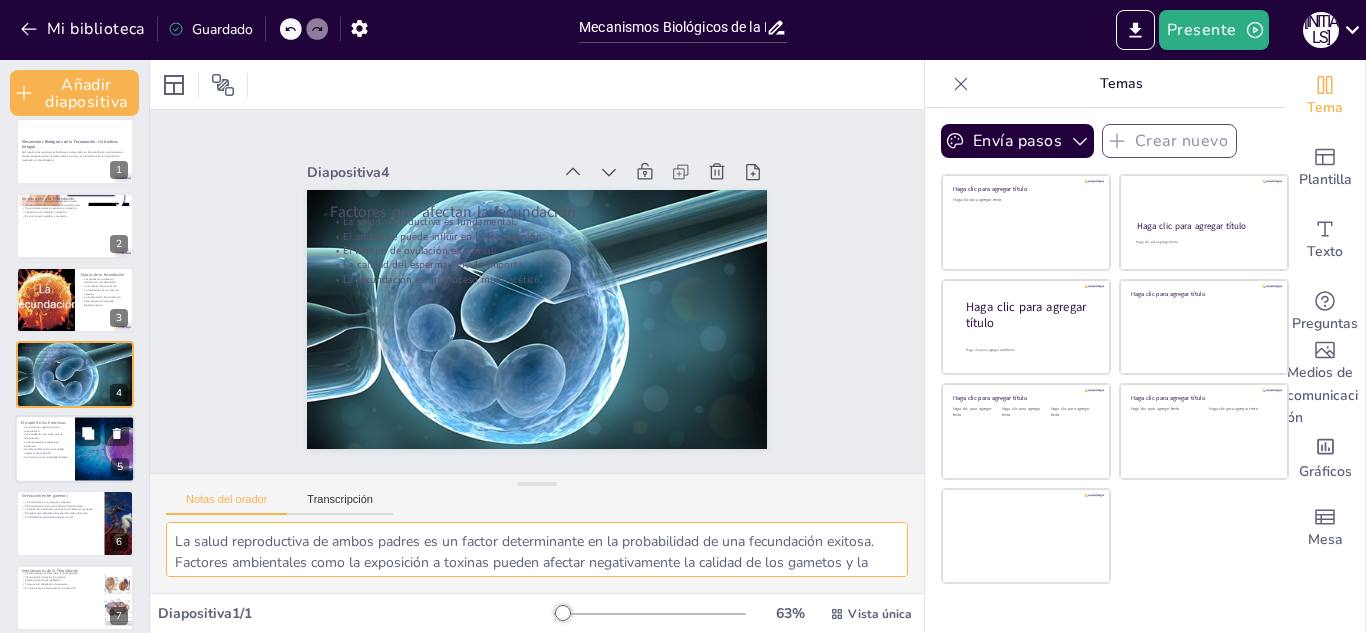 checkbox on "true" 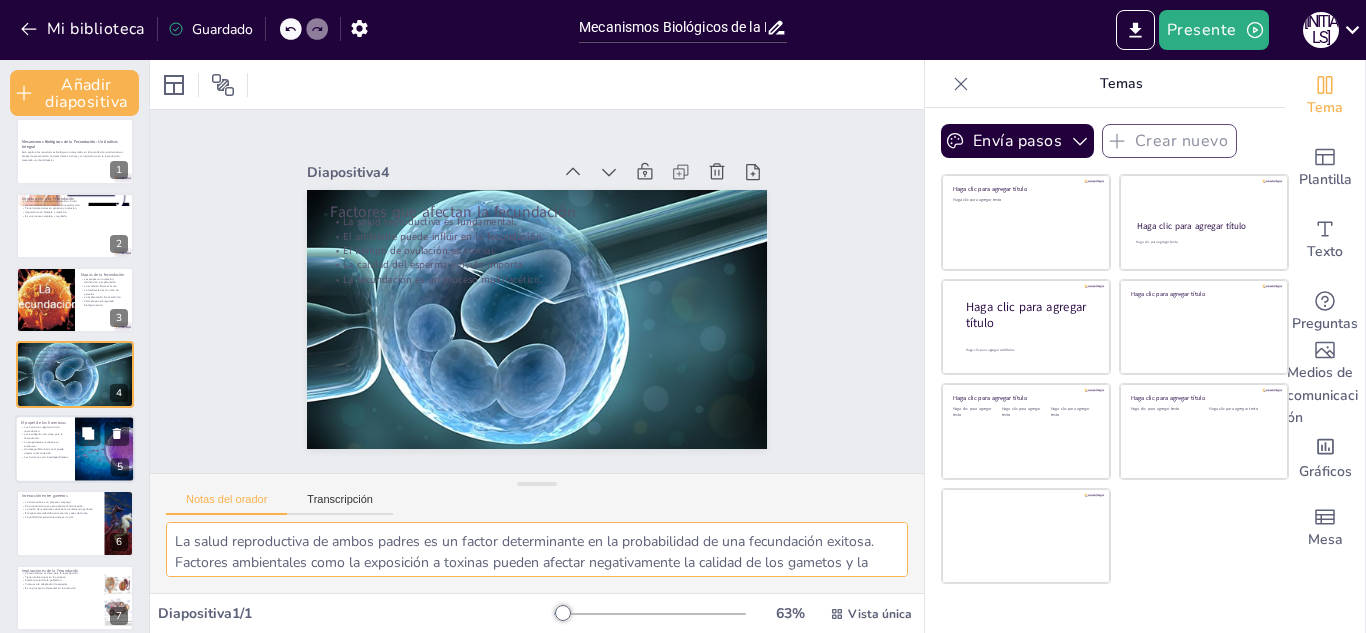 checkbox on "true" 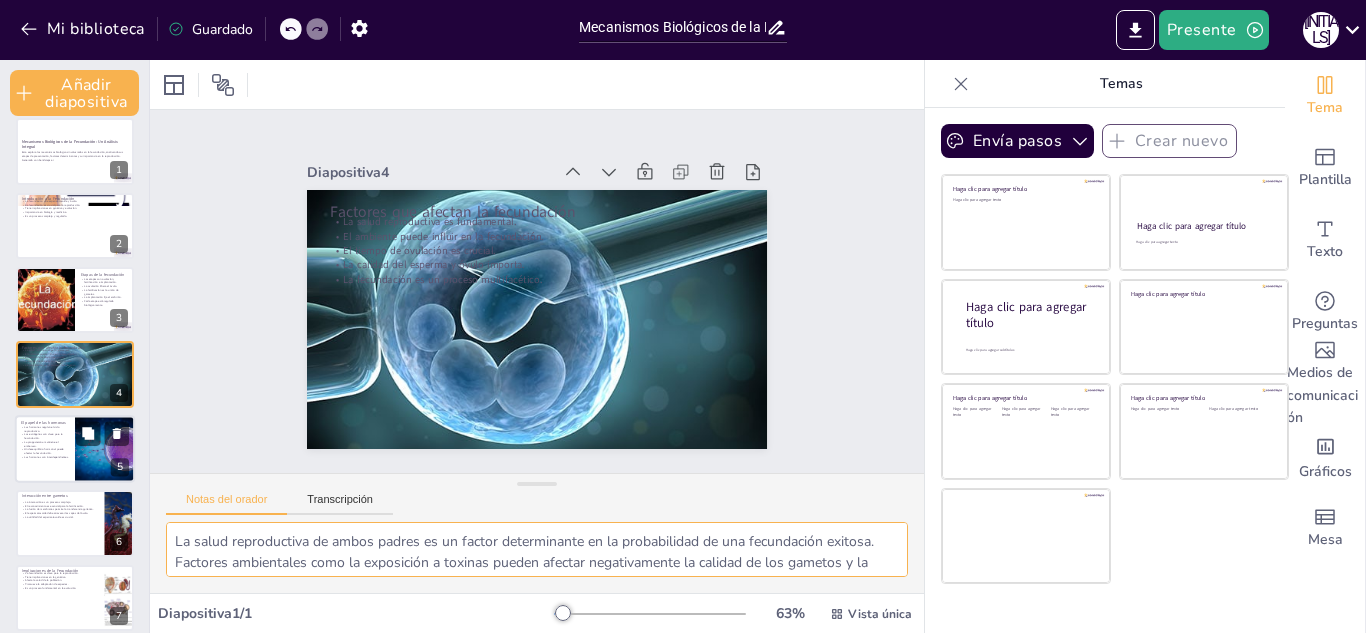 checkbox on "true" 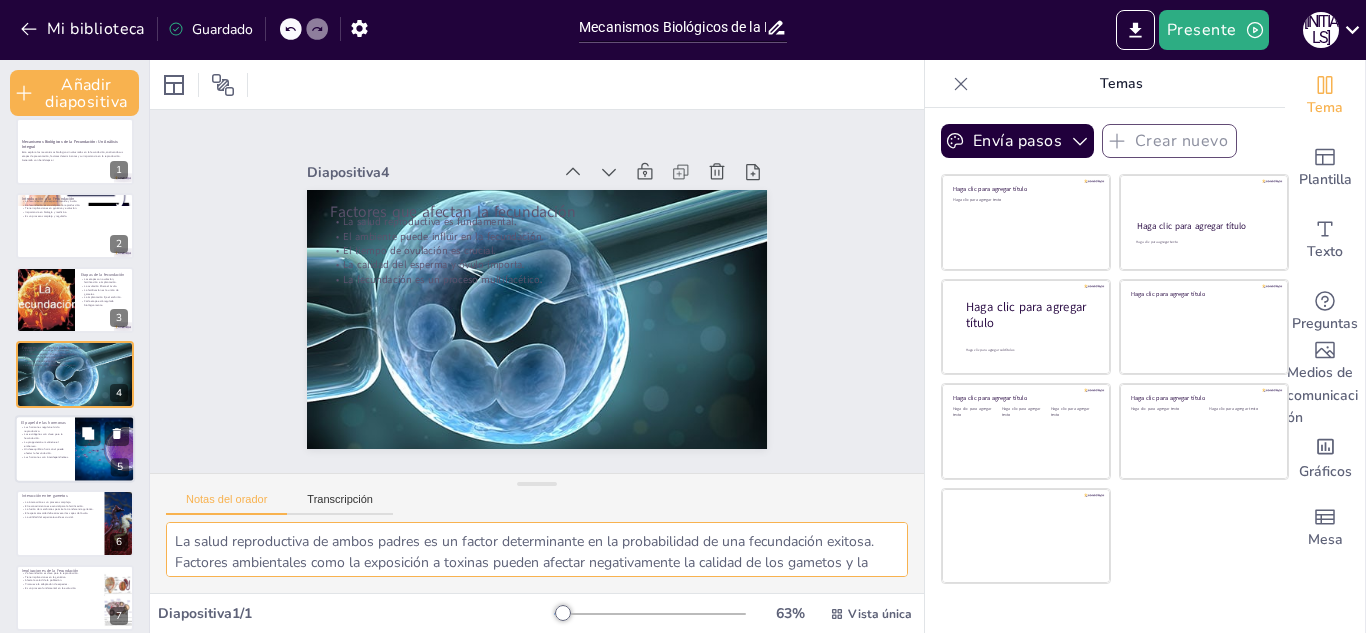 checkbox on "true" 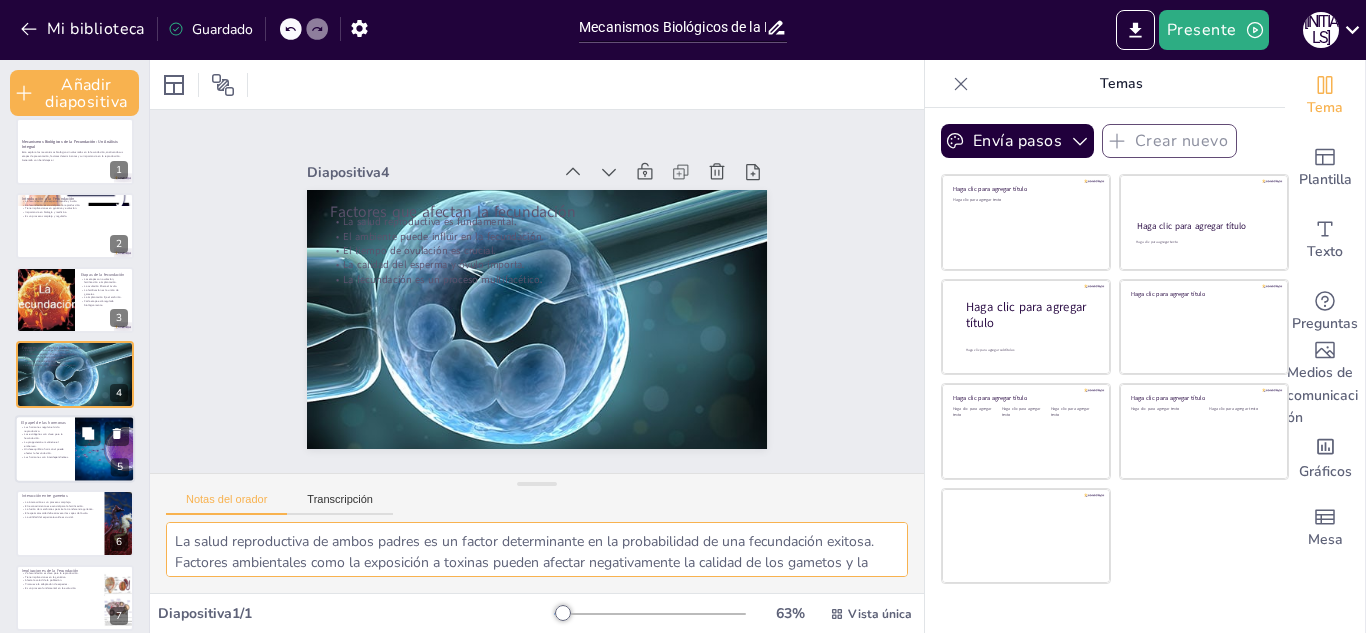 checkbox on "true" 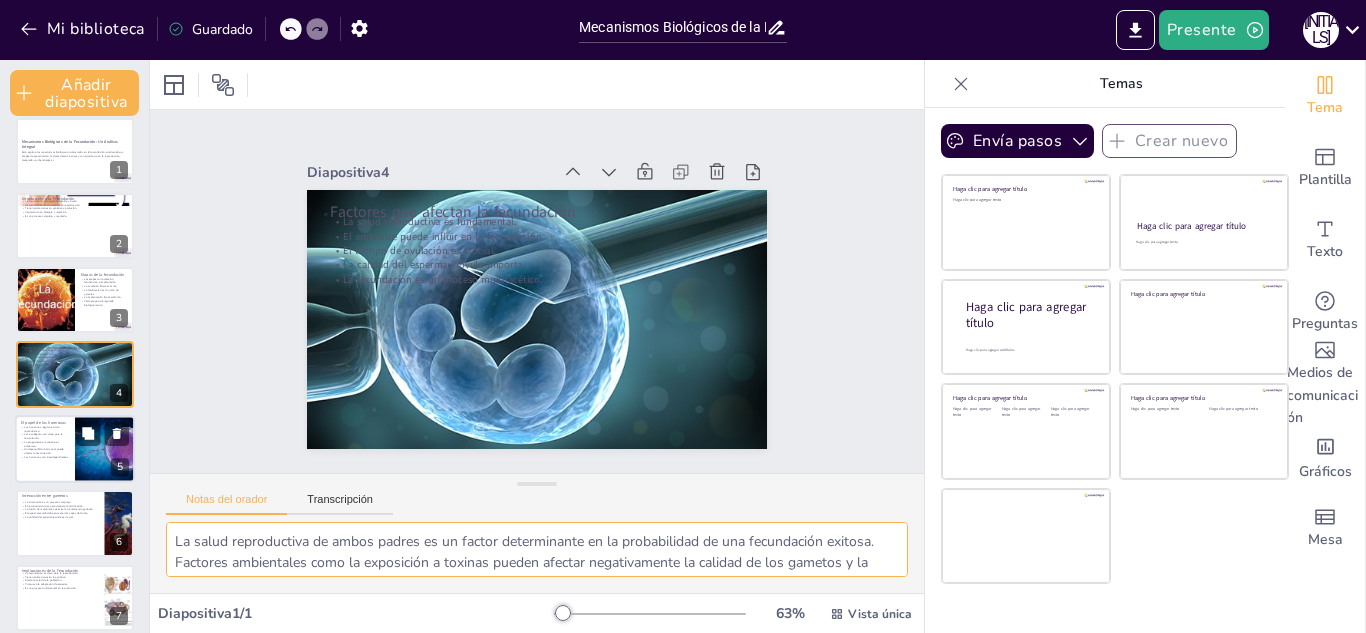 checkbox on "true" 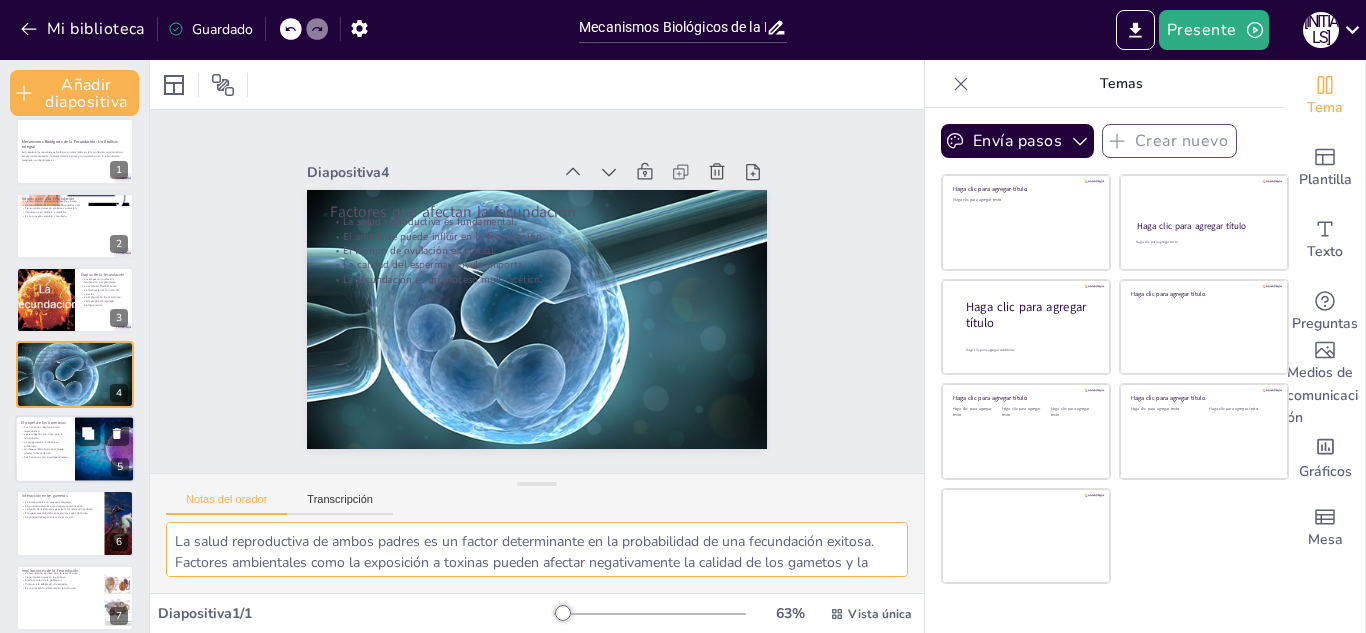checkbox on "true" 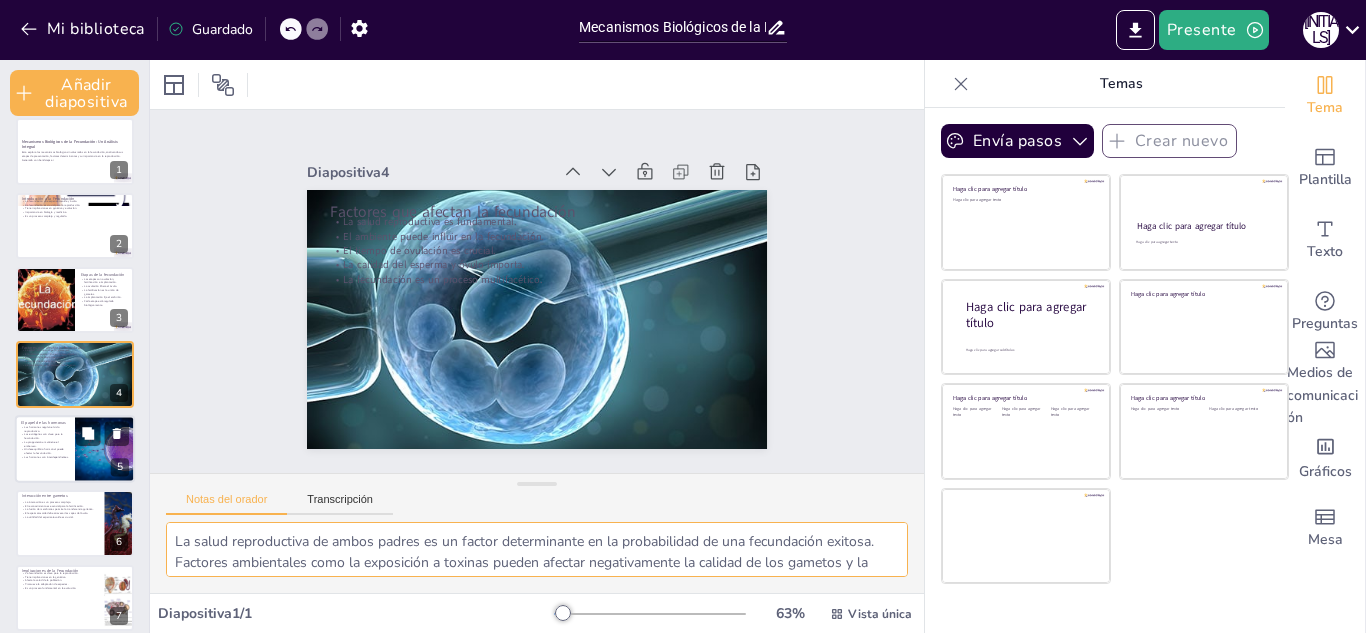 checkbox on "true" 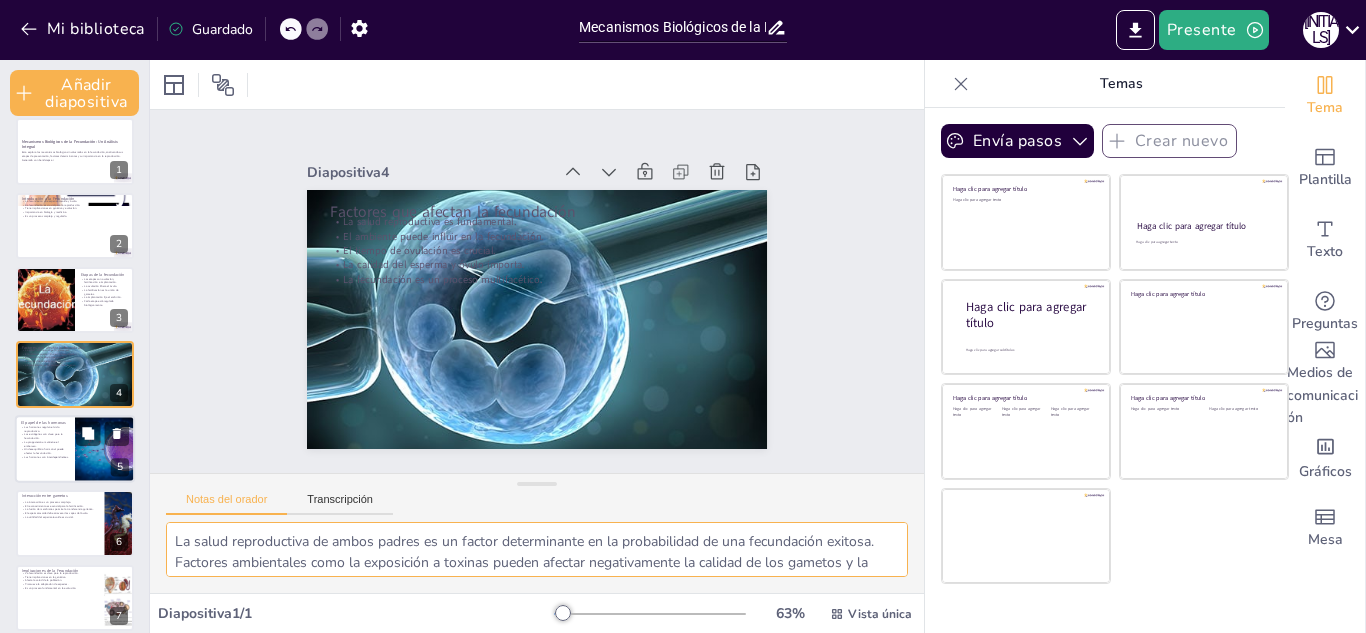 checkbox on "true" 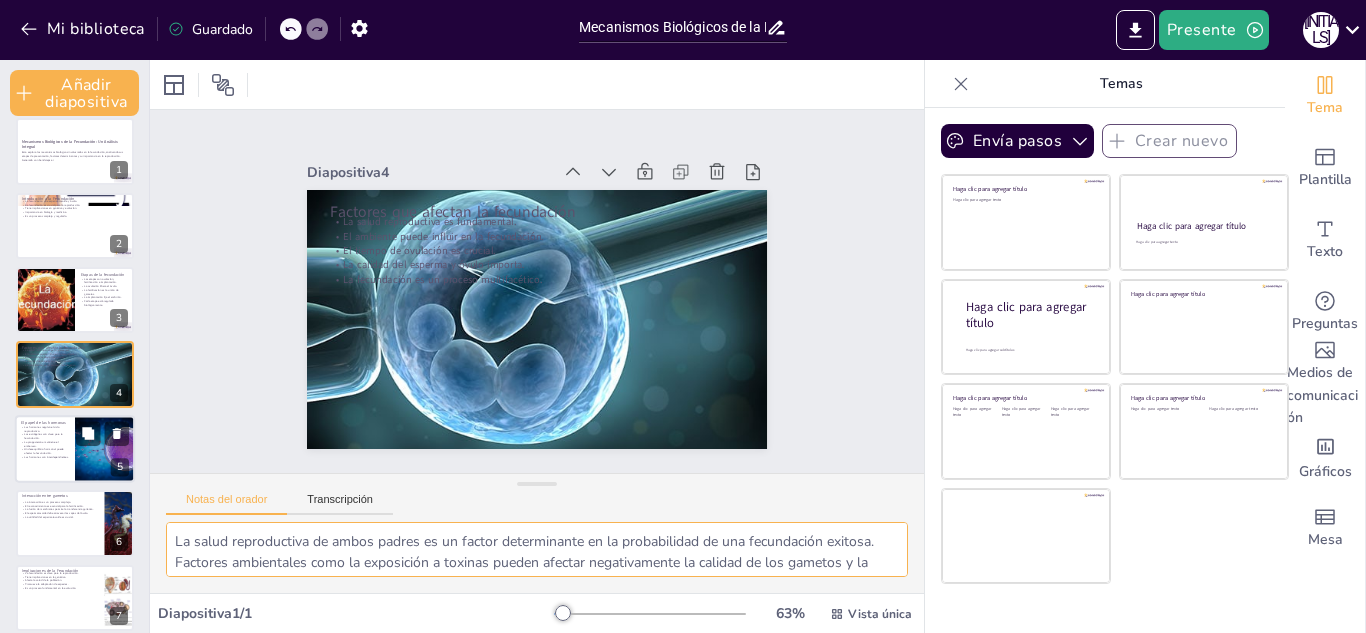 checkbox on "true" 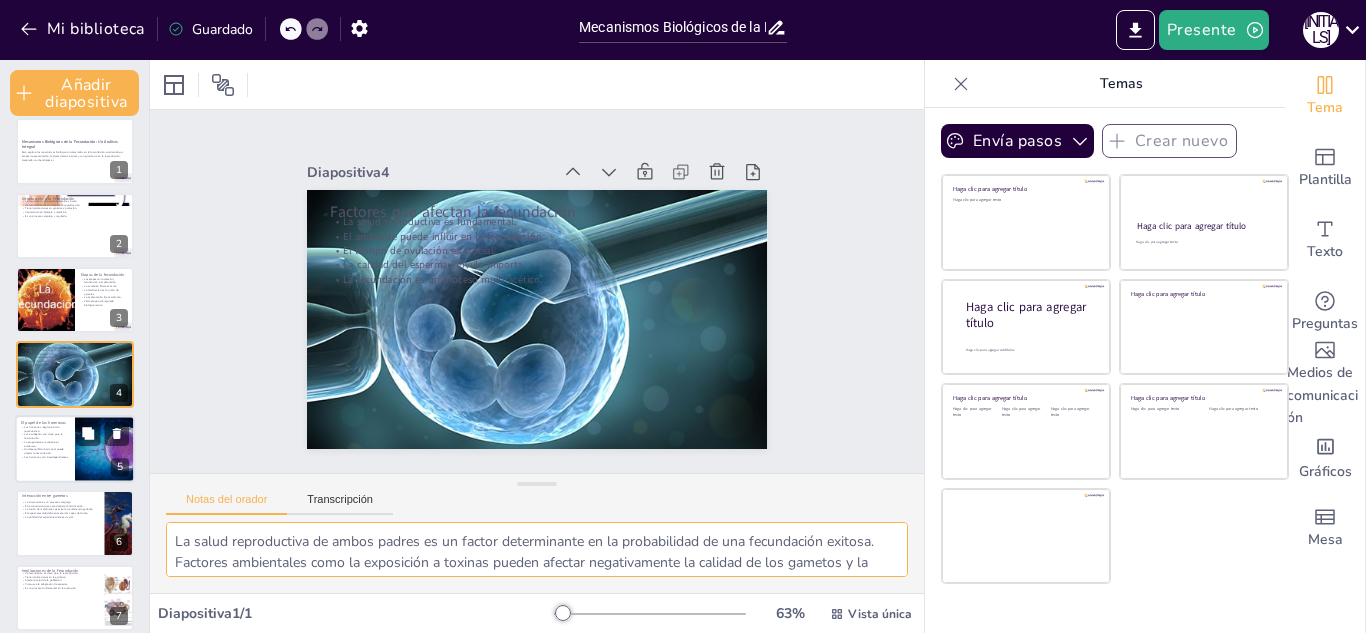 checkbox on "true" 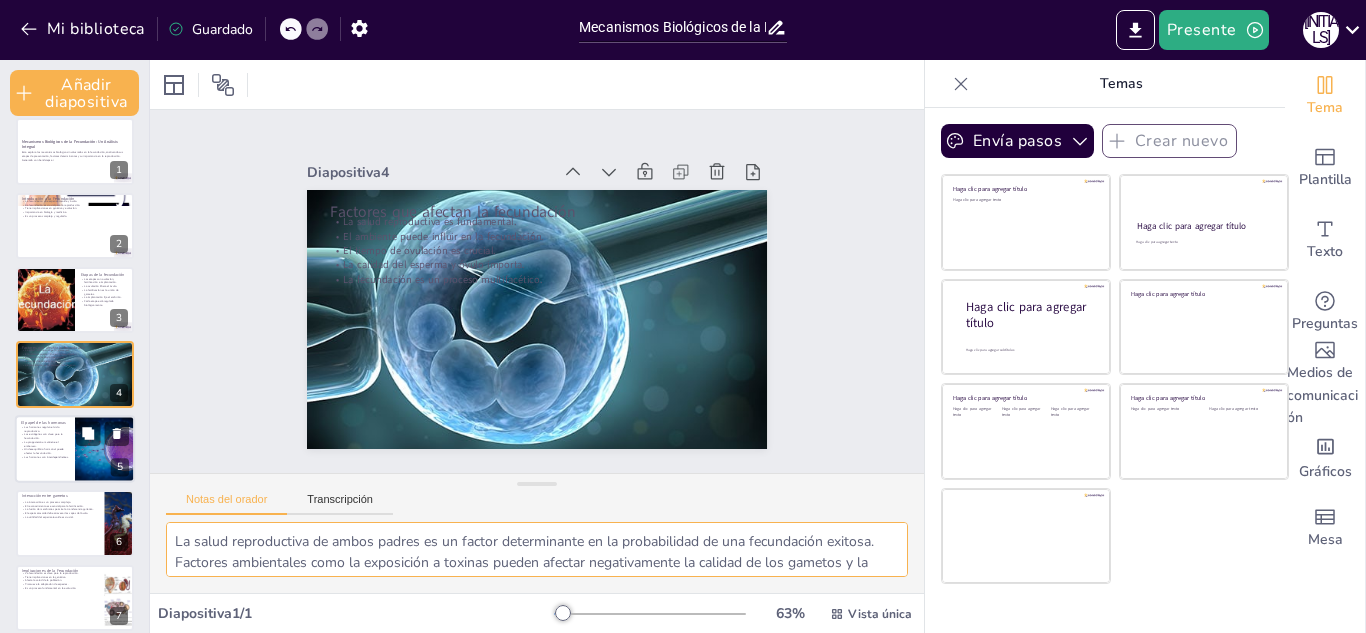 checkbox on "true" 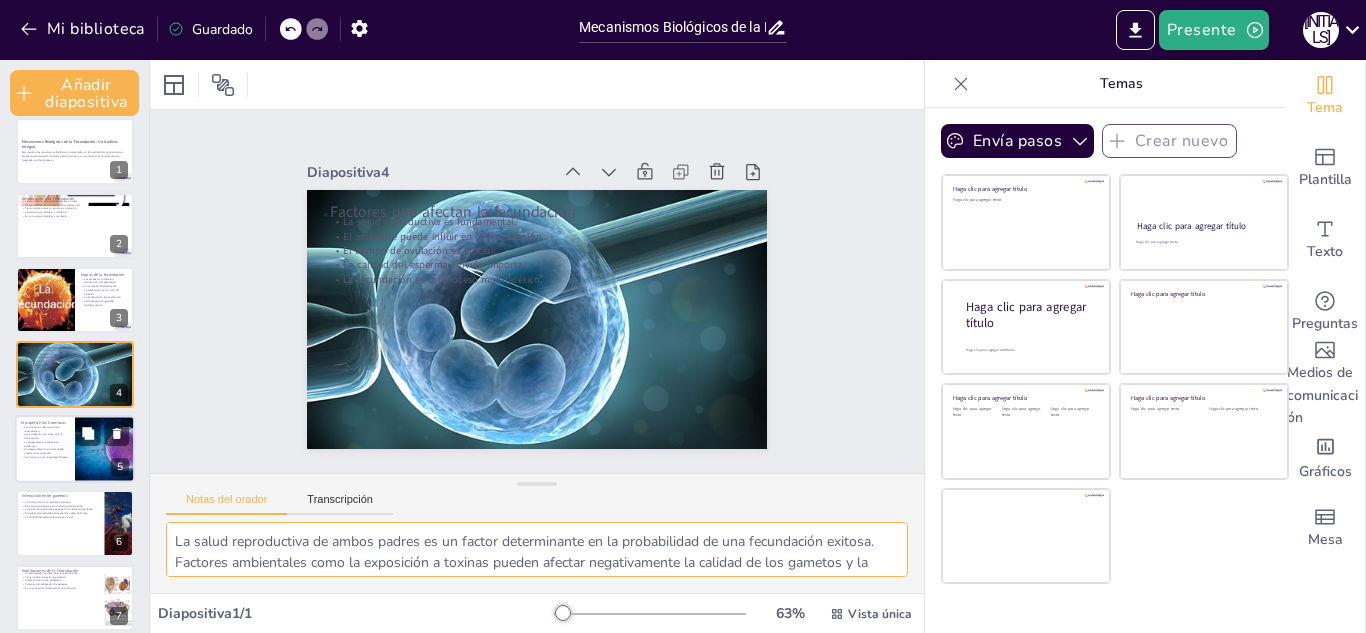 checkbox on "true" 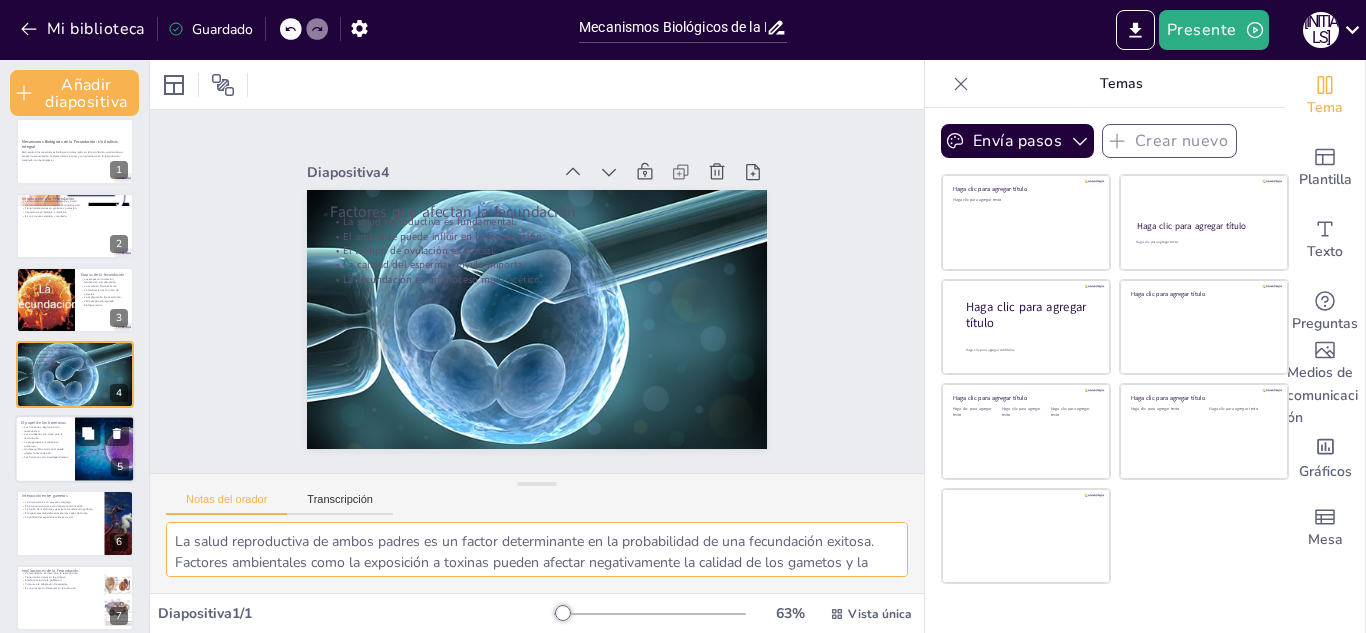 checkbox on "true" 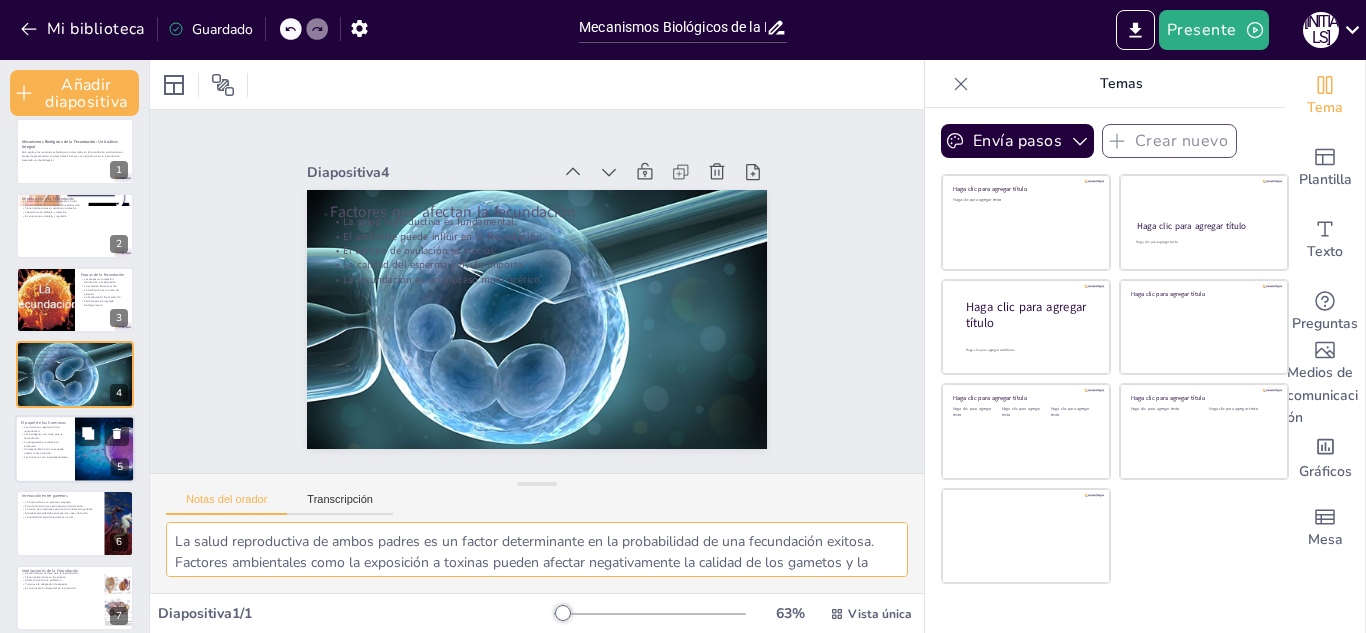 checkbox on "true" 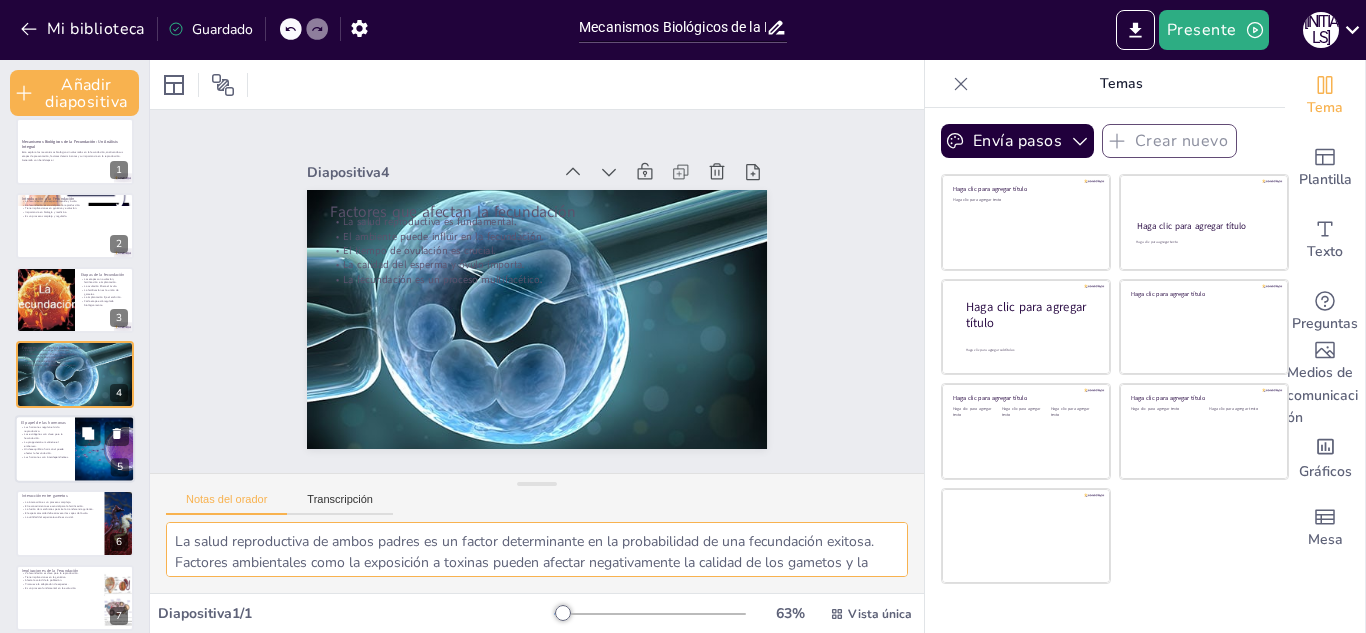 checkbox on "true" 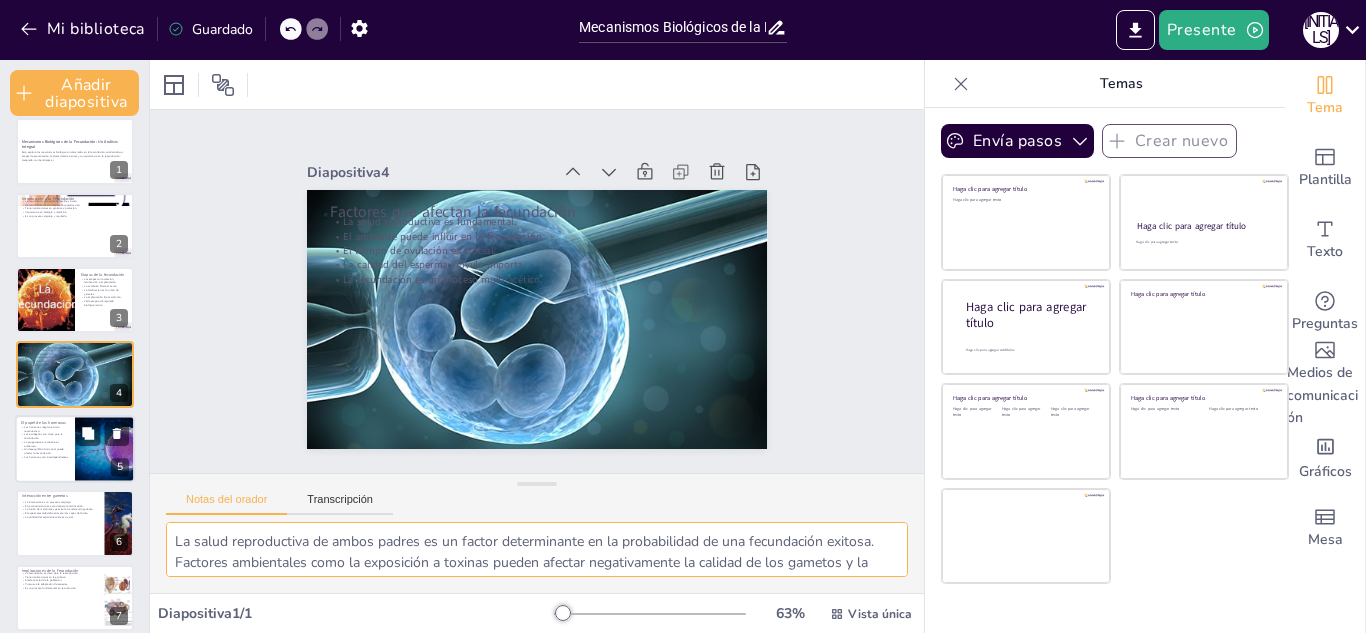checkbox on "true" 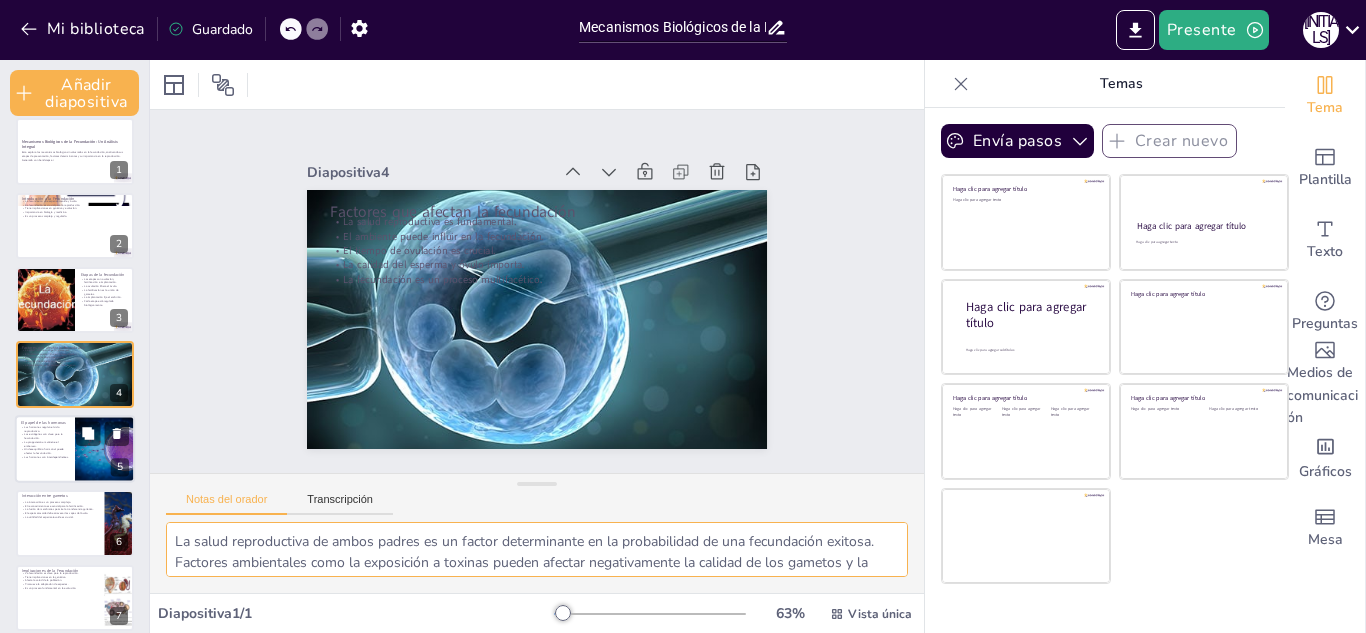 checkbox on "true" 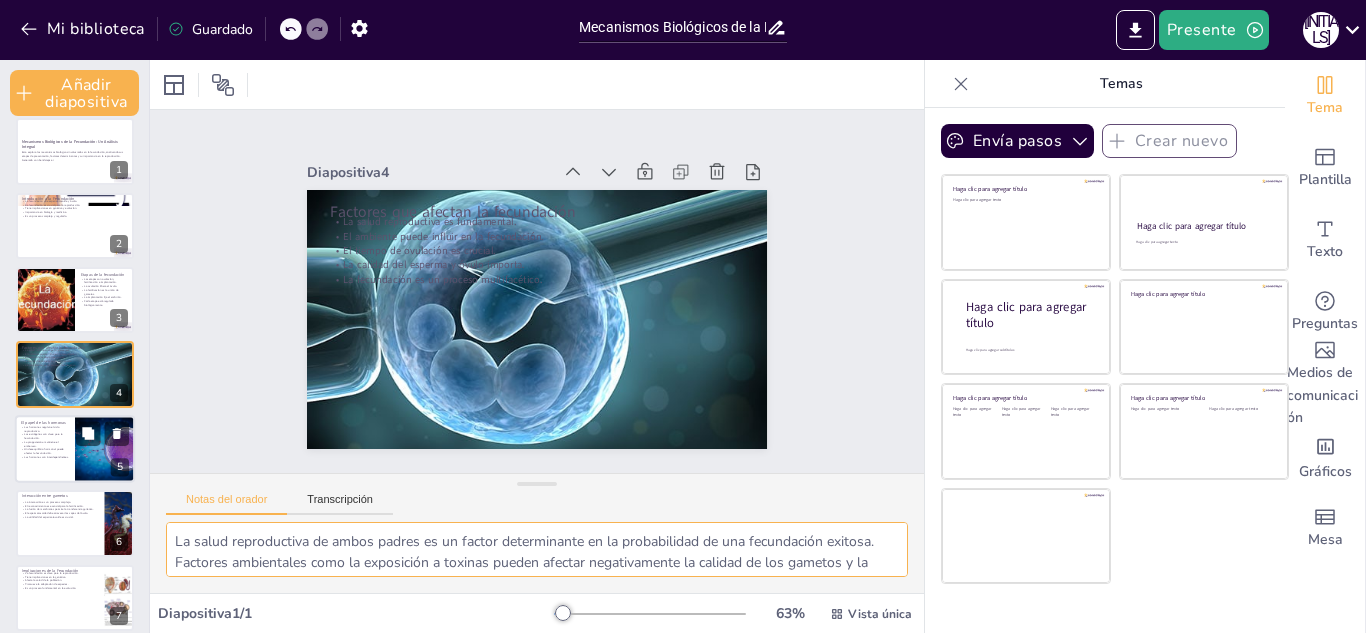 checkbox on "true" 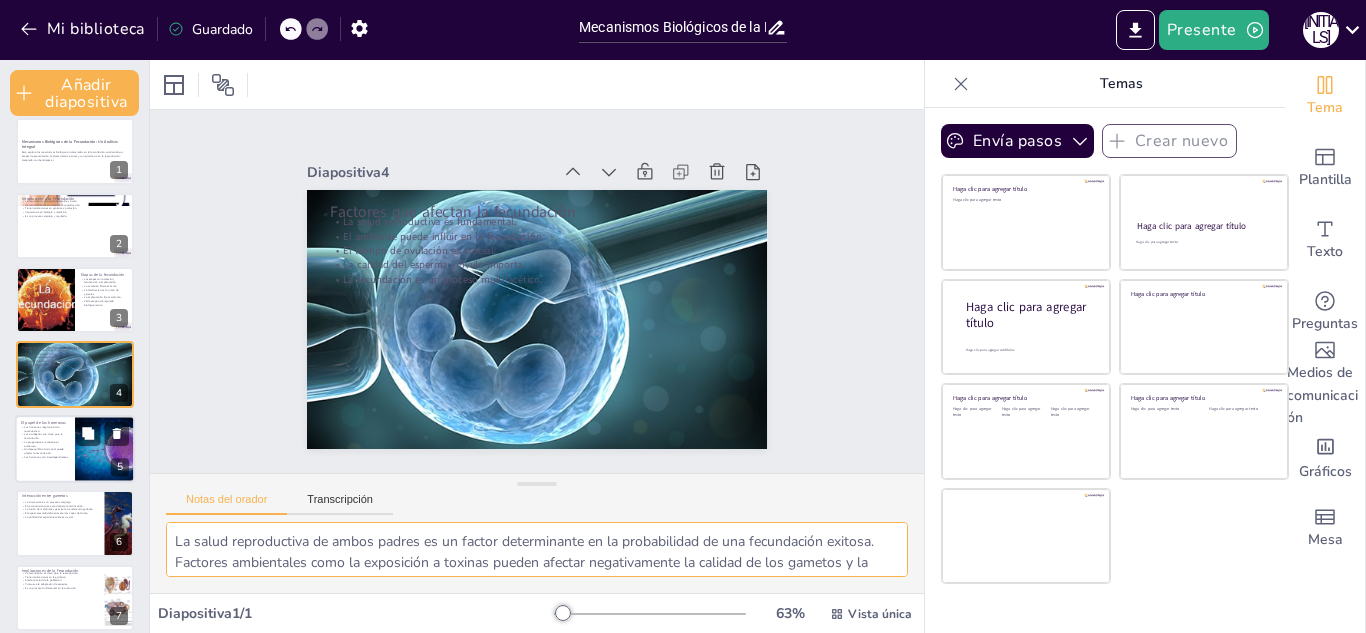 click on "La progesterona mantiene el embarazo." at bounding box center [41, 443] 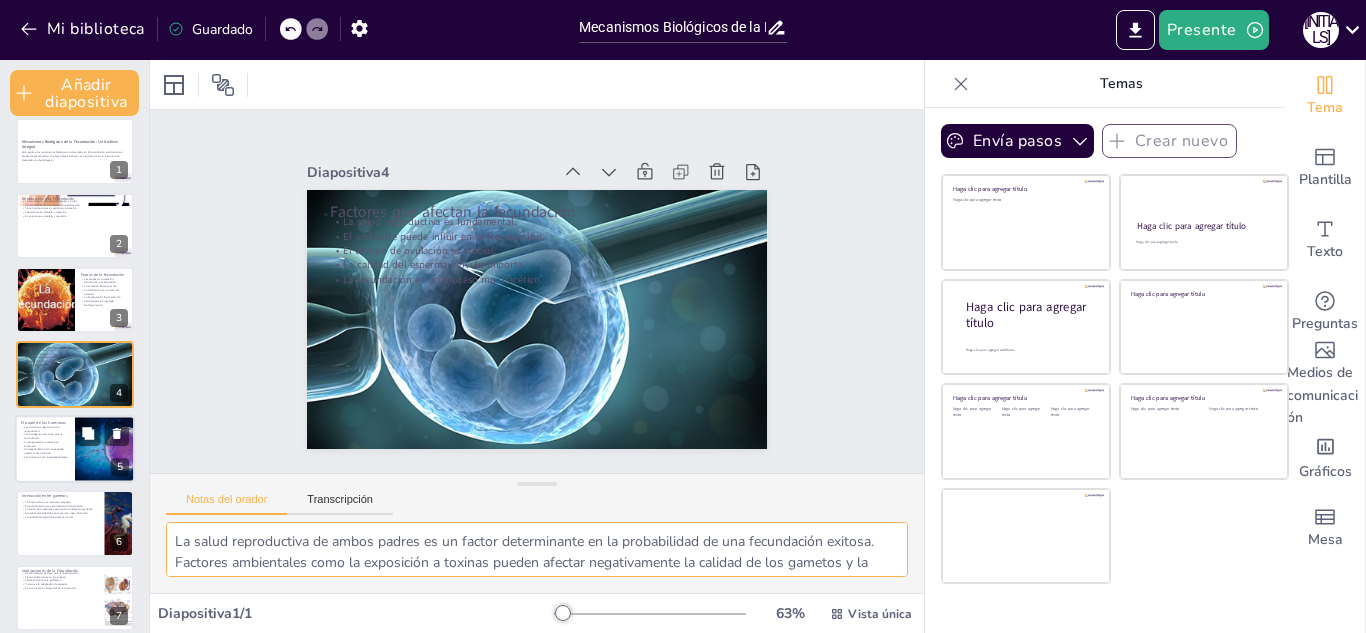 type on "Las hormonas son fundamentales para la regulación de las etapas del ciclo reproductivo, influyendo en la ovulación y la fecundación.
Los estrógenos ayudan en la maduración del óvulo y en la preparación del útero para recibir al embrión.
La progesterona es vital para mantener un ambiente adecuado en el útero tras la fecundación, asegurando el desarrollo del embrión.
Un desequilibrio en los niveles hormonales puede dificultar la fecundación y afectar la salud reproductiva en general.
La interacción entre diferentes hormonas es crucial para el éxito del proceso de fecundación y el mantenimiento del embarazo." 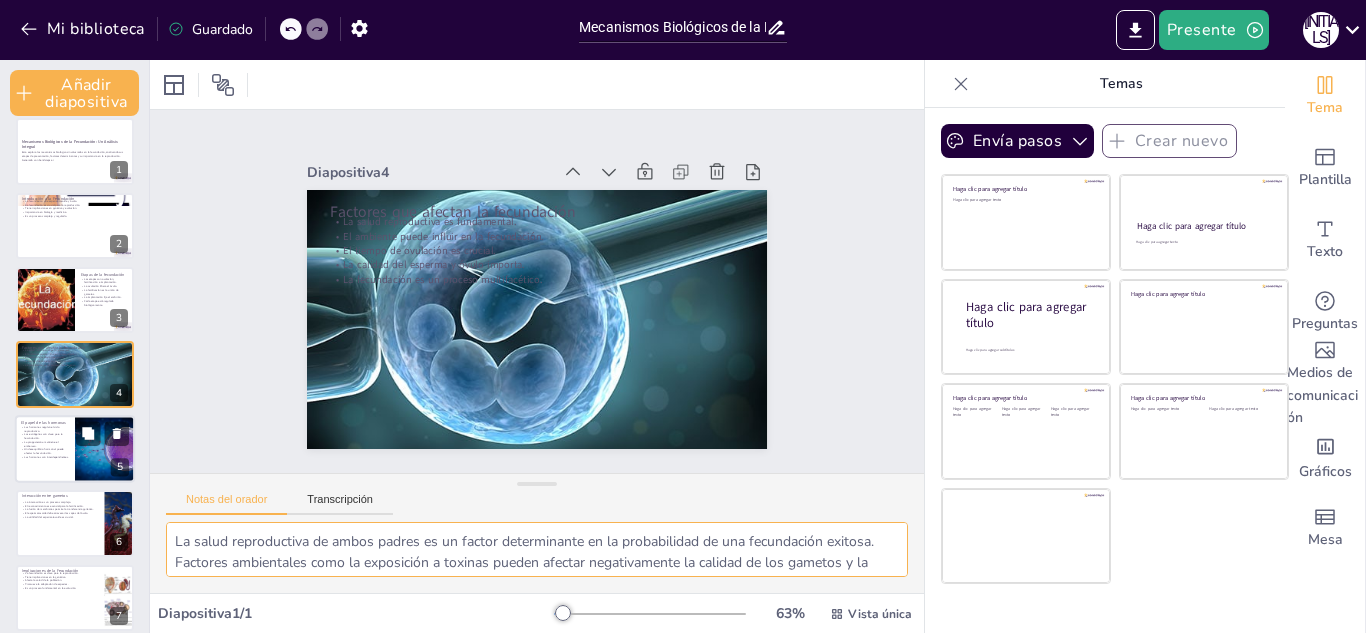 checkbox on "true" 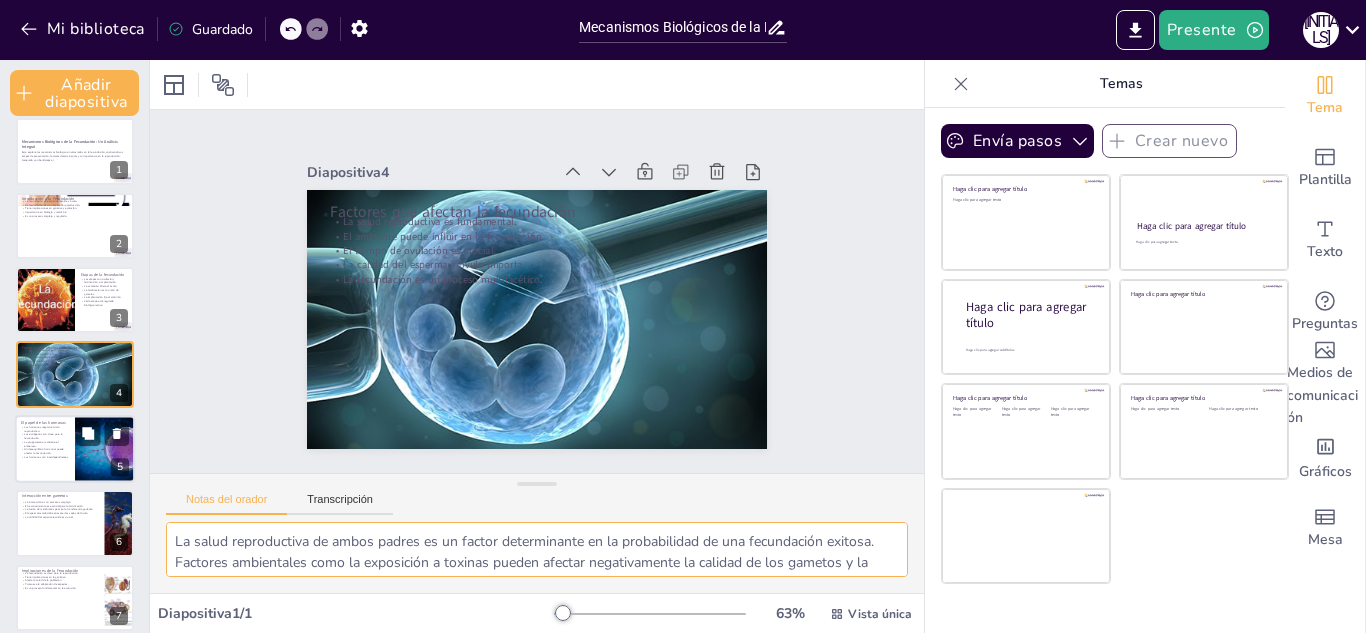 checkbox on "true" 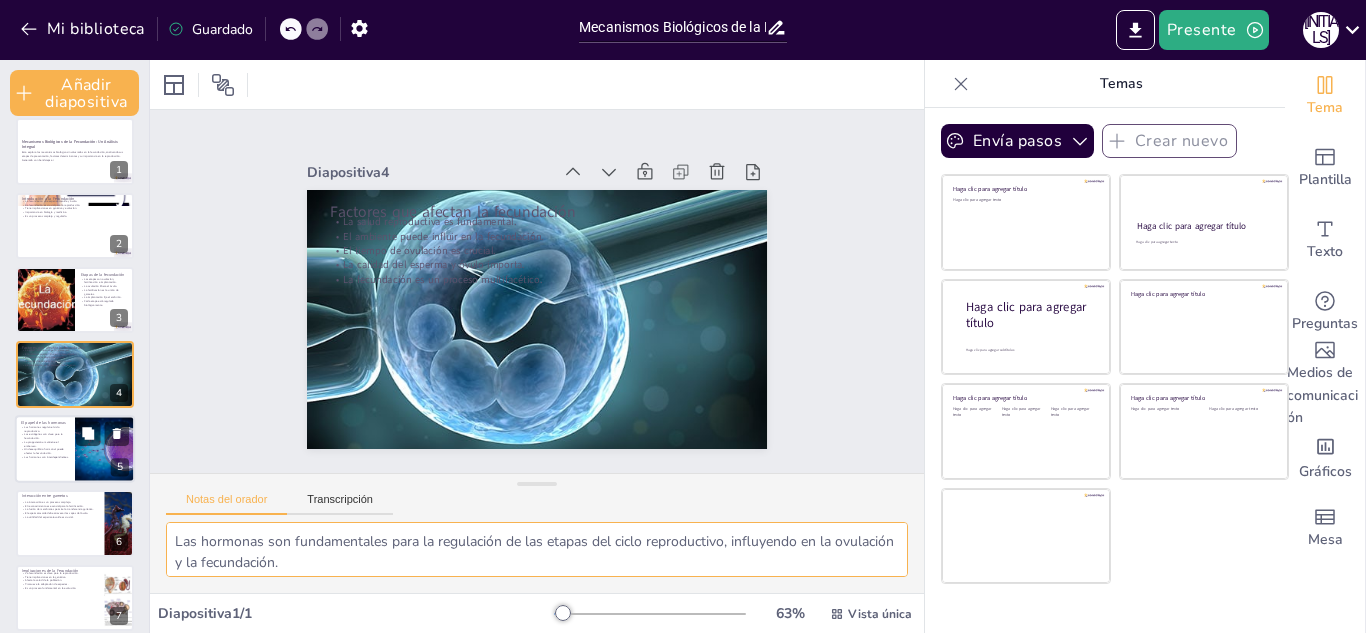 scroll, scrollTop: 88, scrollLeft: 0, axis: vertical 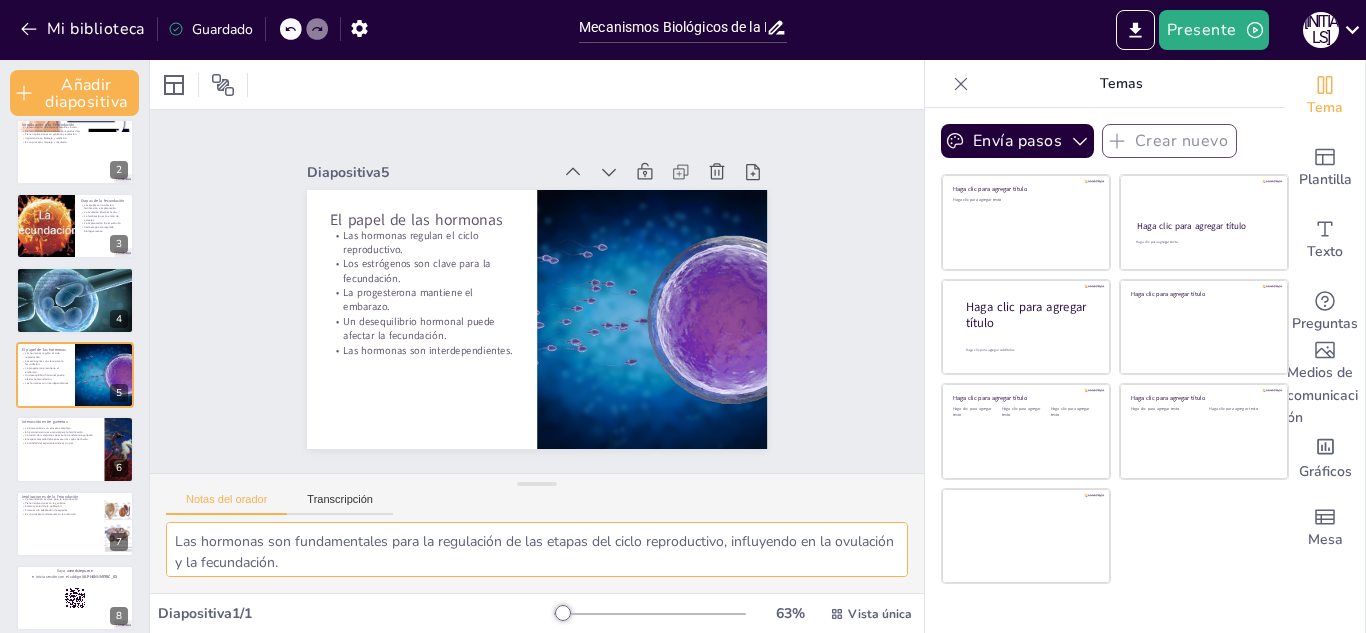 checkbox on "true" 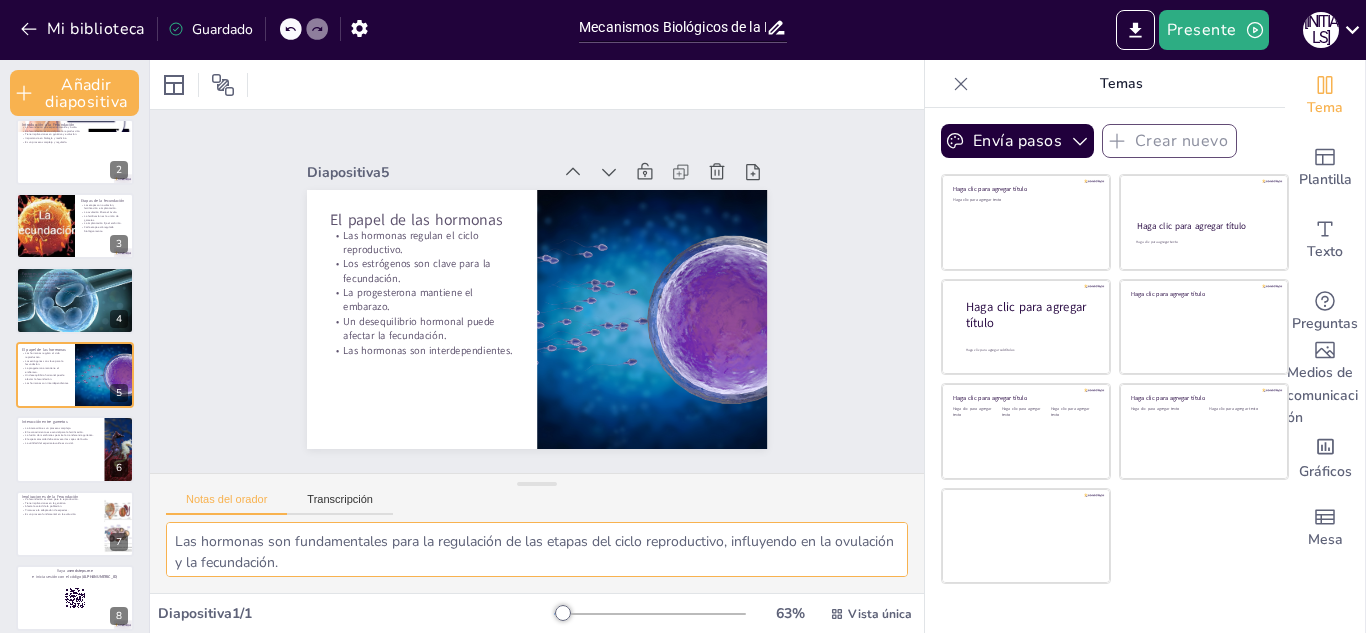 checkbox on "true" 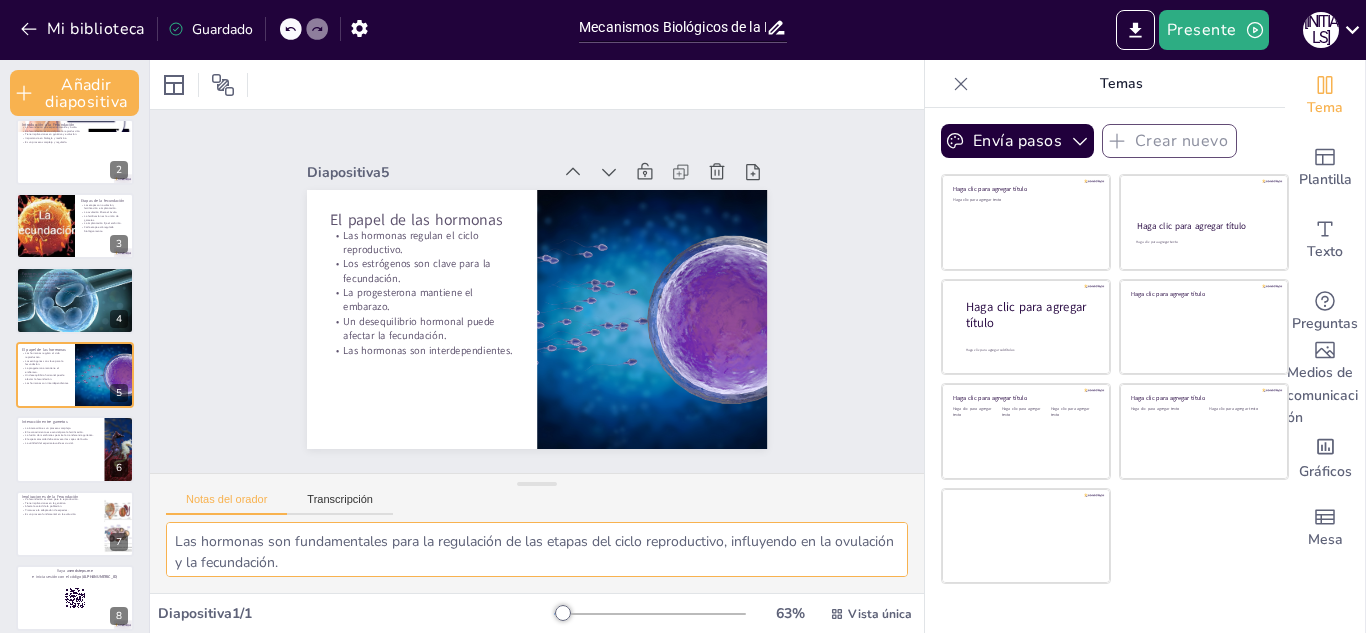 checkbox on "true" 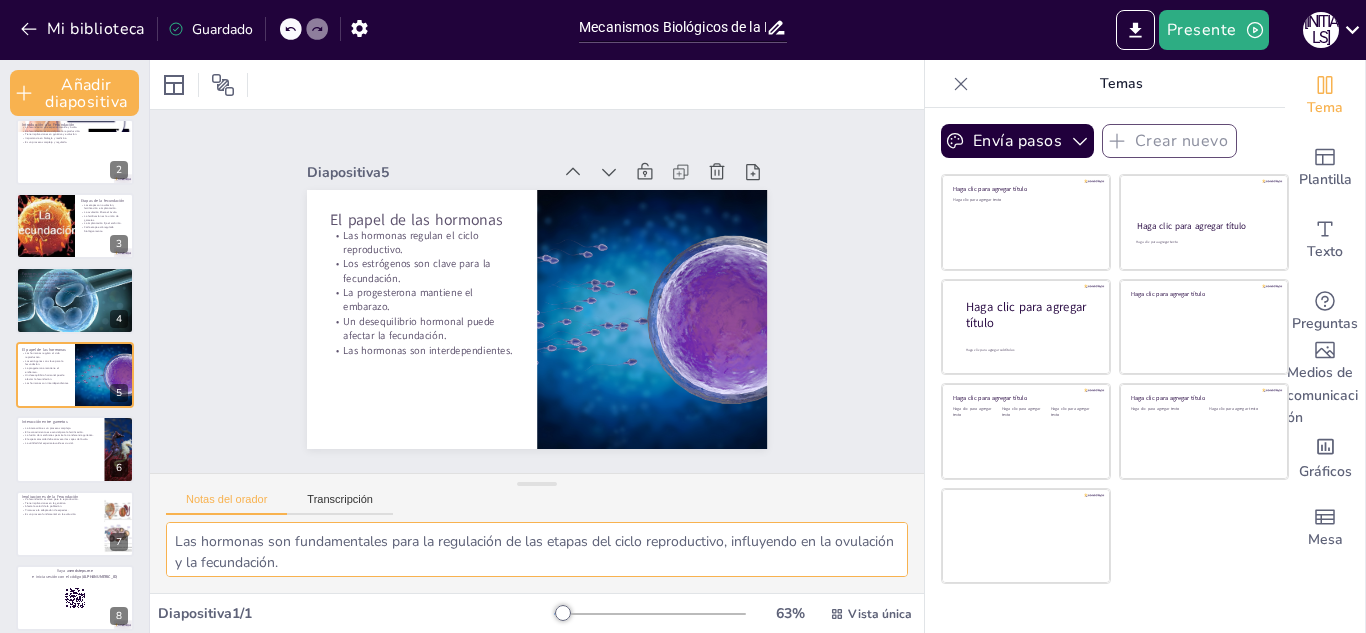 checkbox on "true" 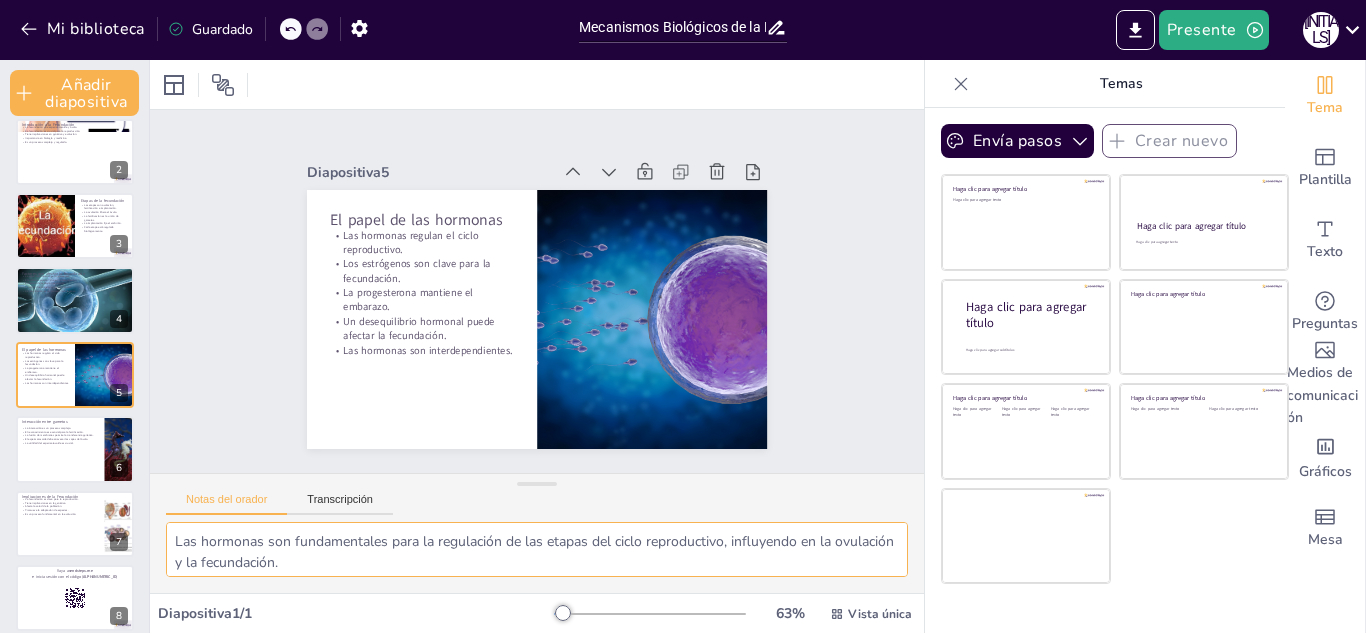checkbox on "true" 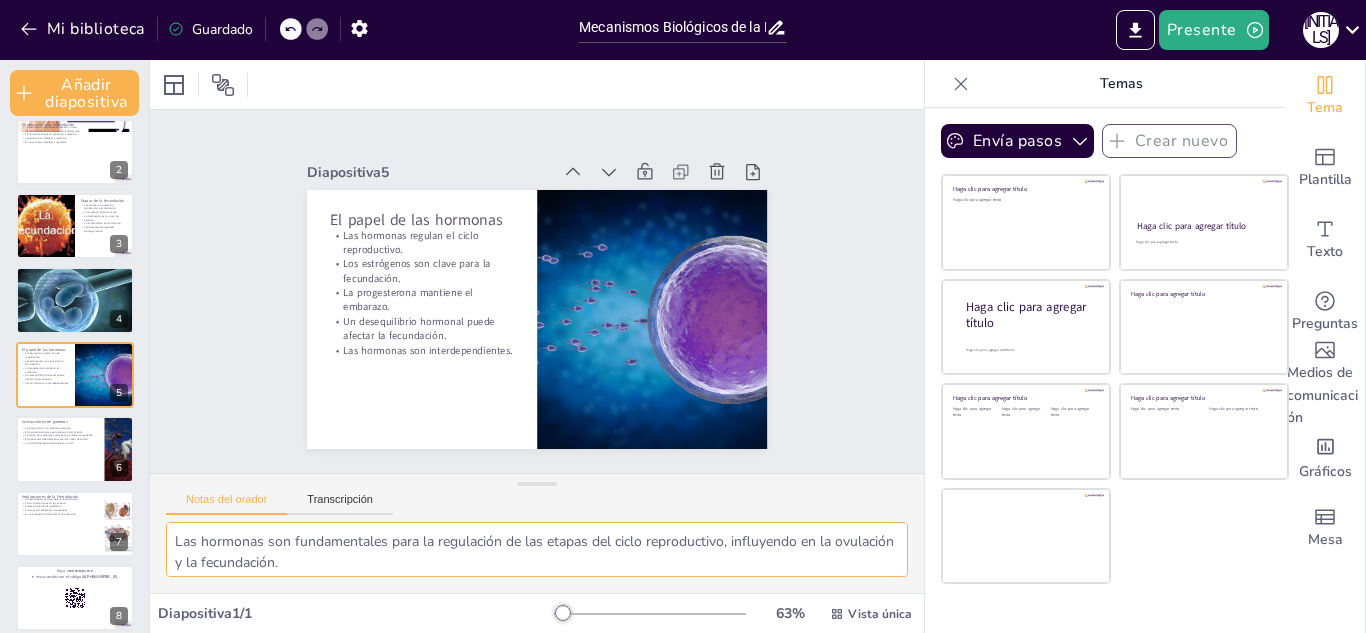 checkbox on "true" 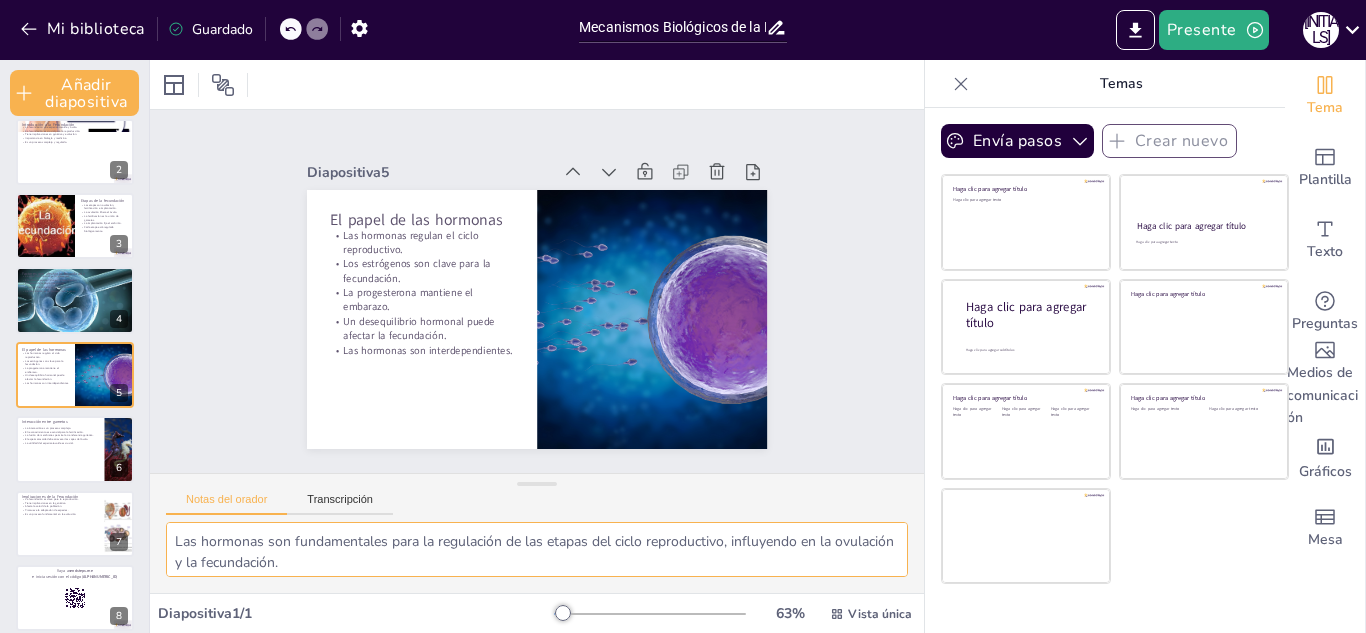 checkbox on "true" 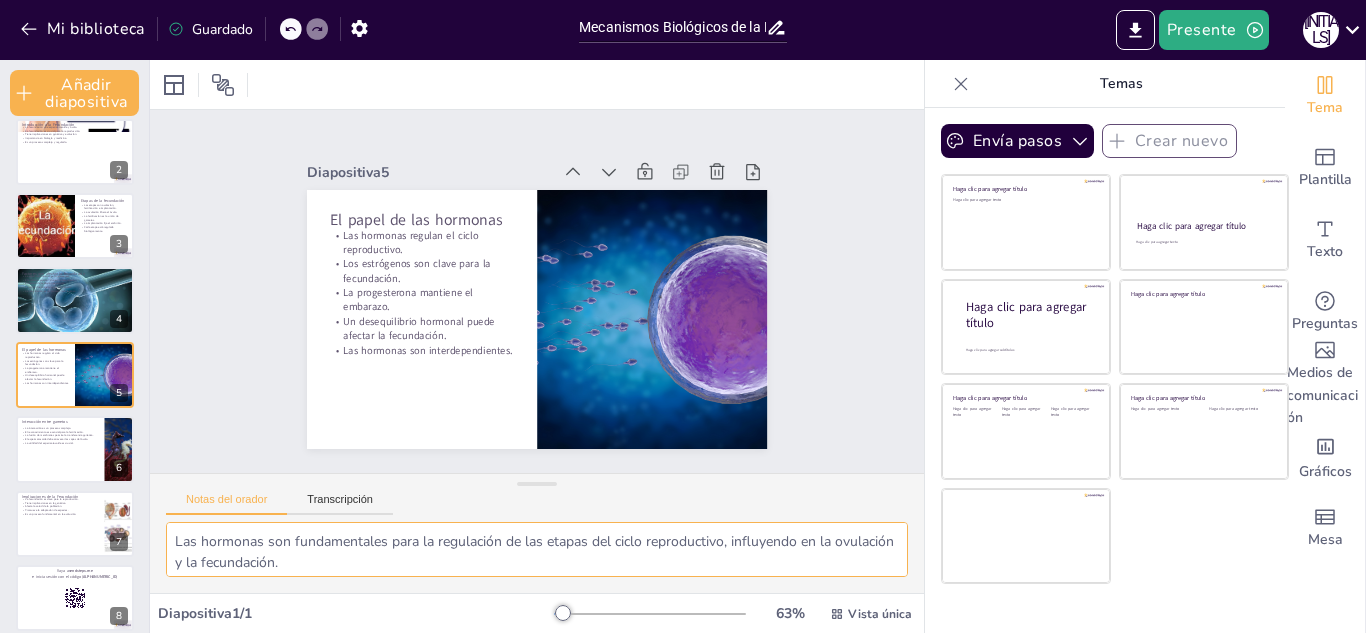 checkbox on "true" 